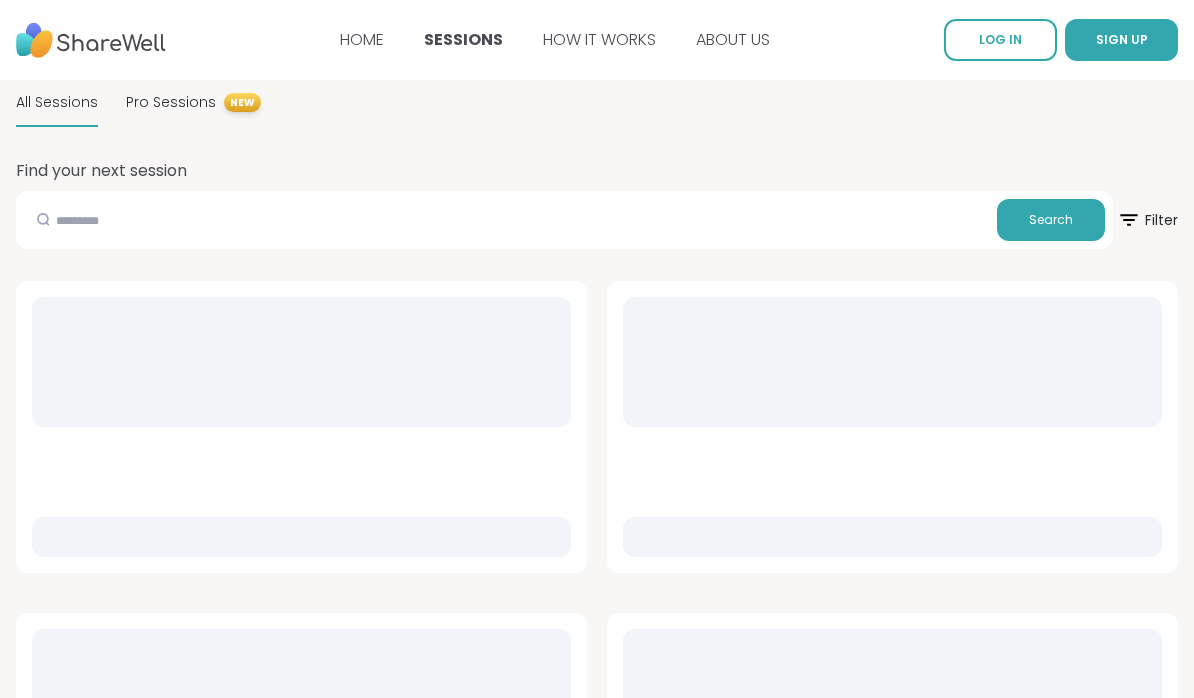 scroll, scrollTop: 0, scrollLeft: 0, axis: both 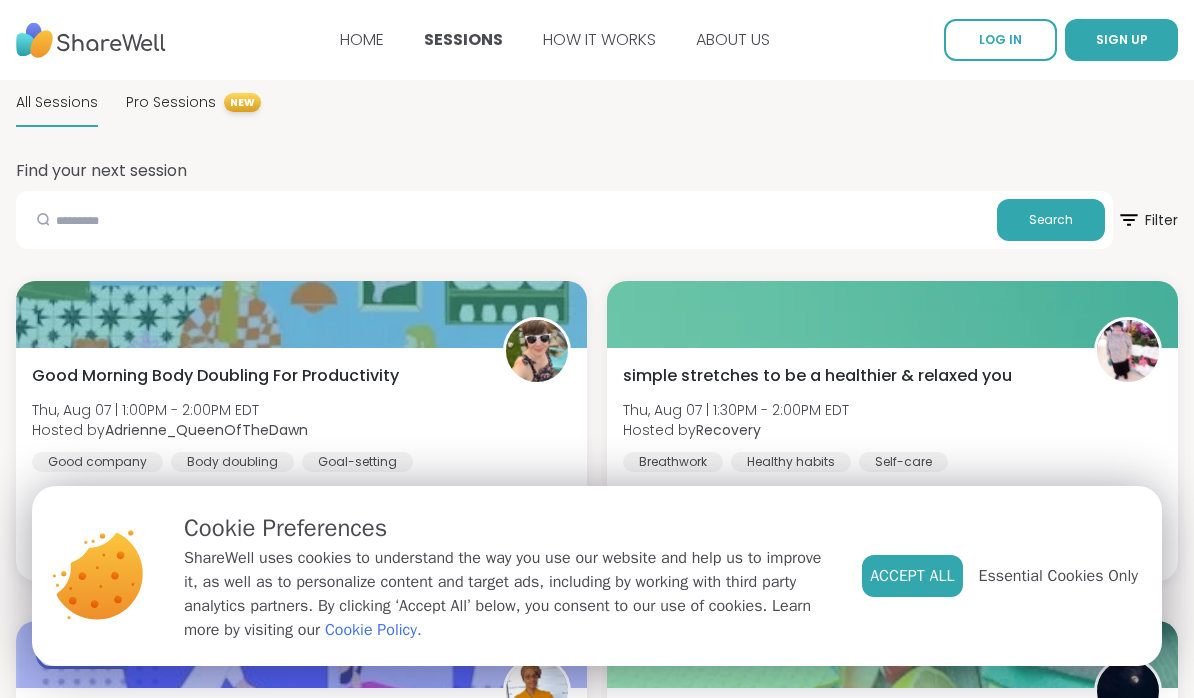 click on "Accept All" at bounding box center [912, 576] 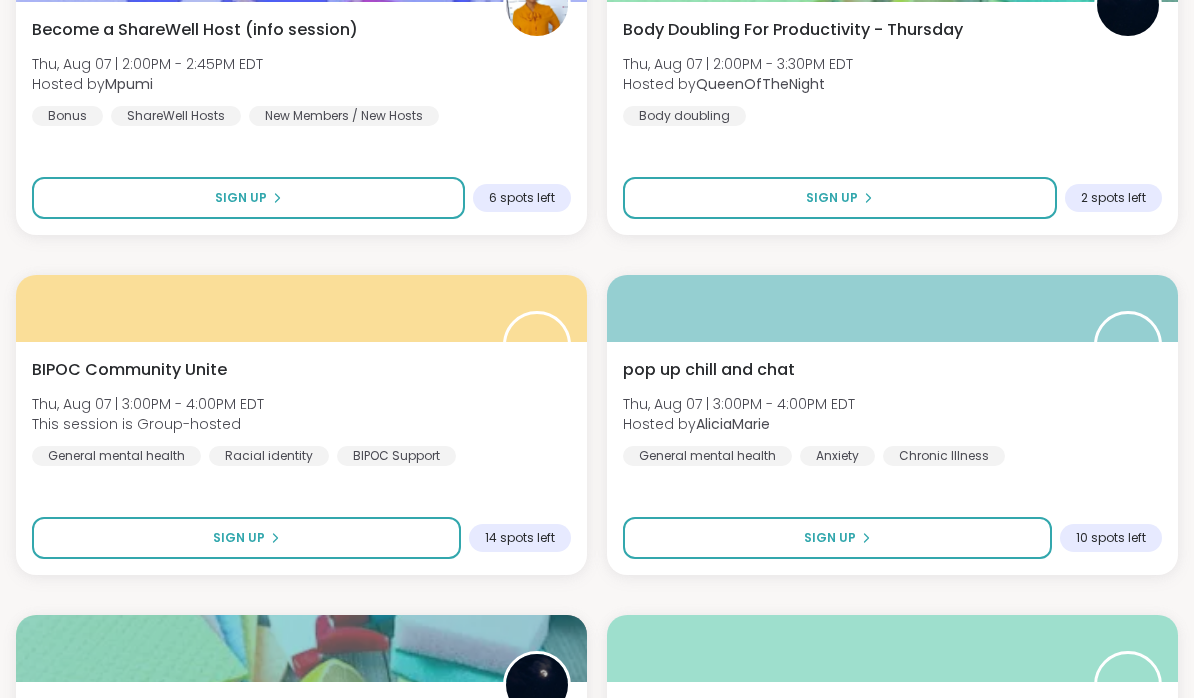 scroll, scrollTop: 686, scrollLeft: 0, axis: vertical 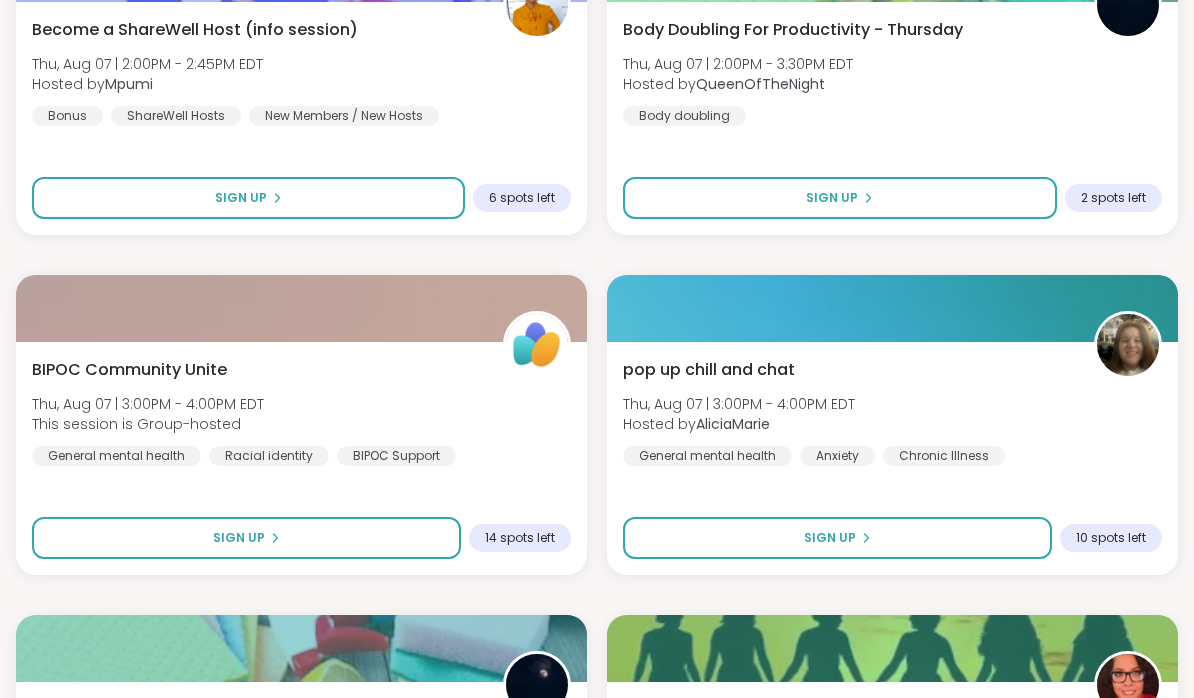 click on "Sign Up" at bounding box center [837, 538] 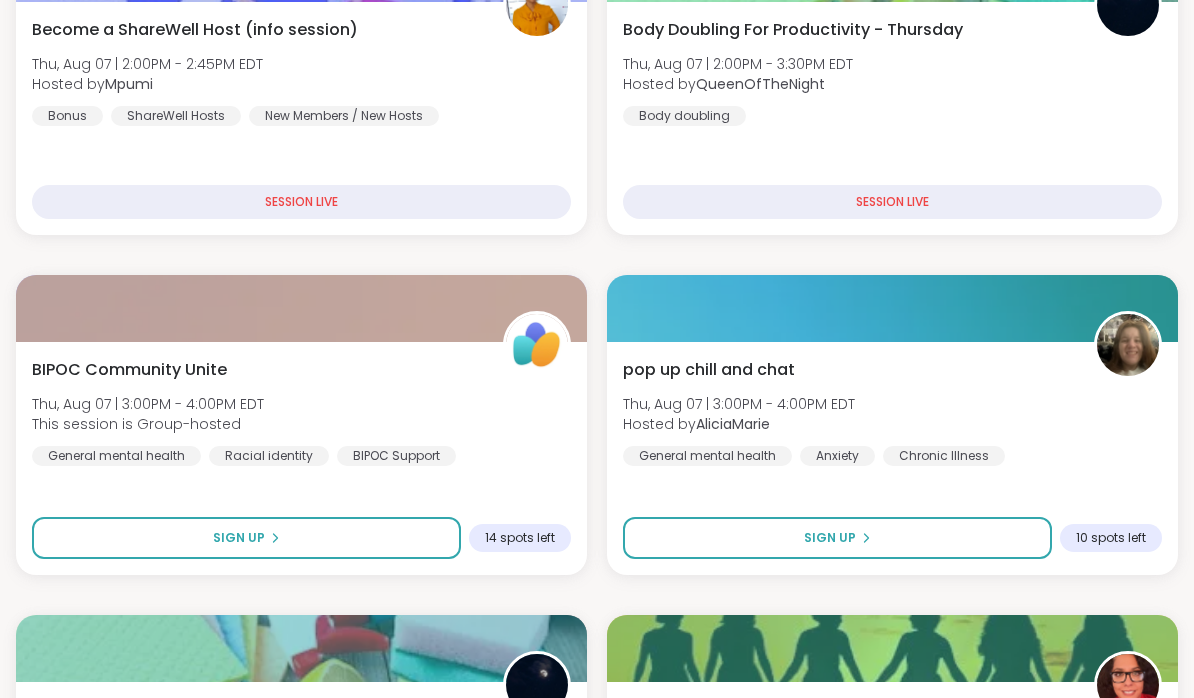 scroll, scrollTop: 0, scrollLeft: 0, axis: both 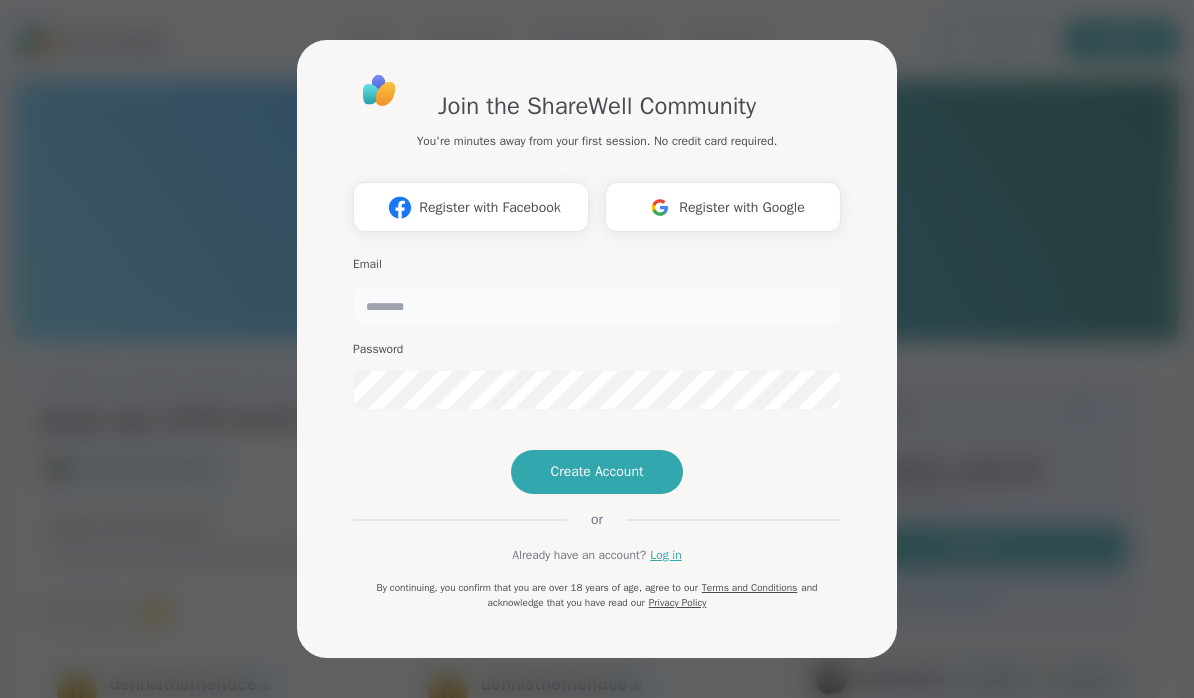 click at bounding box center [597, 305] 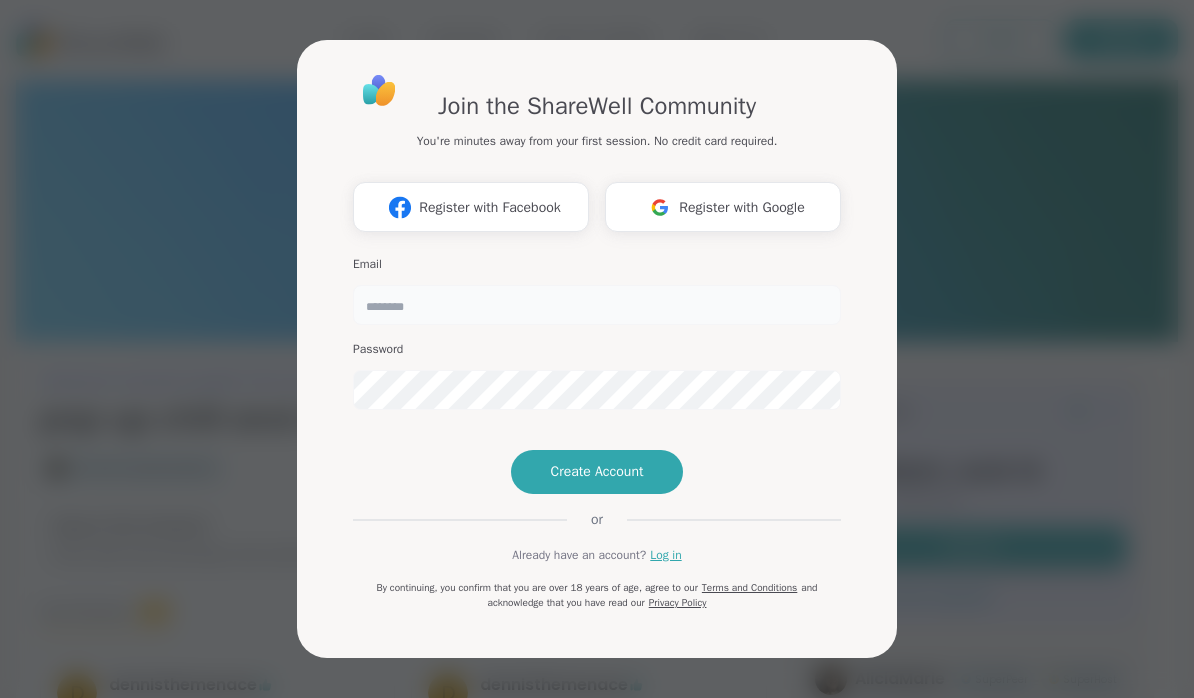 type on "**********" 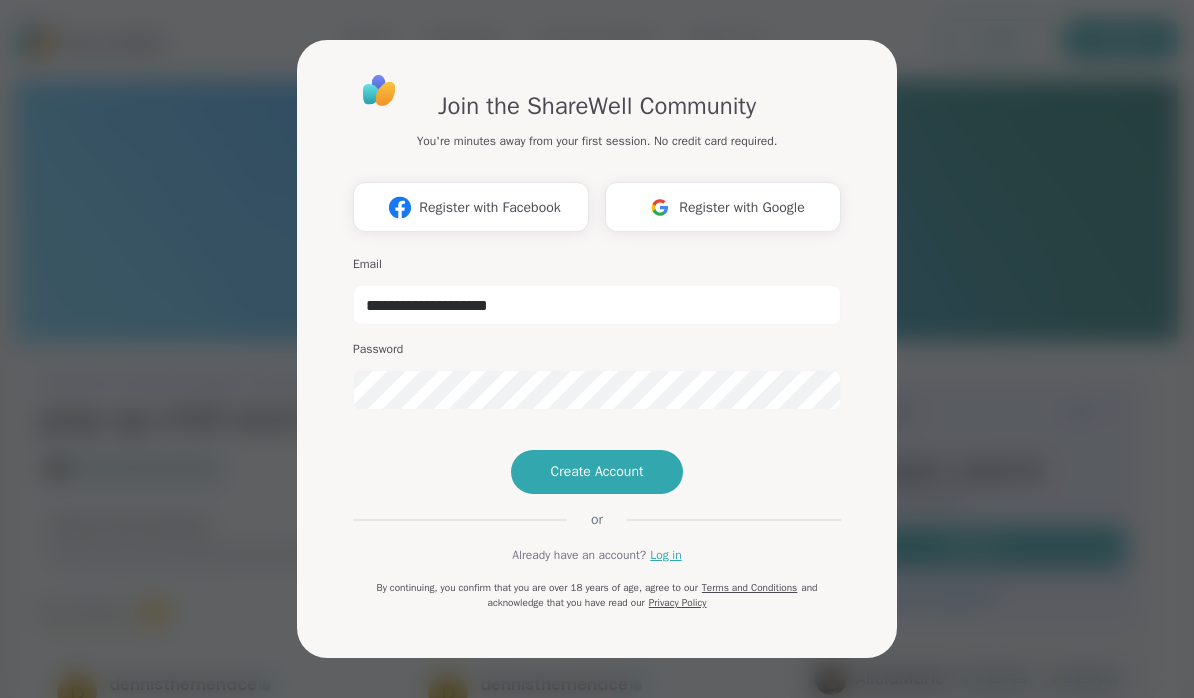 click on "**********" at bounding box center [597, 349] 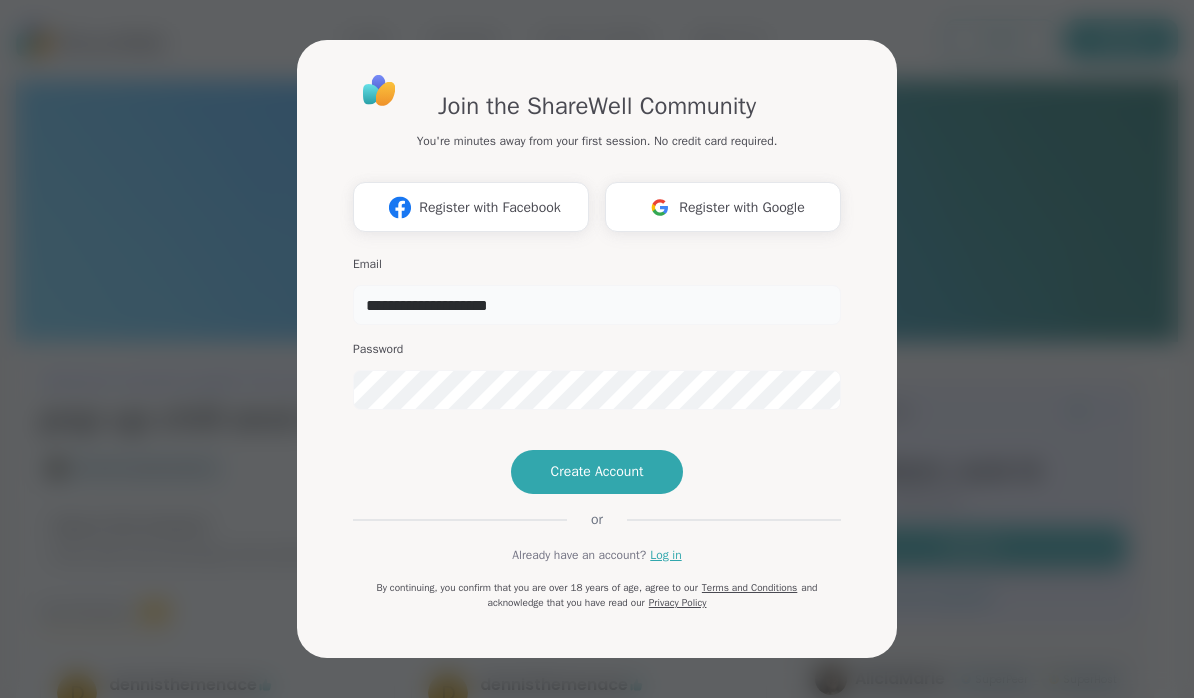 click on "**********" at bounding box center [597, 305] 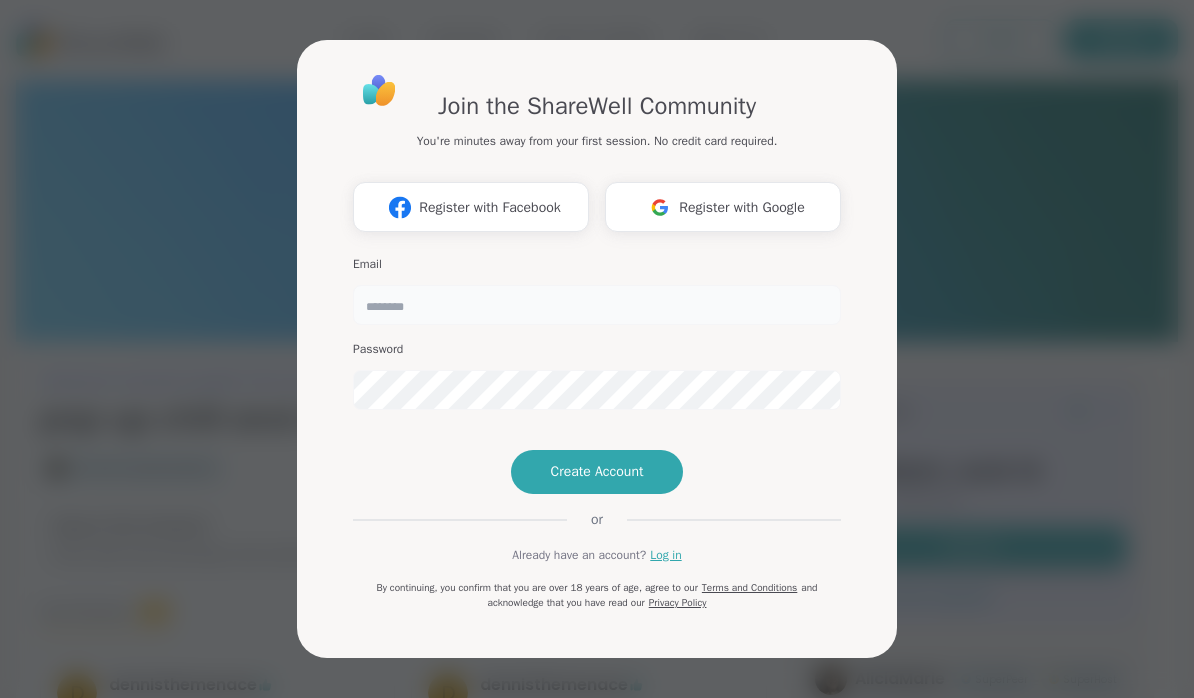 type on "**********" 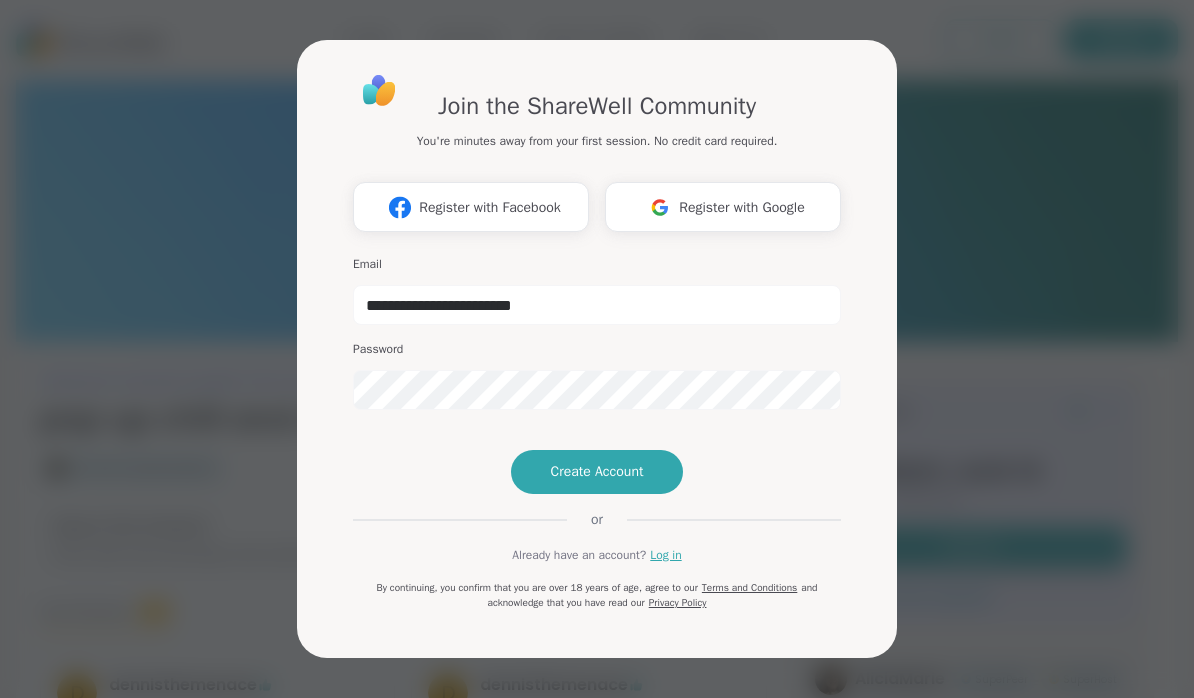 click on "Log in" at bounding box center (665, 555) 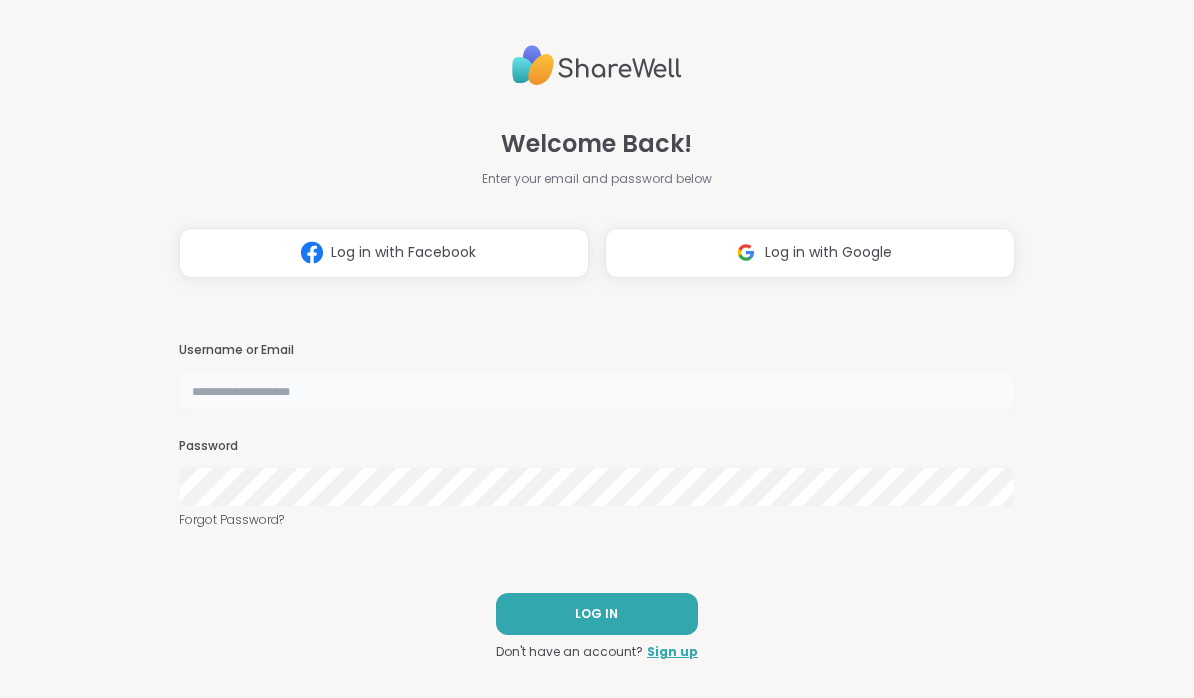 click at bounding box center (597, 390) 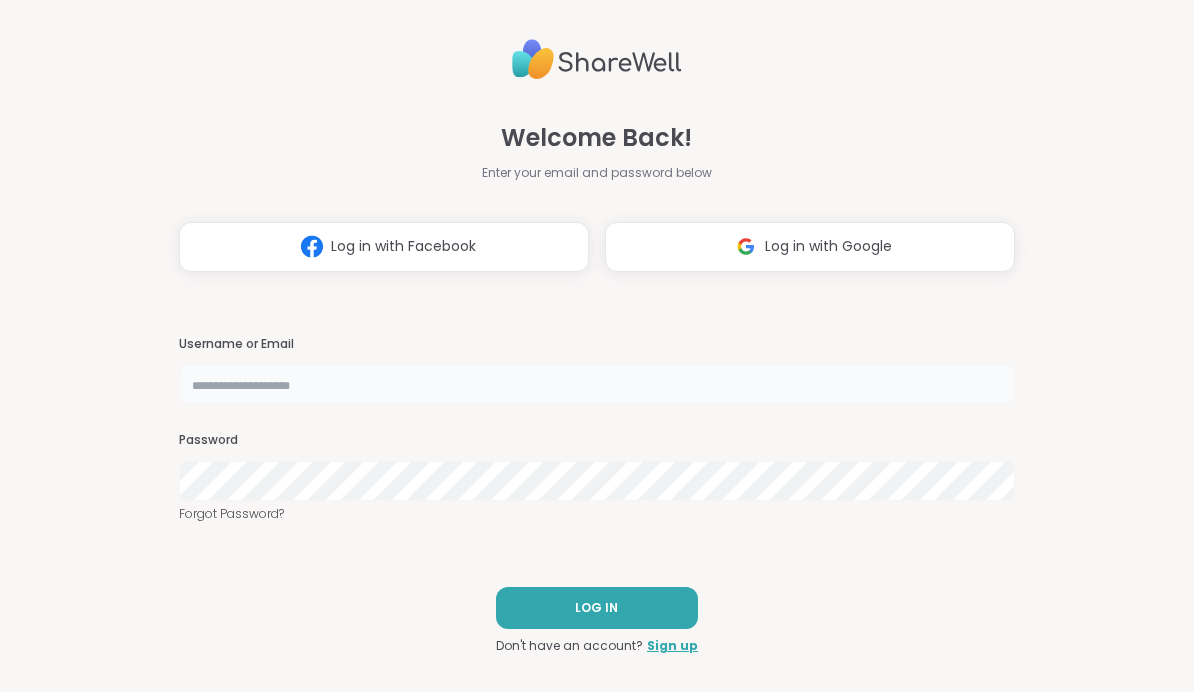 type on "**********" 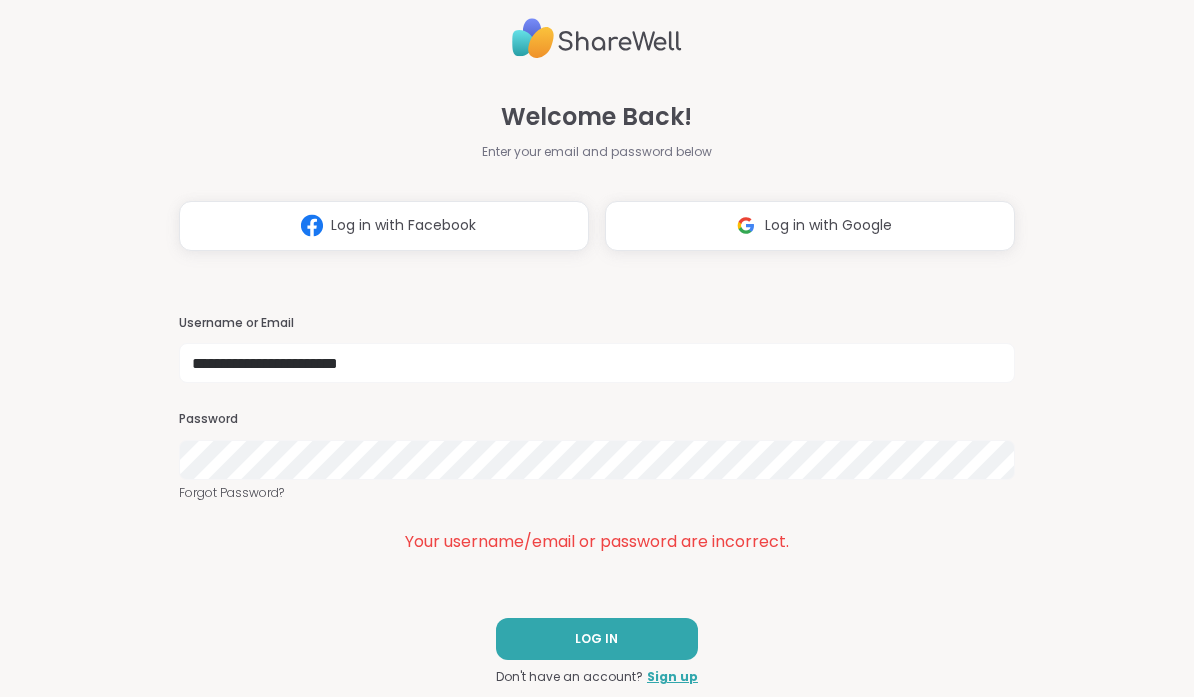 click on "LOG IN" at bounding box center (597, 640) 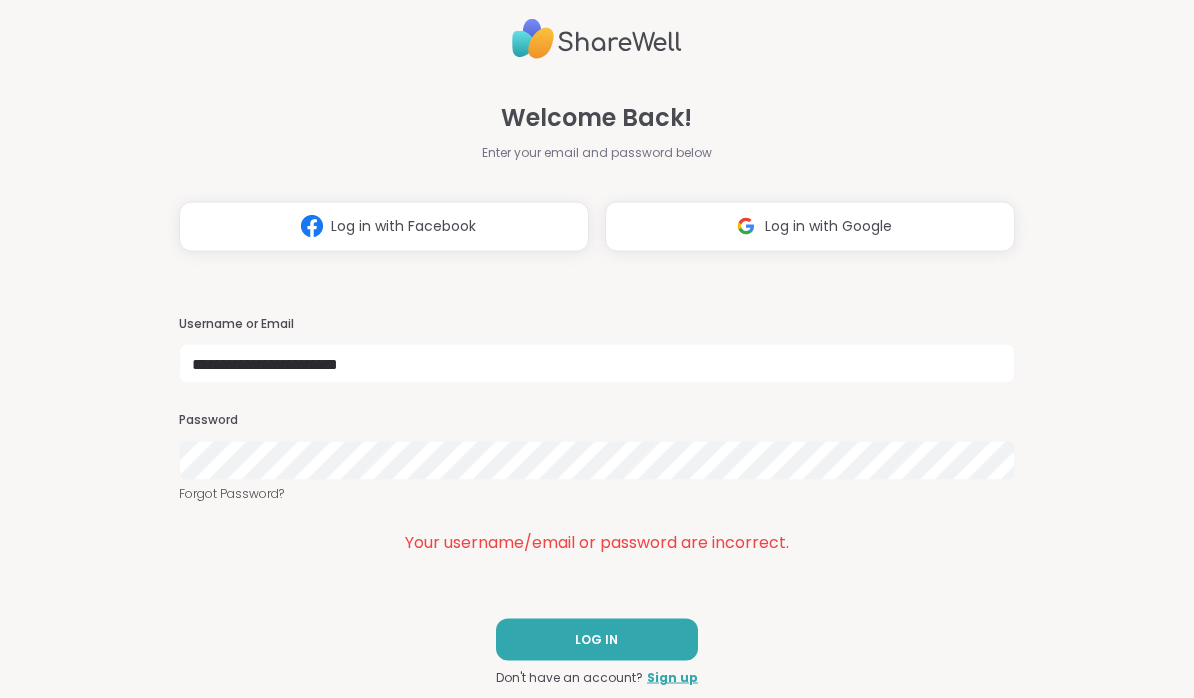 click on "Forgot Password?" at bounding box center [597, 494] 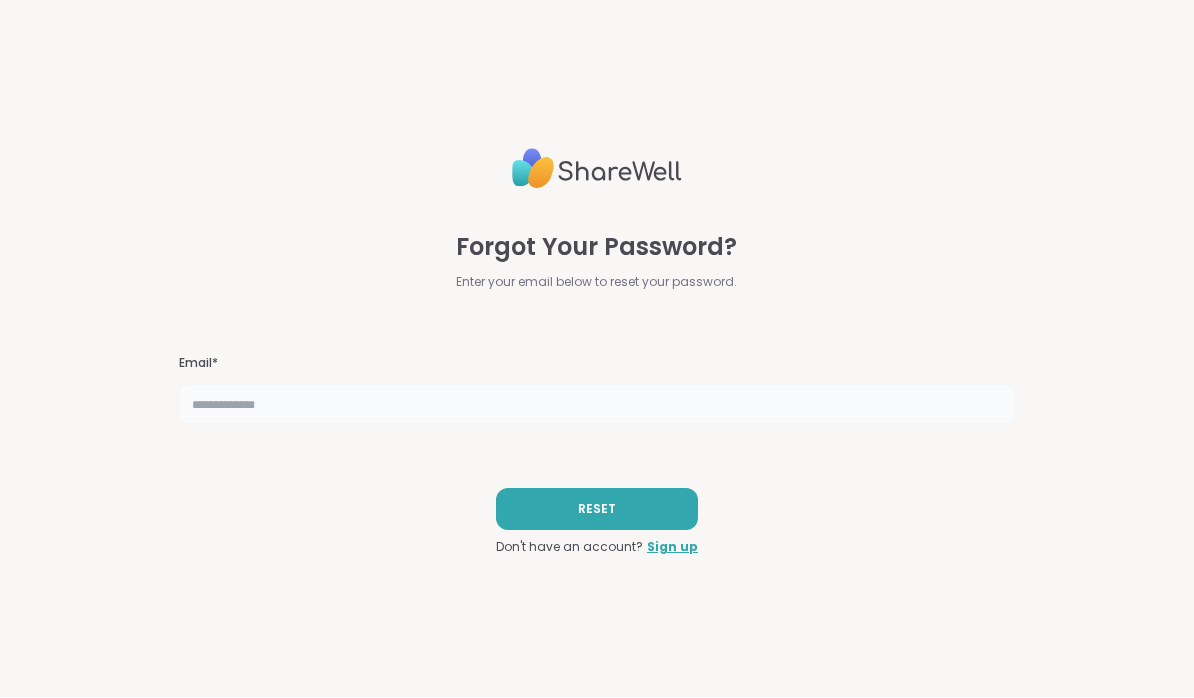 click at bounding box center (597, 405) 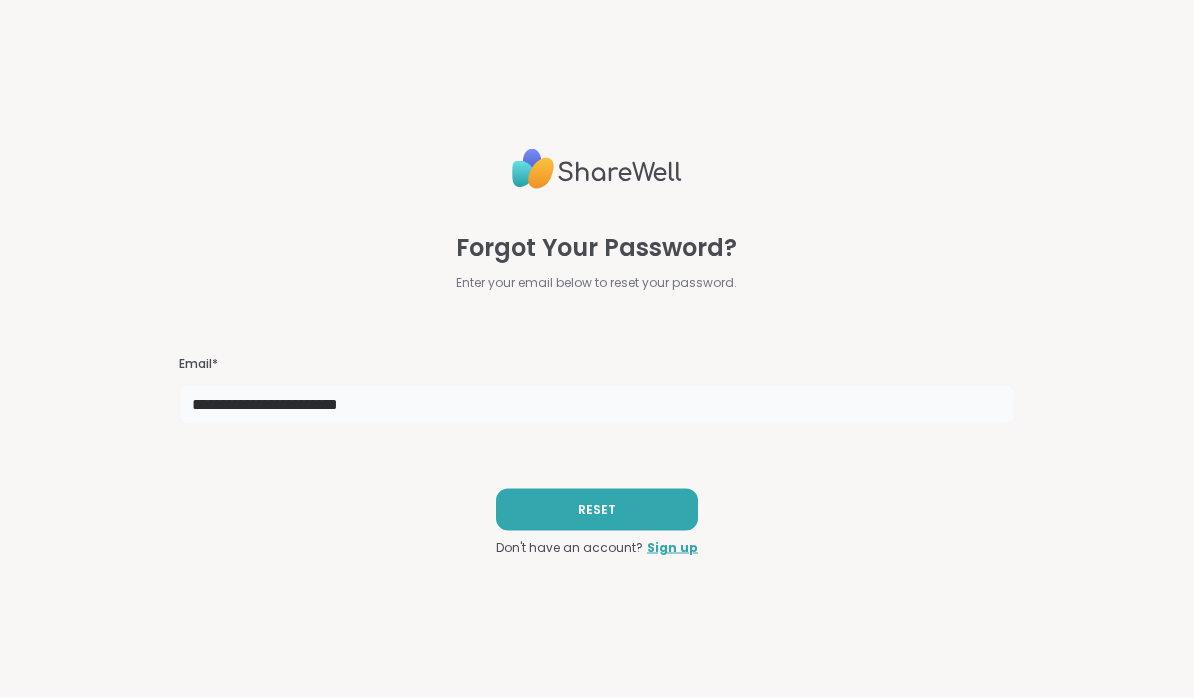 type on "**********" 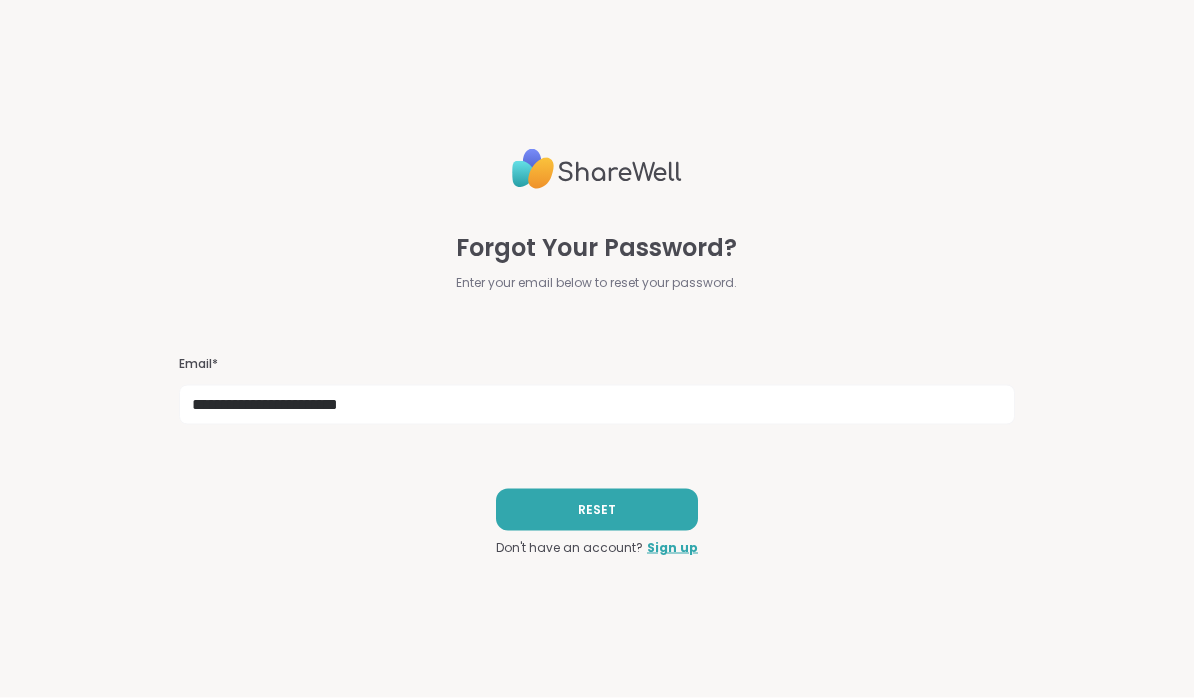 click on "RESET" at bounding box center [597, 510] 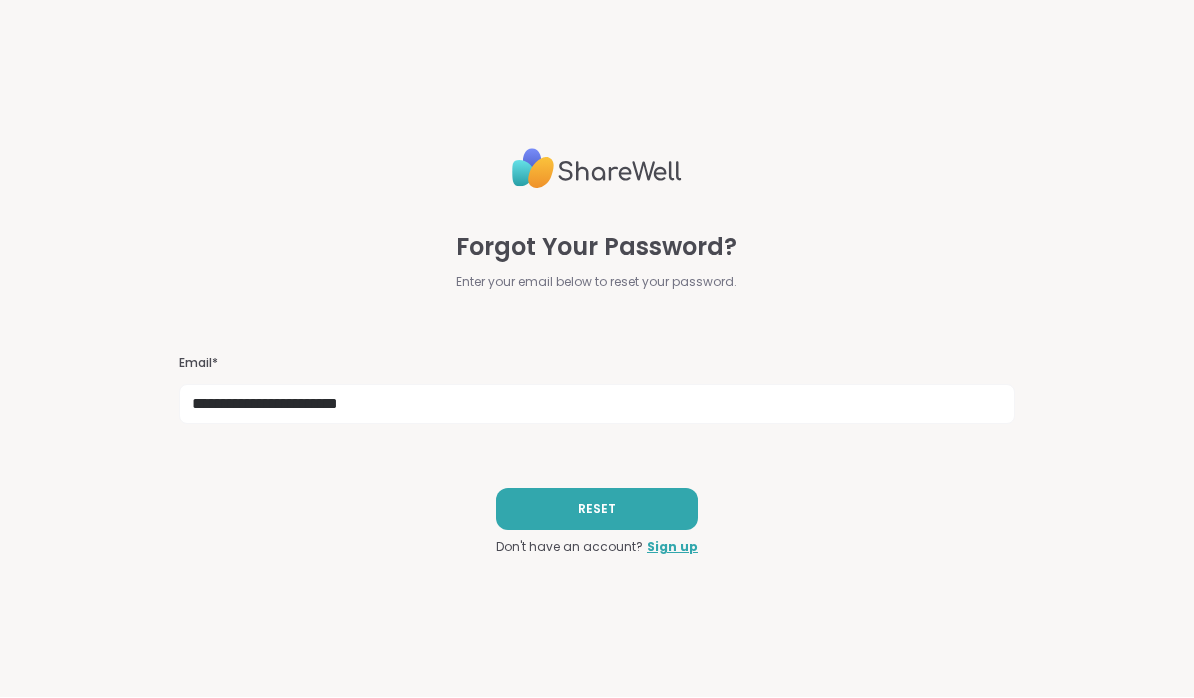 click on "RESET" at bounding box center (597, 510) 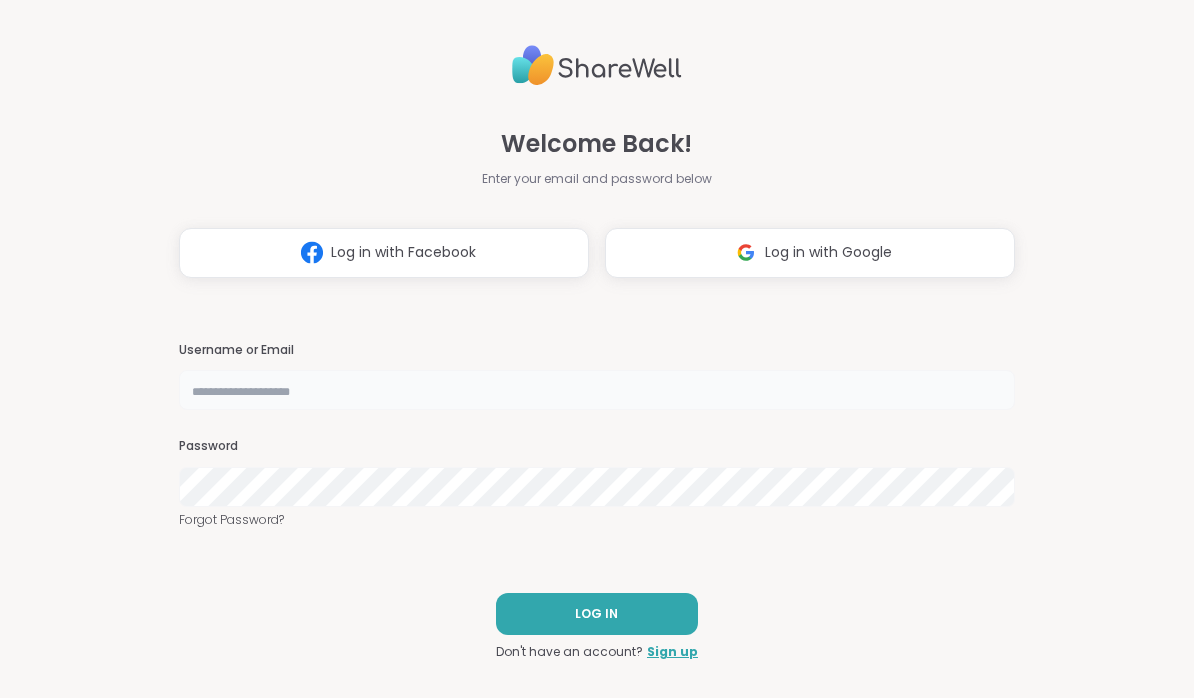 click at bounding box center [597, 390] 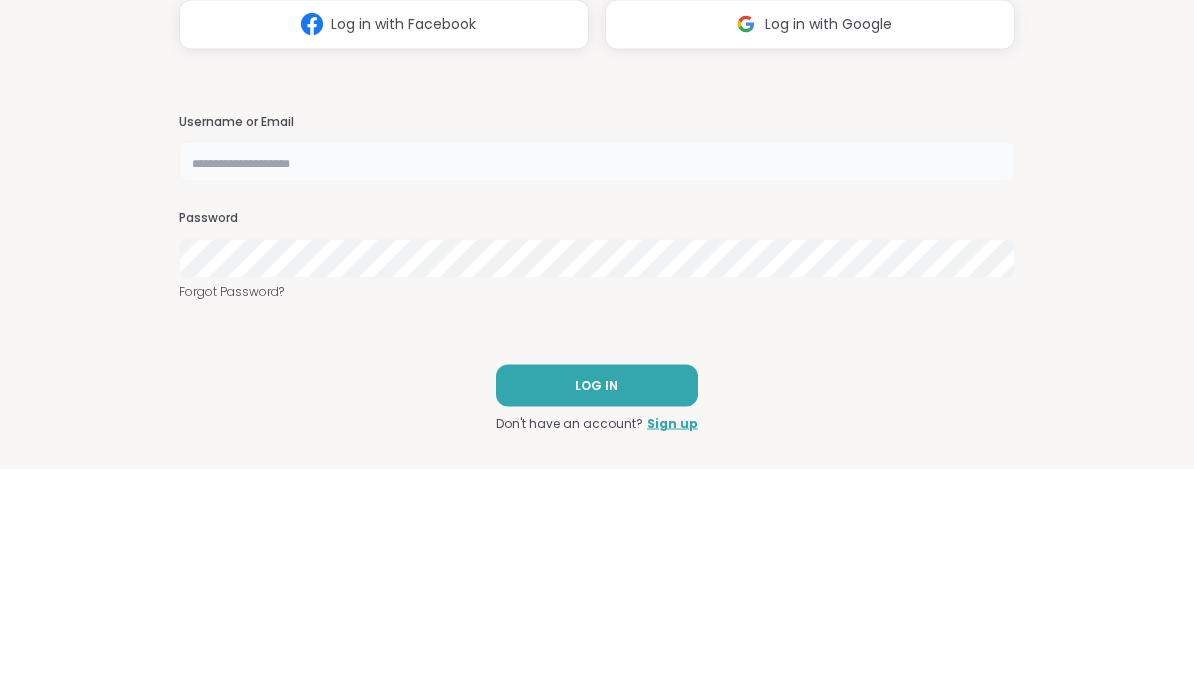 type on "**********" 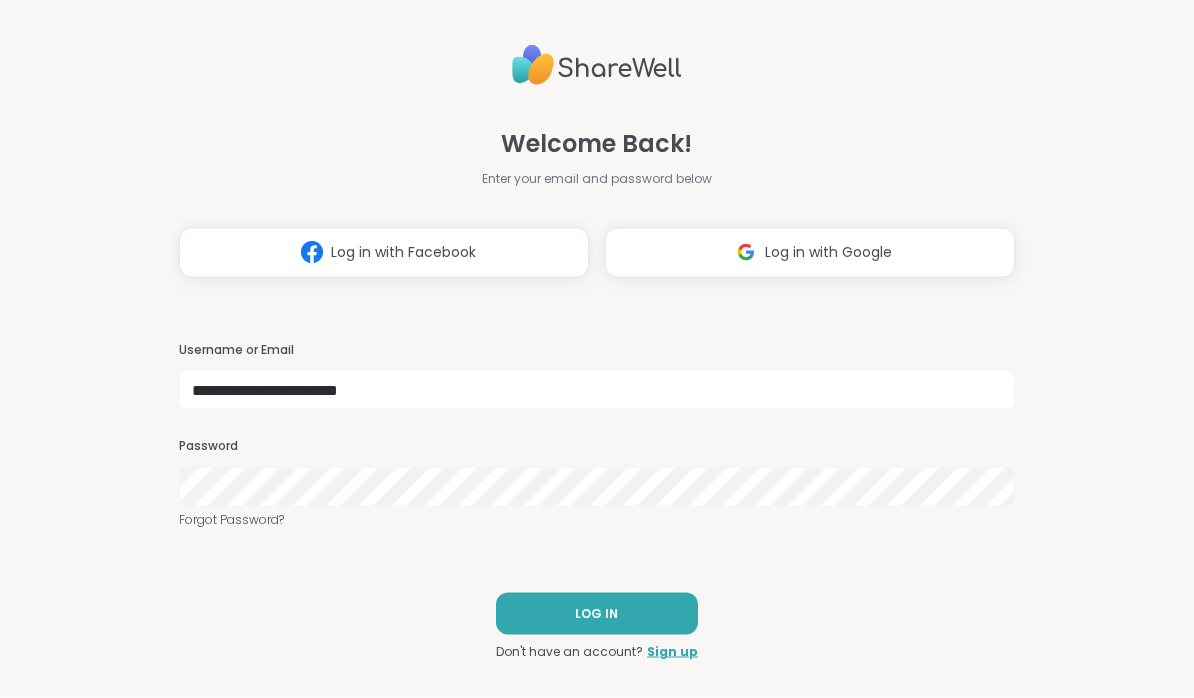 click on "LOG IN" at bounding box center [597, 614] 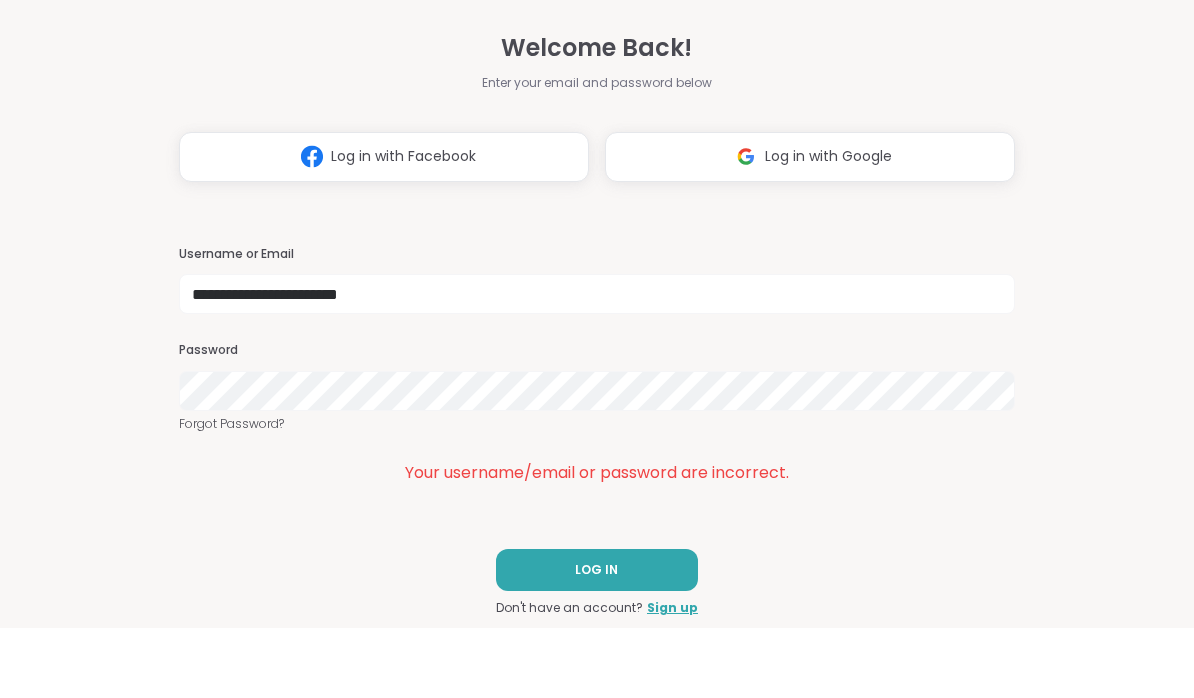scroll, scrollTop: 1, scrollLeft: 0, axis: vertical 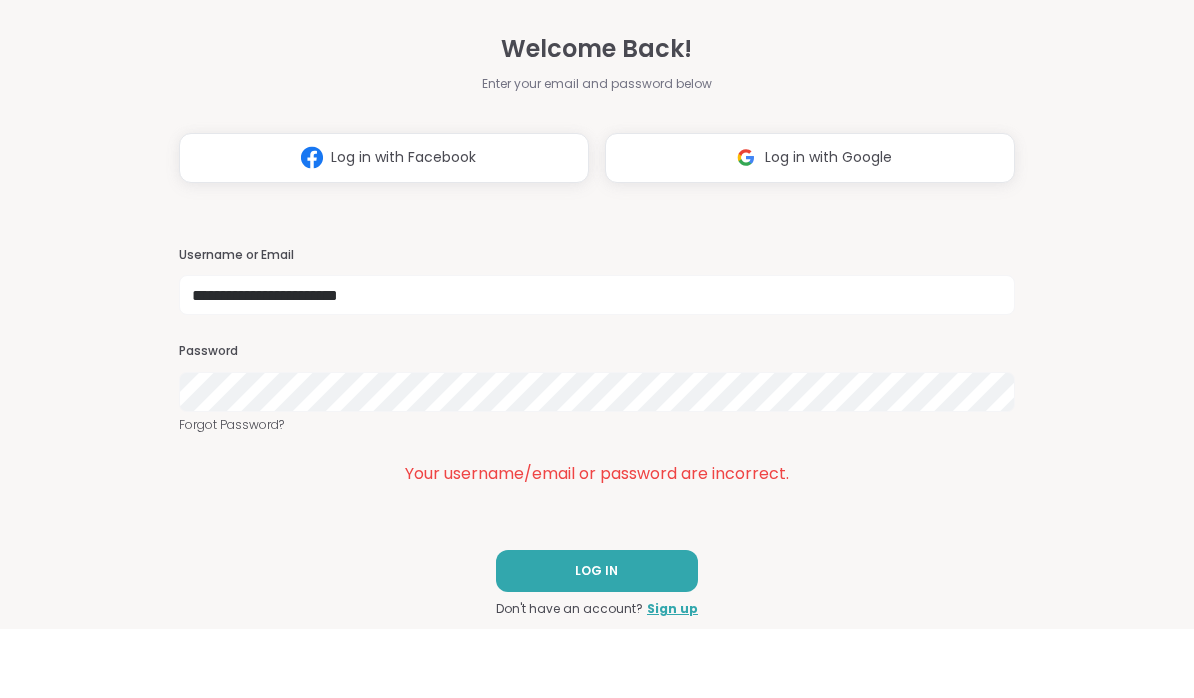 click on "LOG IN" at bounding box center (597, 640) 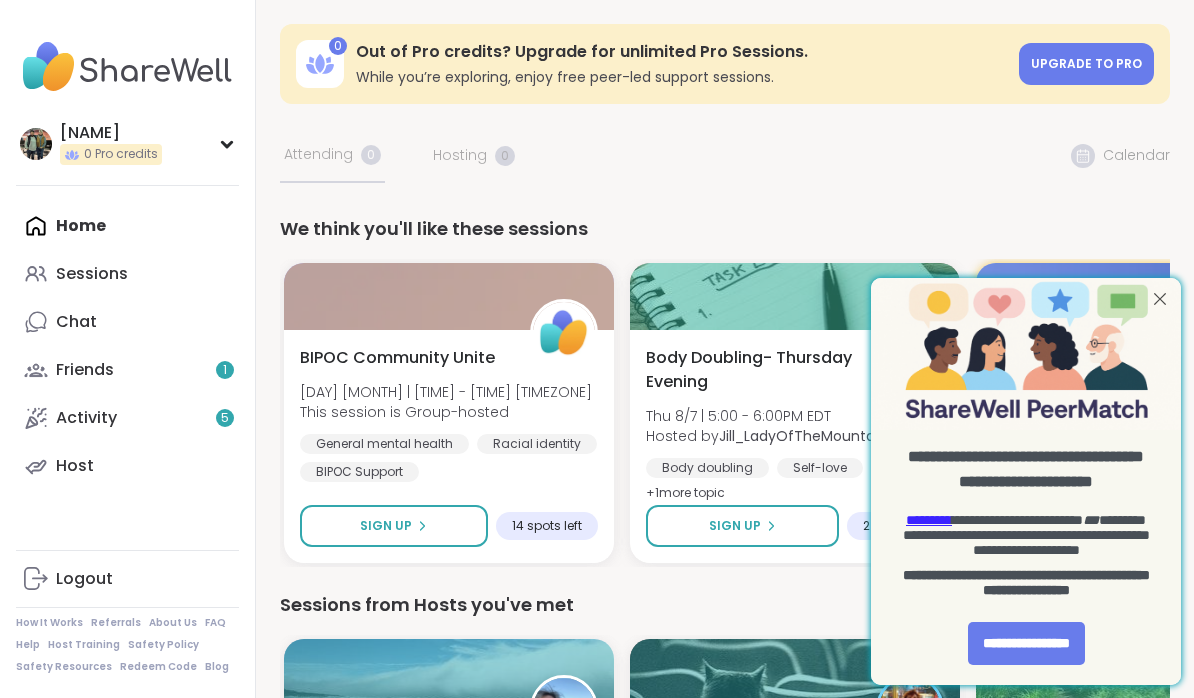 scroll, scrollTop: 0, scrollLeft: 0, axis: both 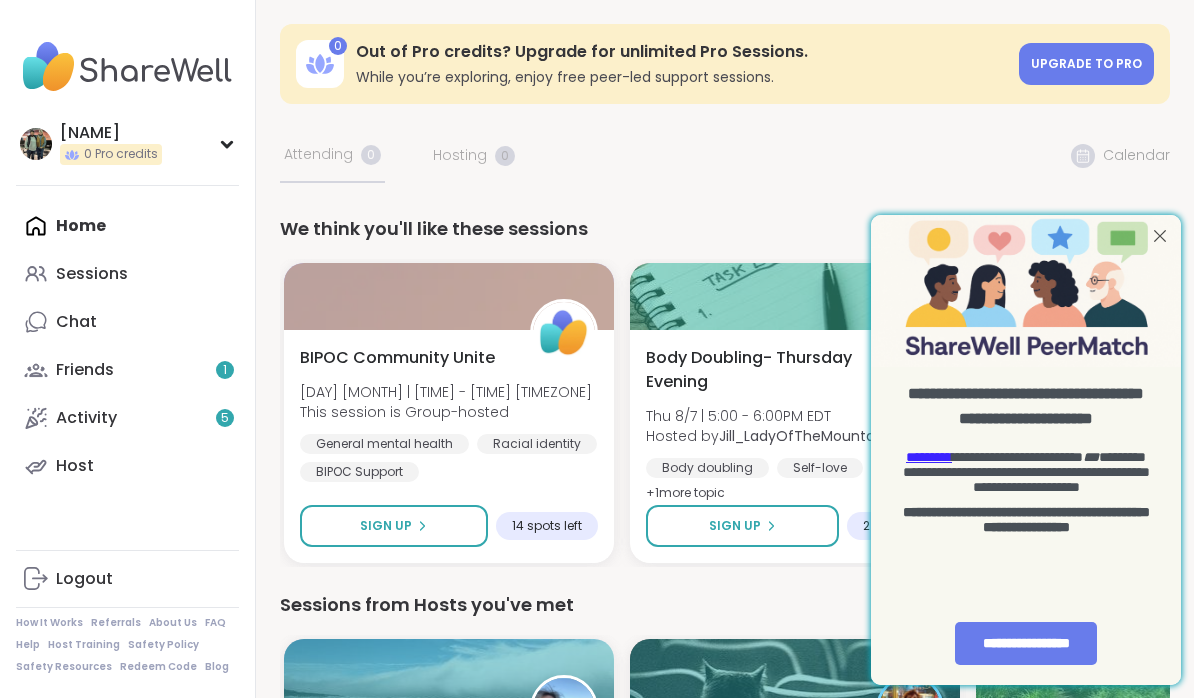 click on "**********" at bounding box center [1026, 643] 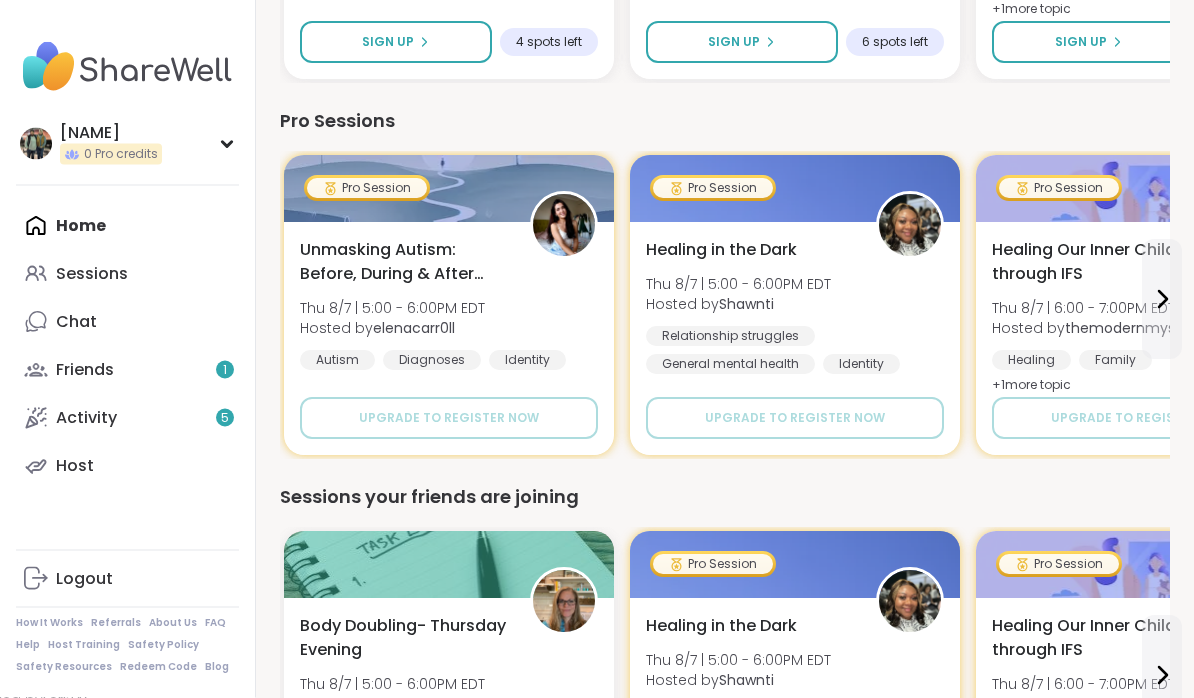 scroll, scrollTop: 860, scrollLeft: 0, axis: vertical 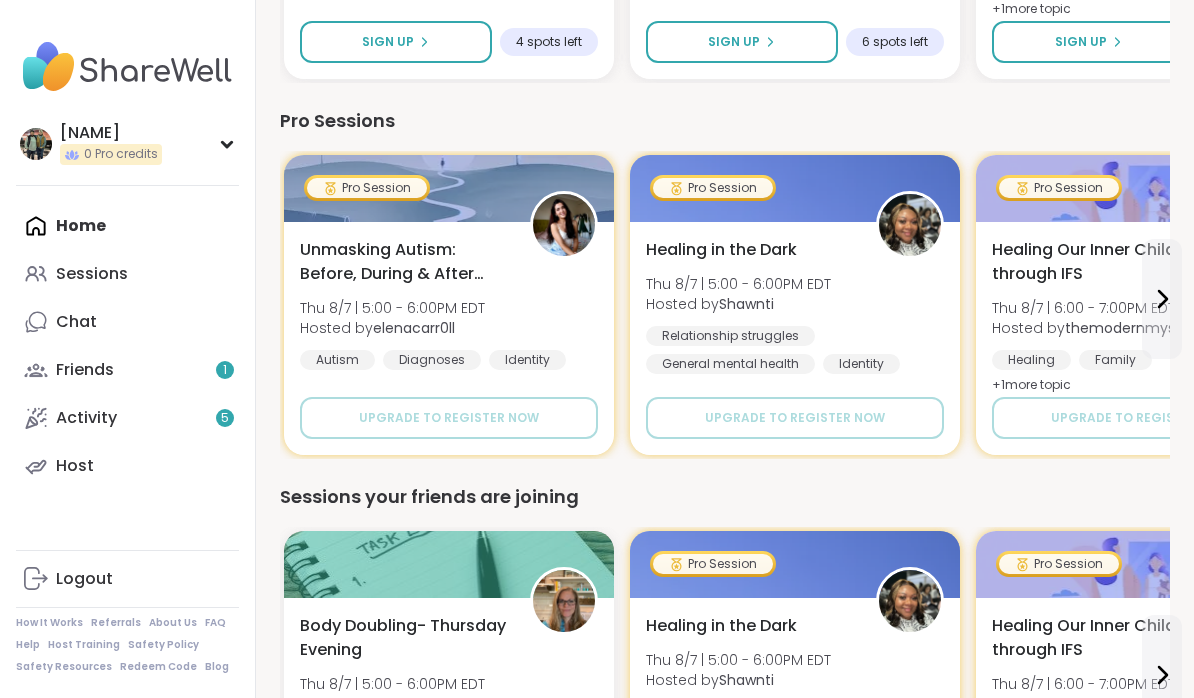 click on "Activity 5" at bounding box center [86, 418] 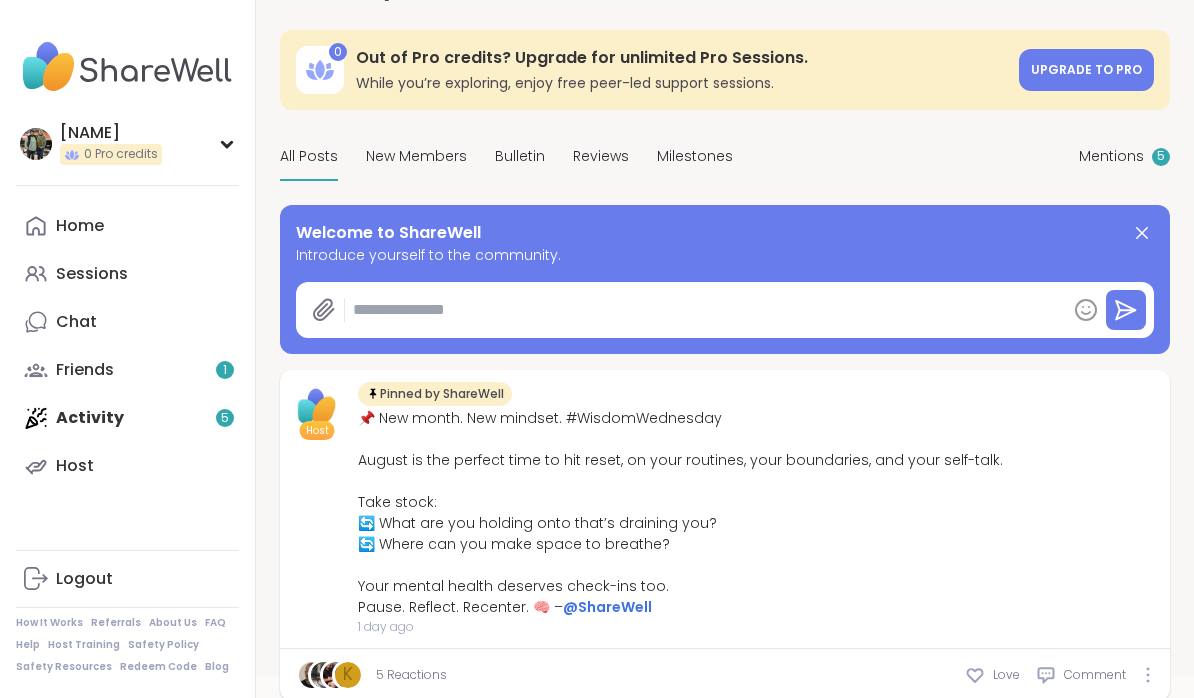 scroll, scrollTop: 65, scrollLeft: 0, axis: vertical 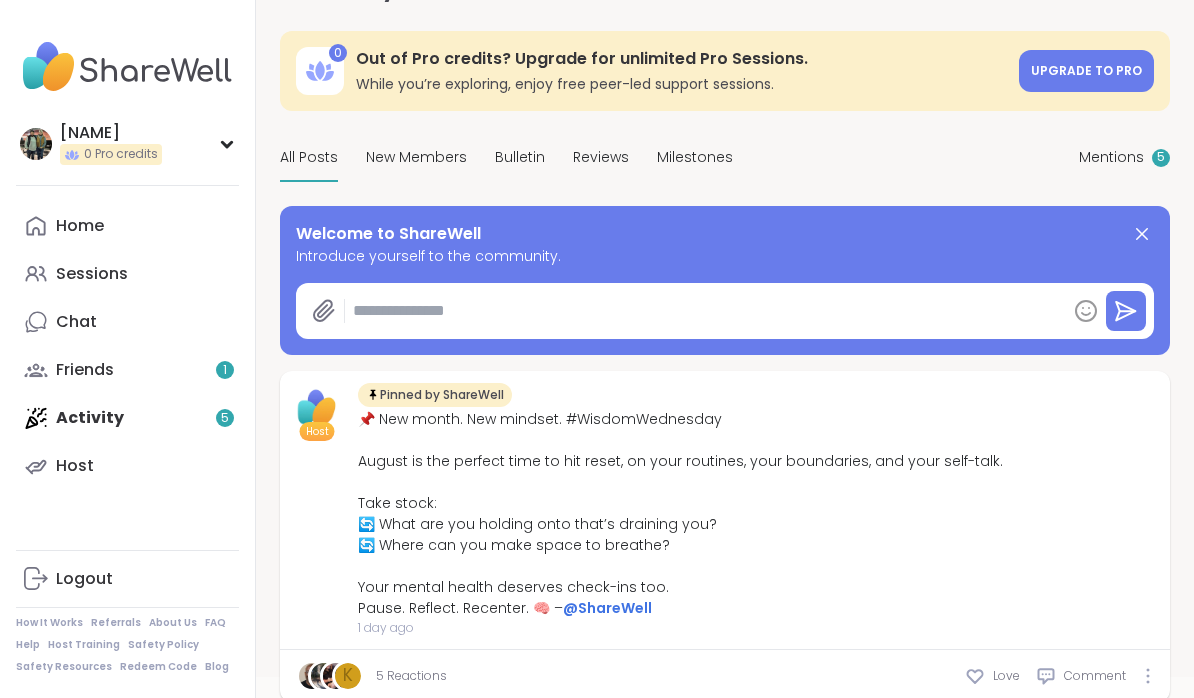 click at bounding box center (705, 311) 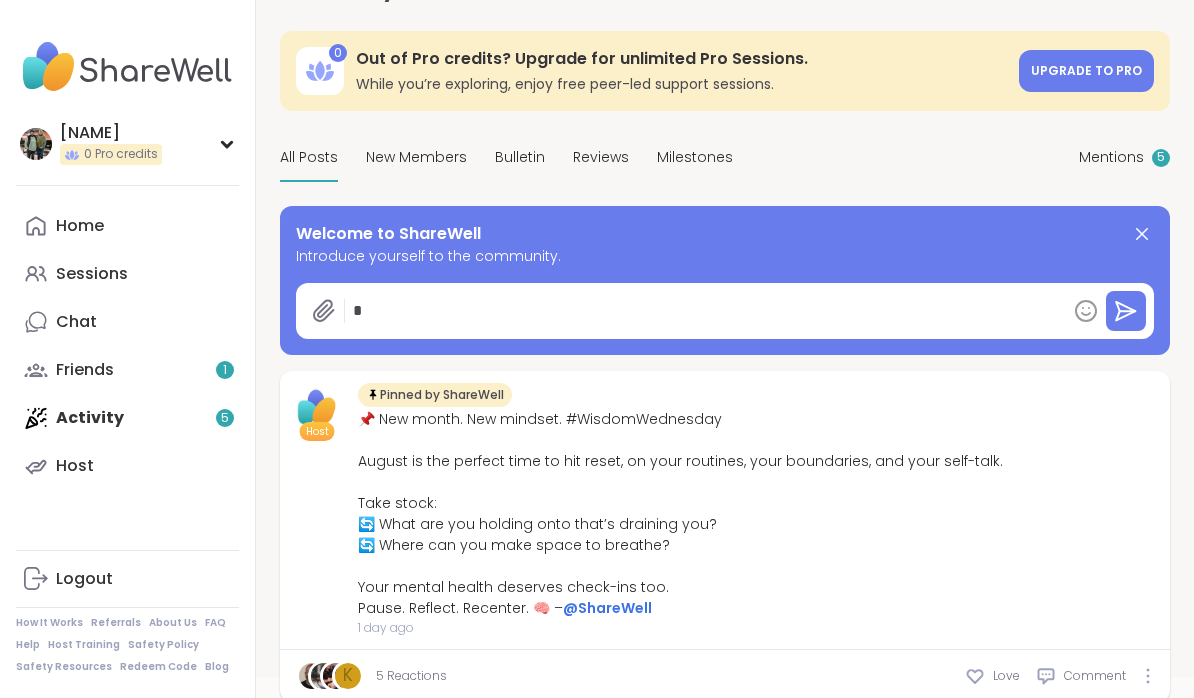type on "*" 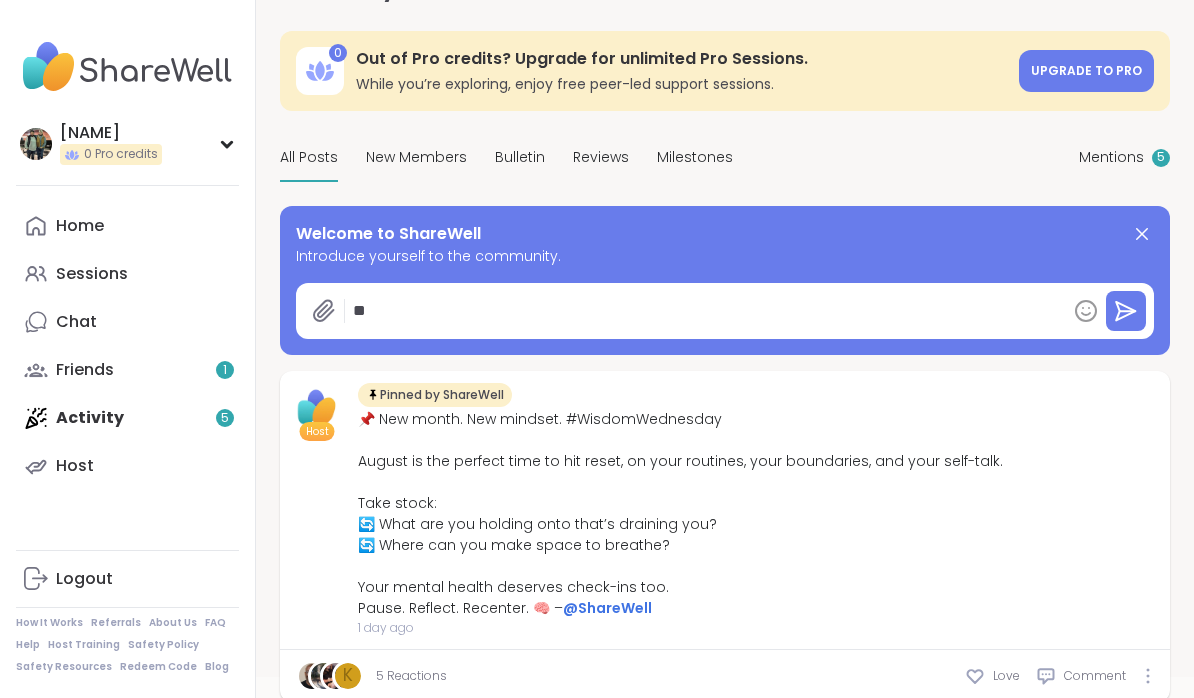 type on "*" 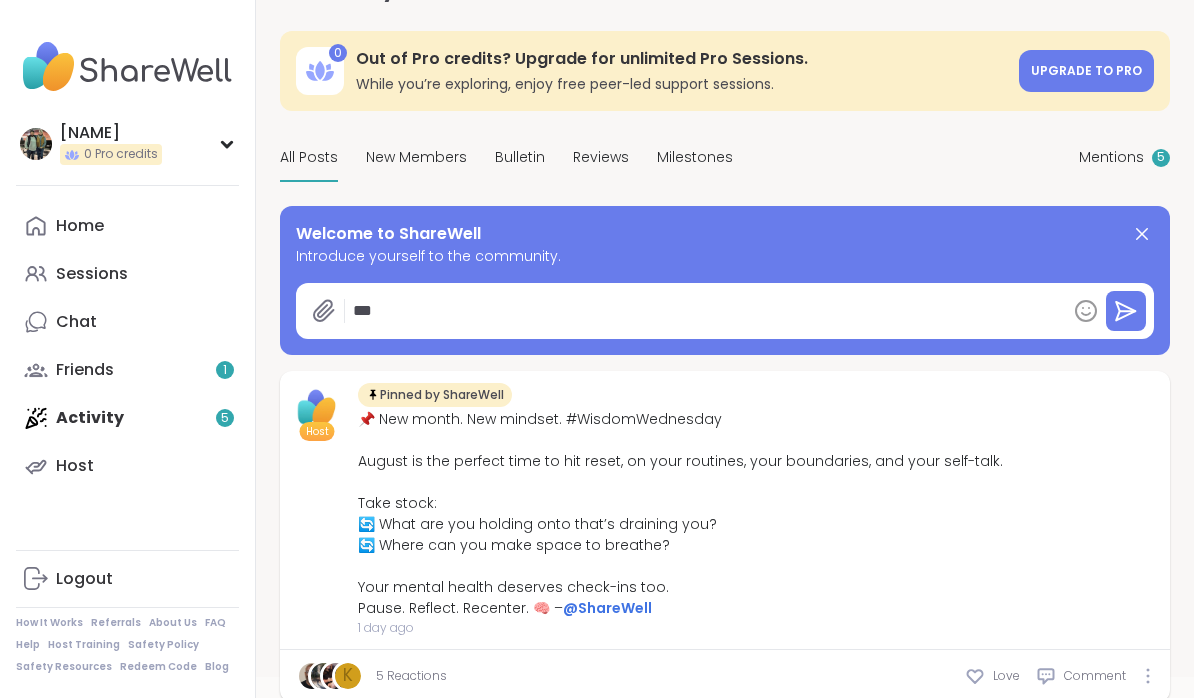 type on "*" 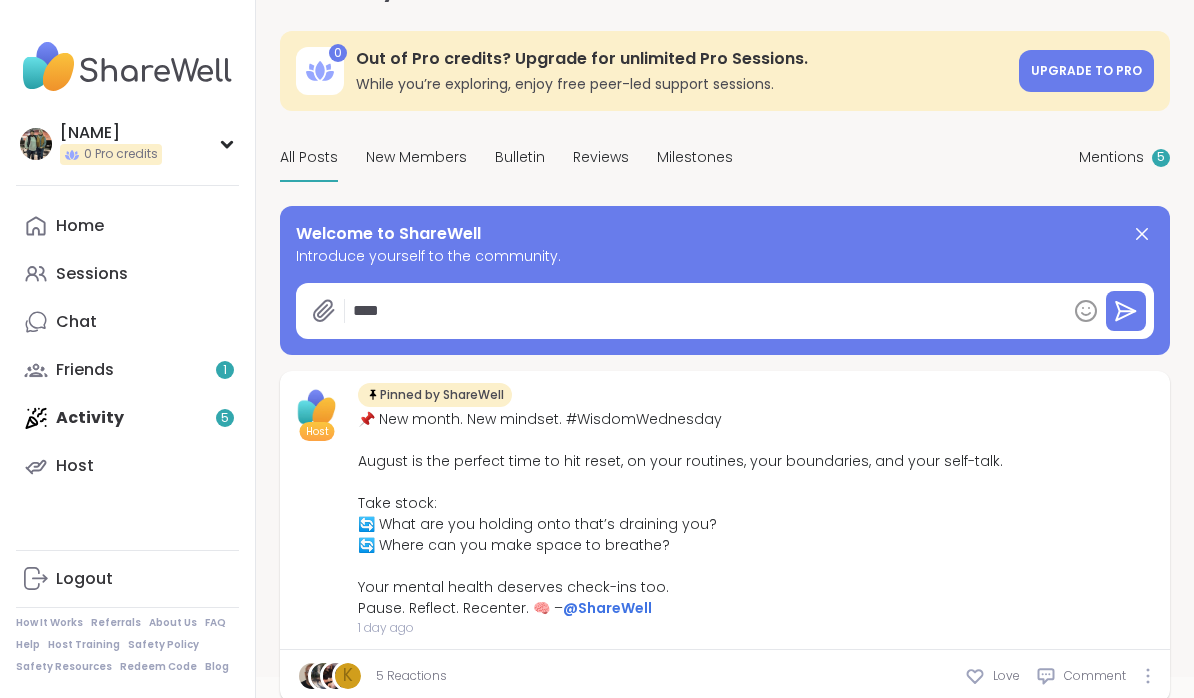 type on "*" 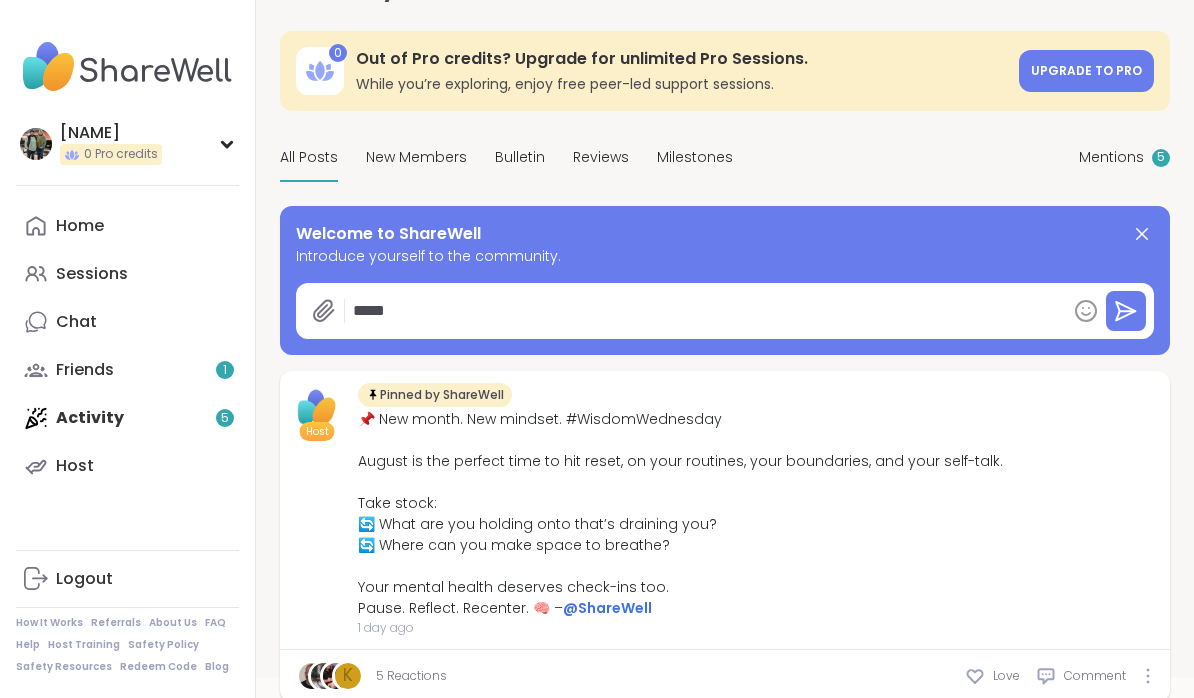 type on "*" 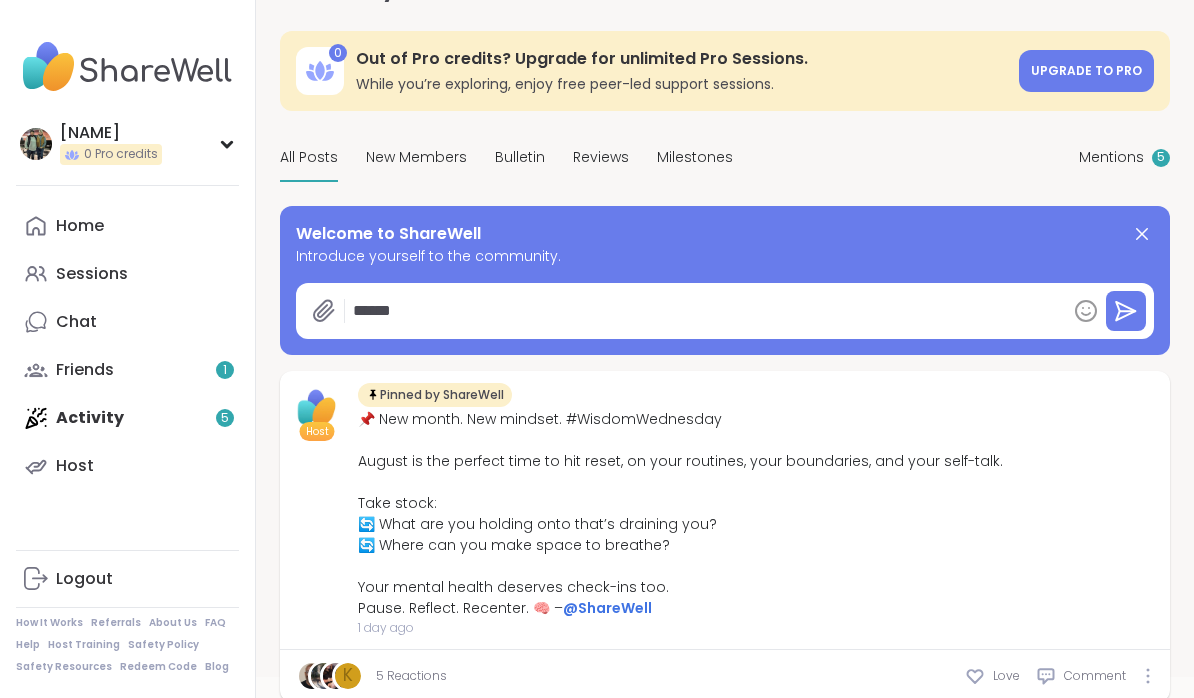 type on "*" 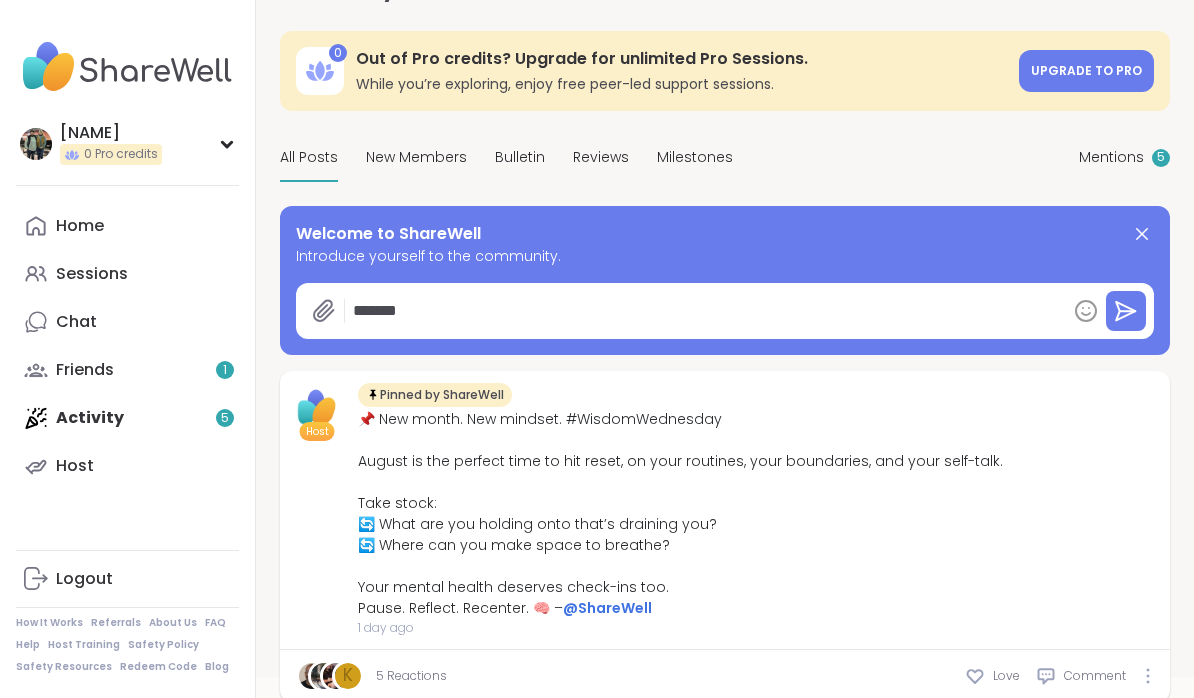 type on "*" 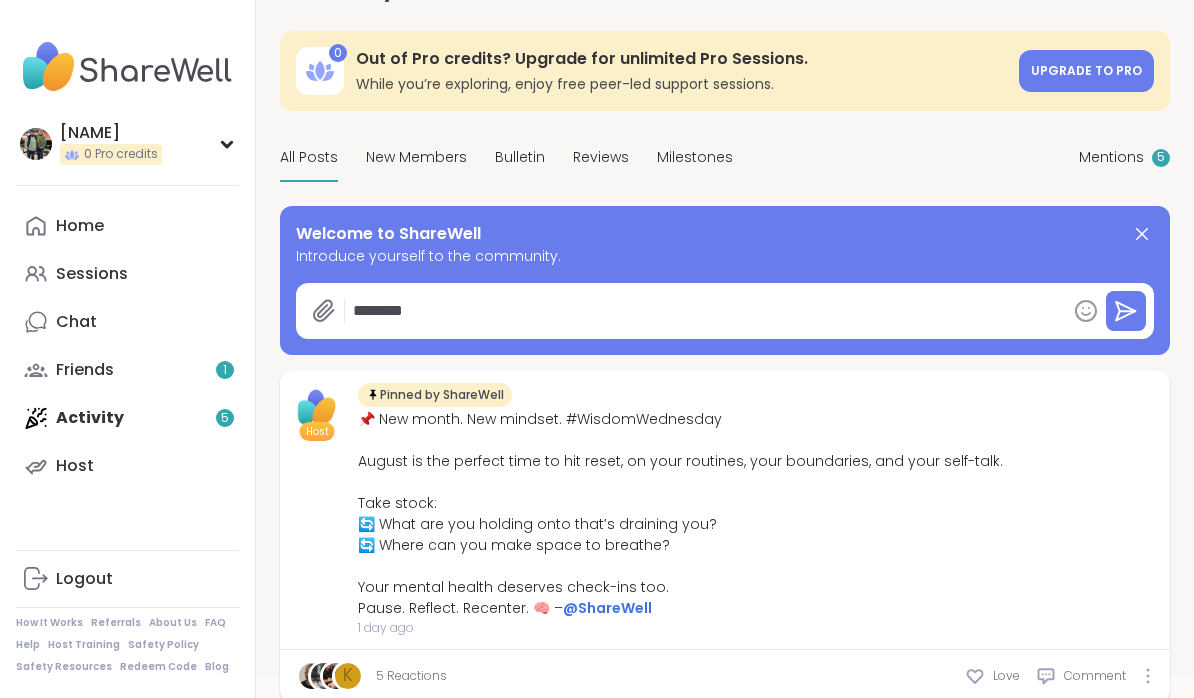 type on "*" 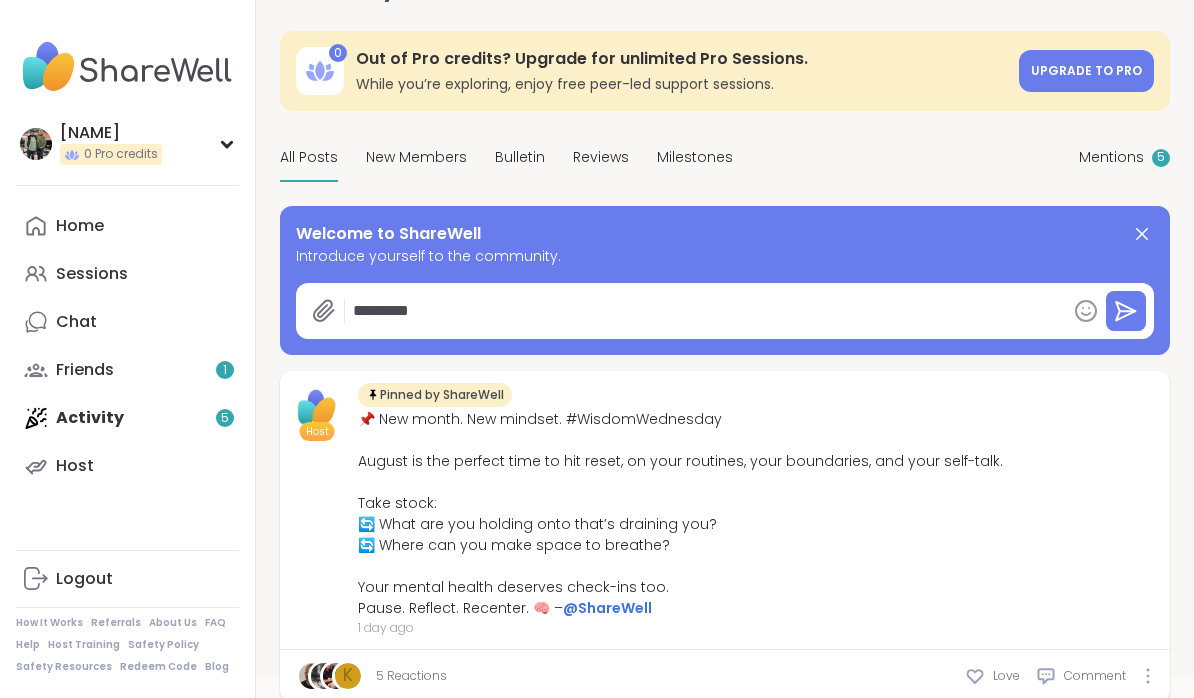 type on "*" 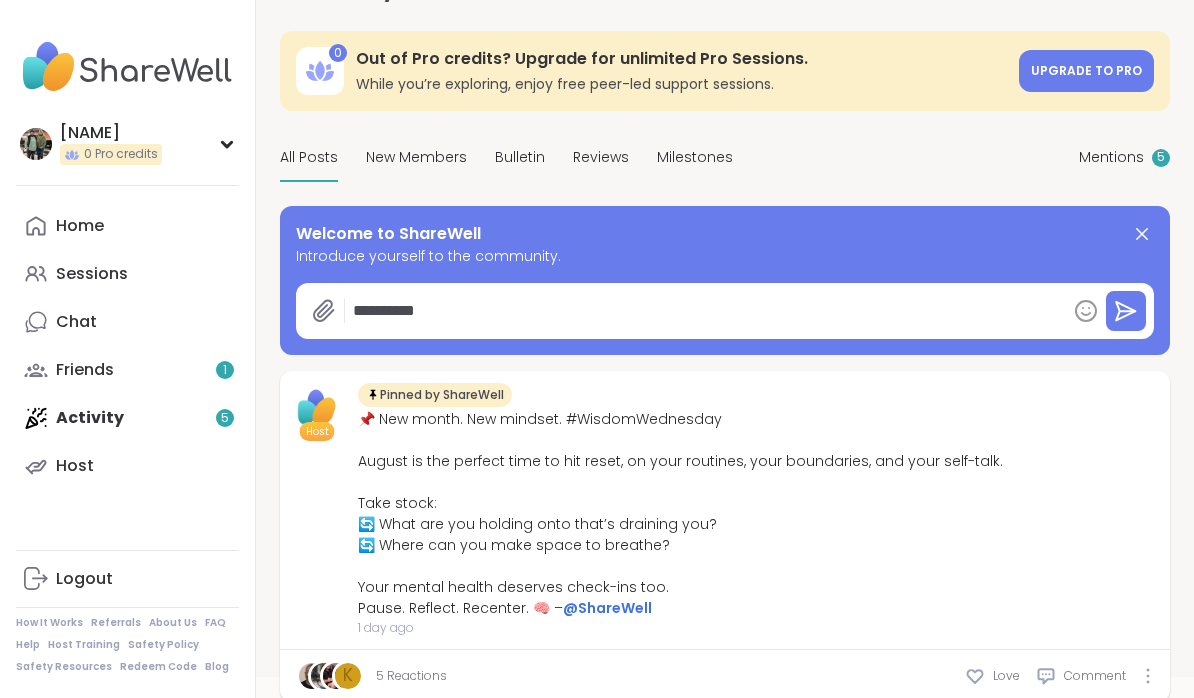 type on "*" 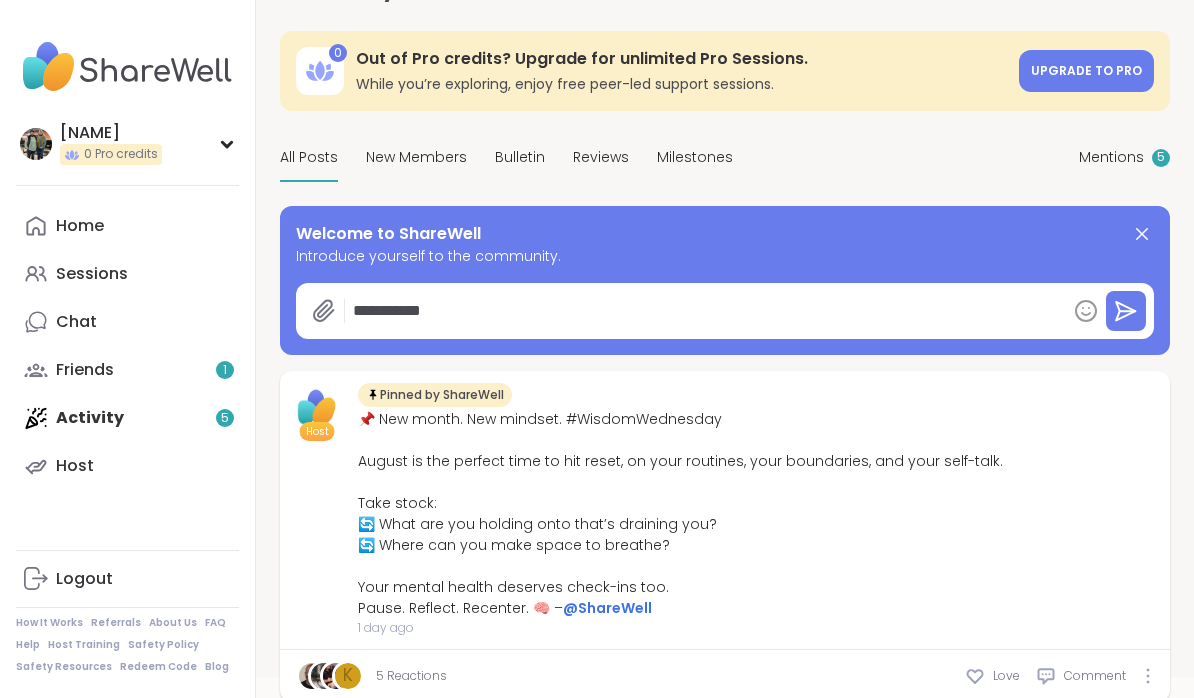type on "*" 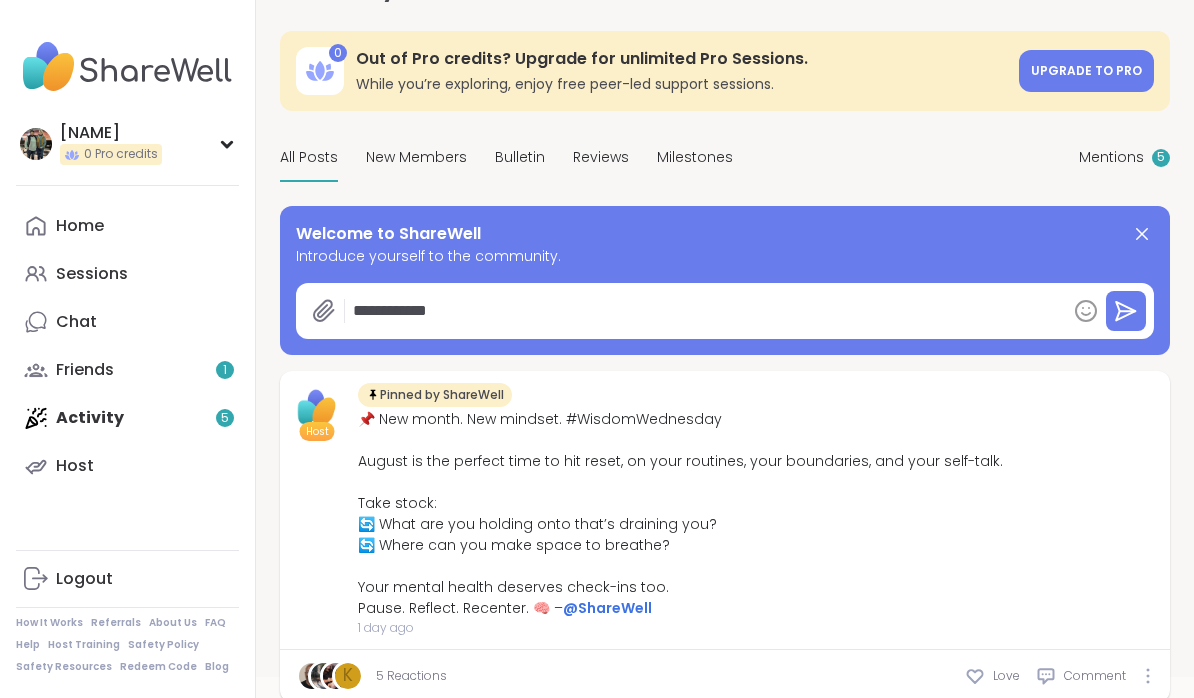 type on "*" 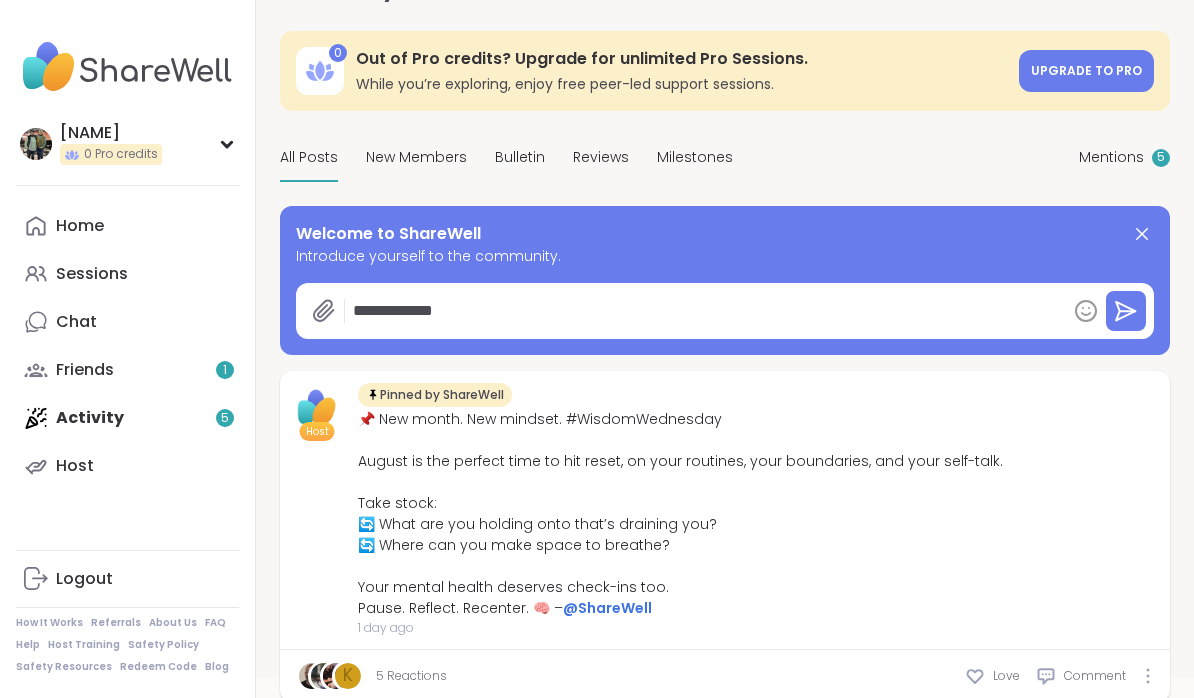 type on "*" 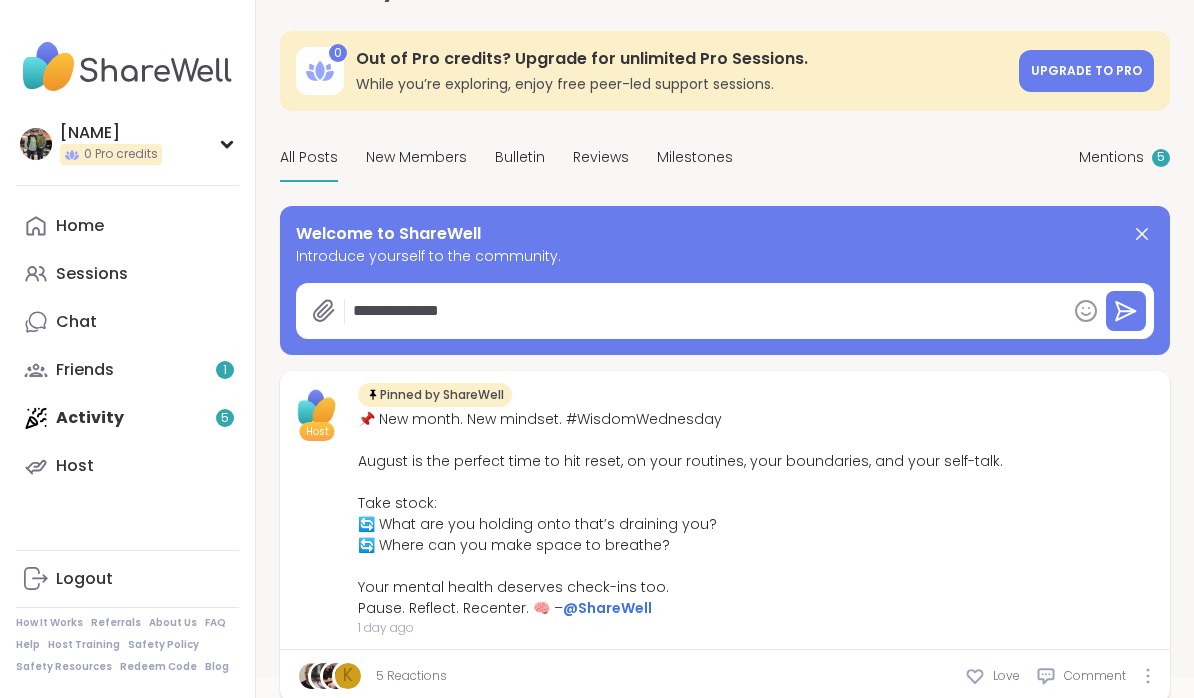 type on "*" 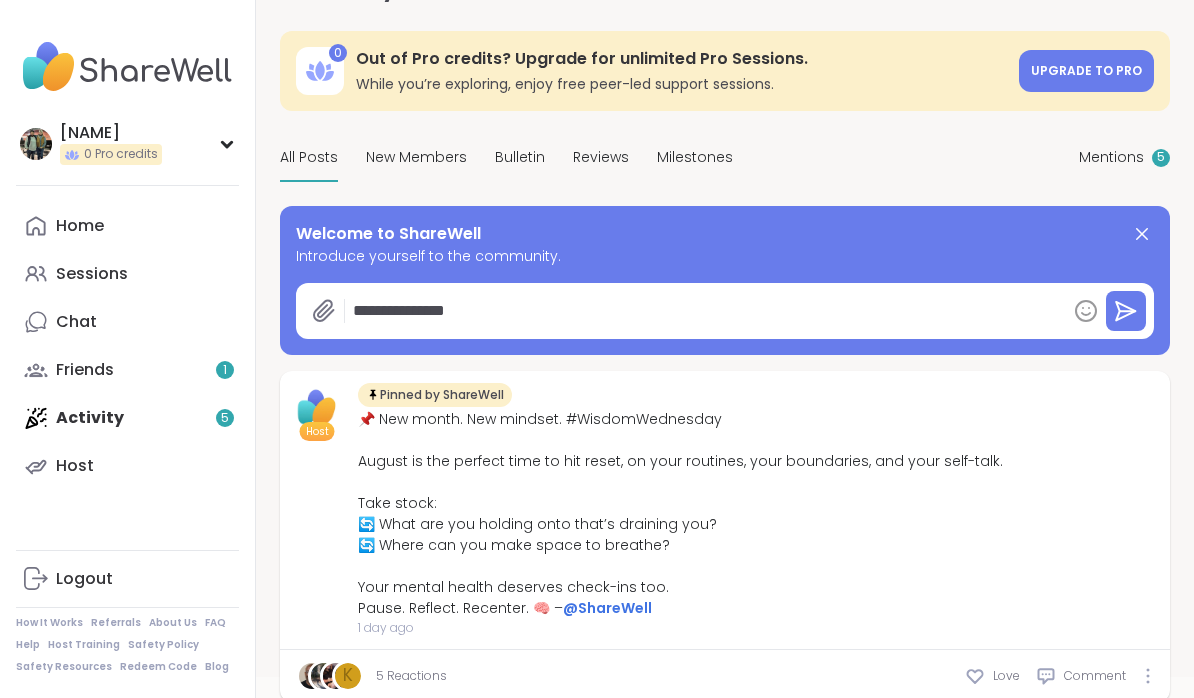 type on "*" 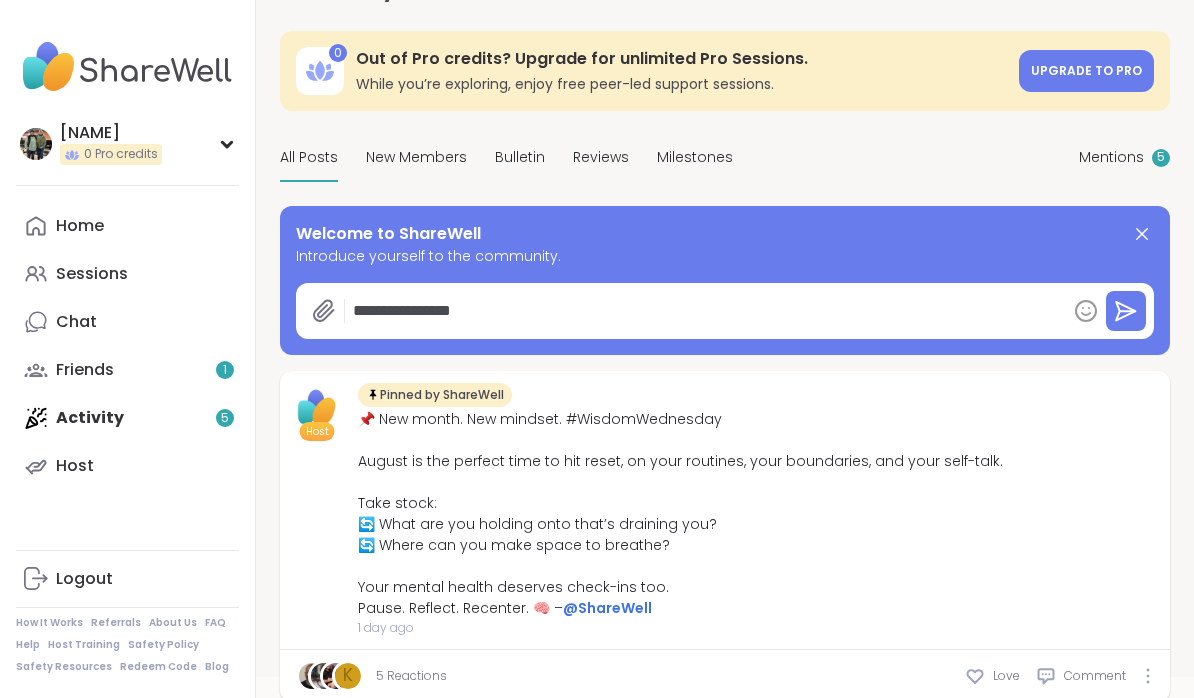 type on "*" 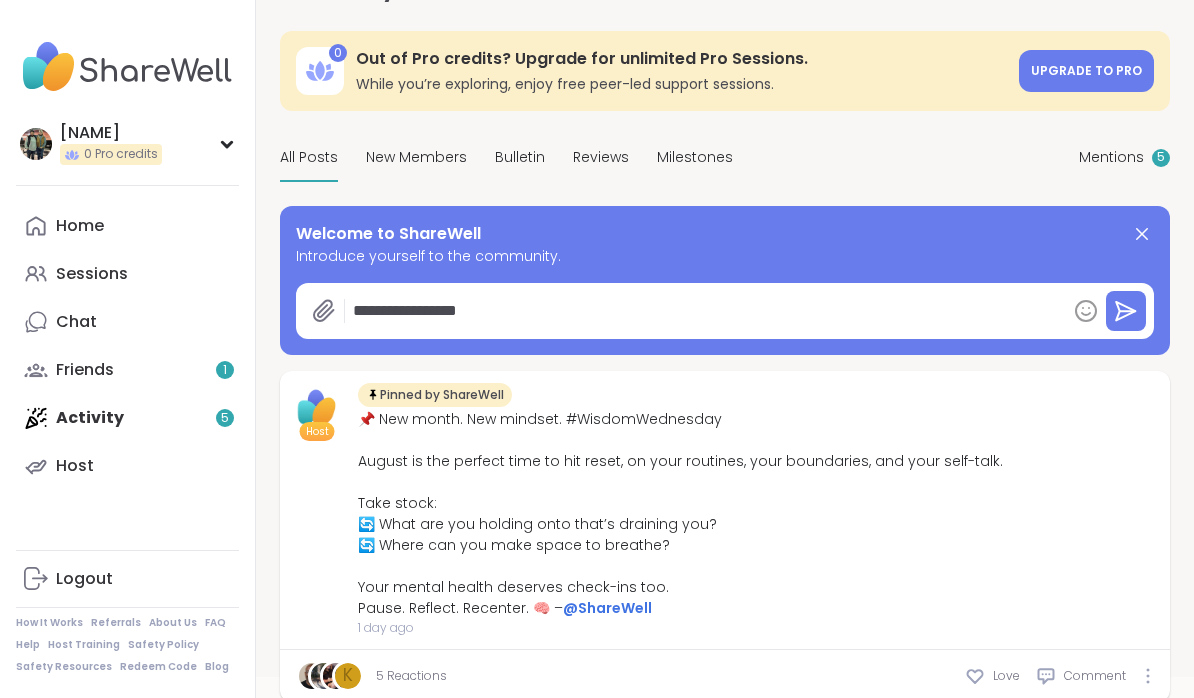 type on "*" 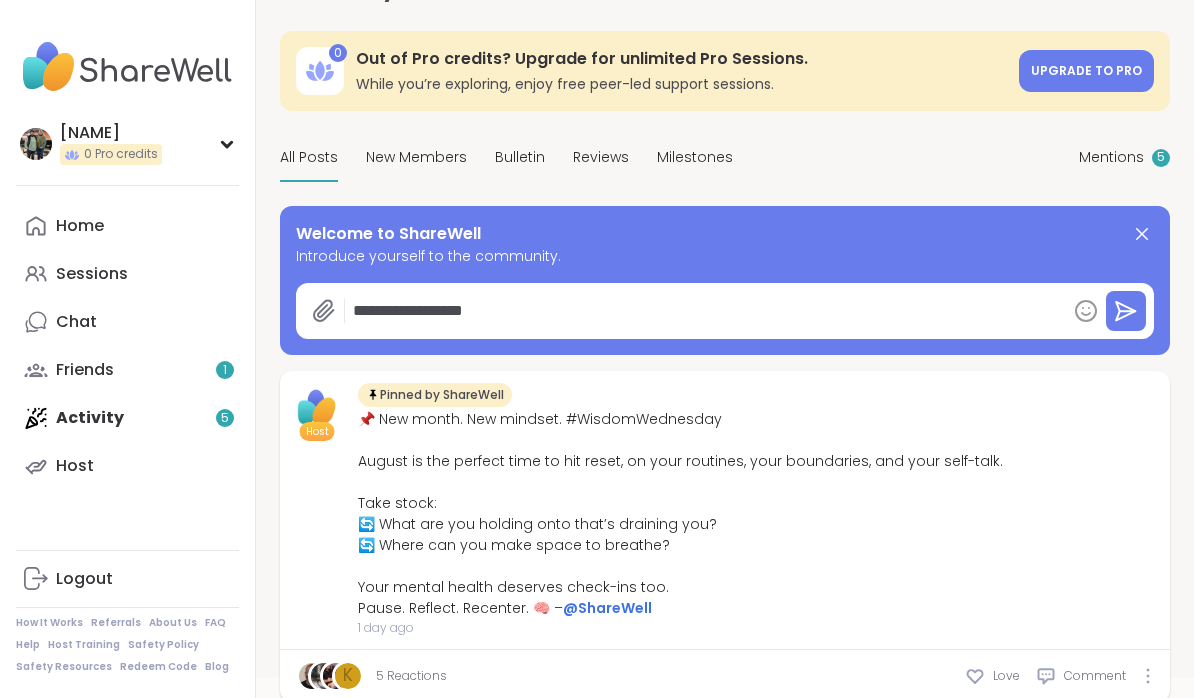 type on "*" 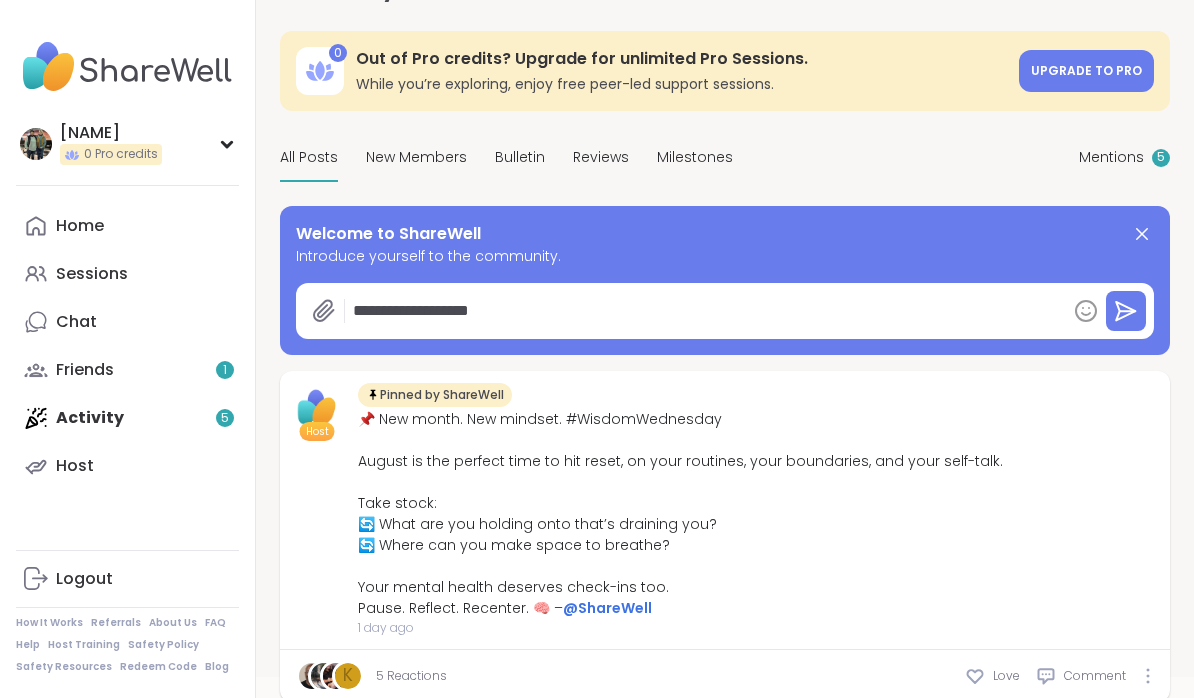 type on "*" 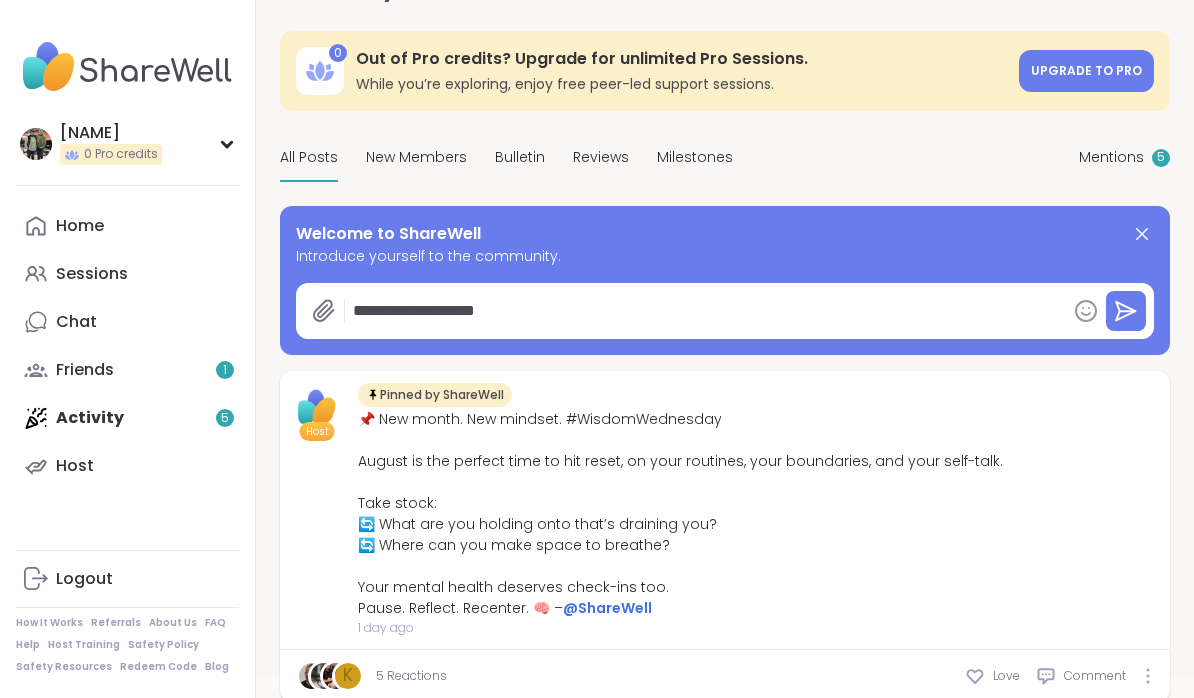 type on "*" 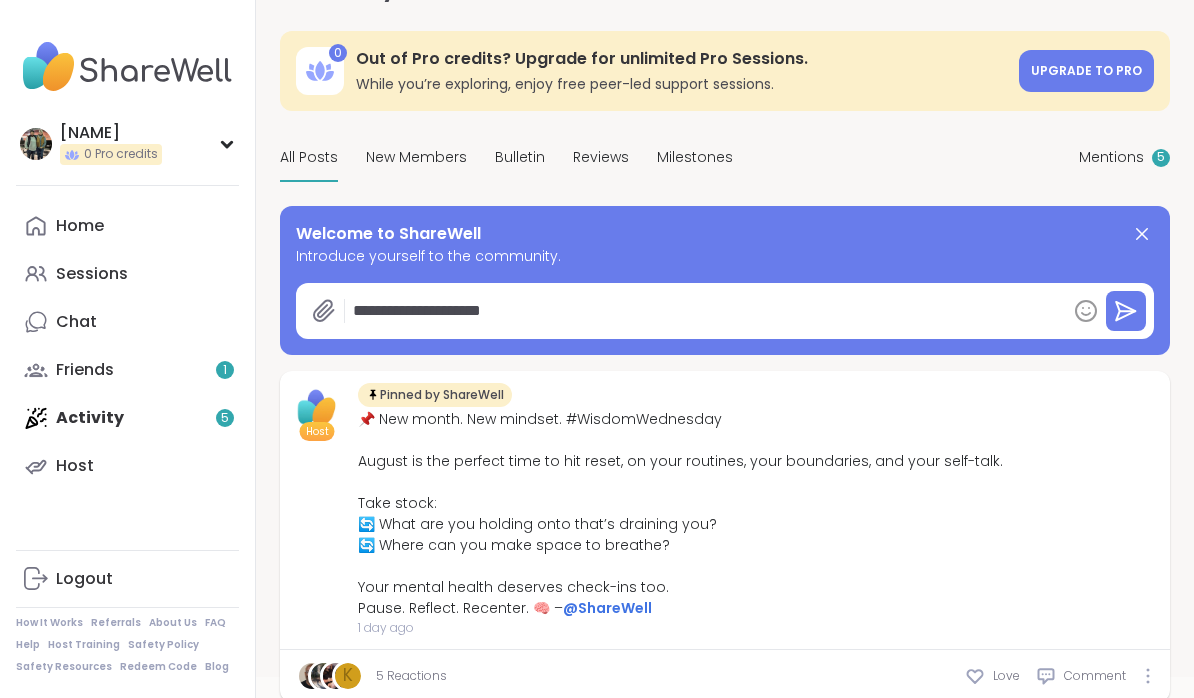 type on "*" 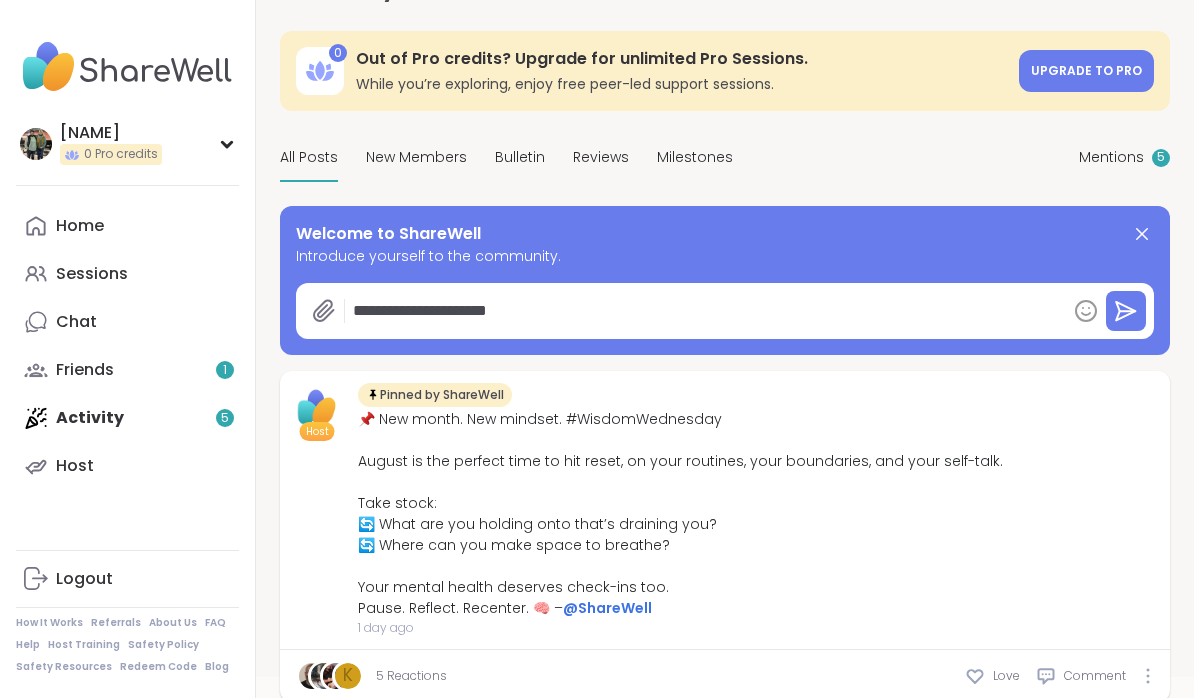 type on "*" 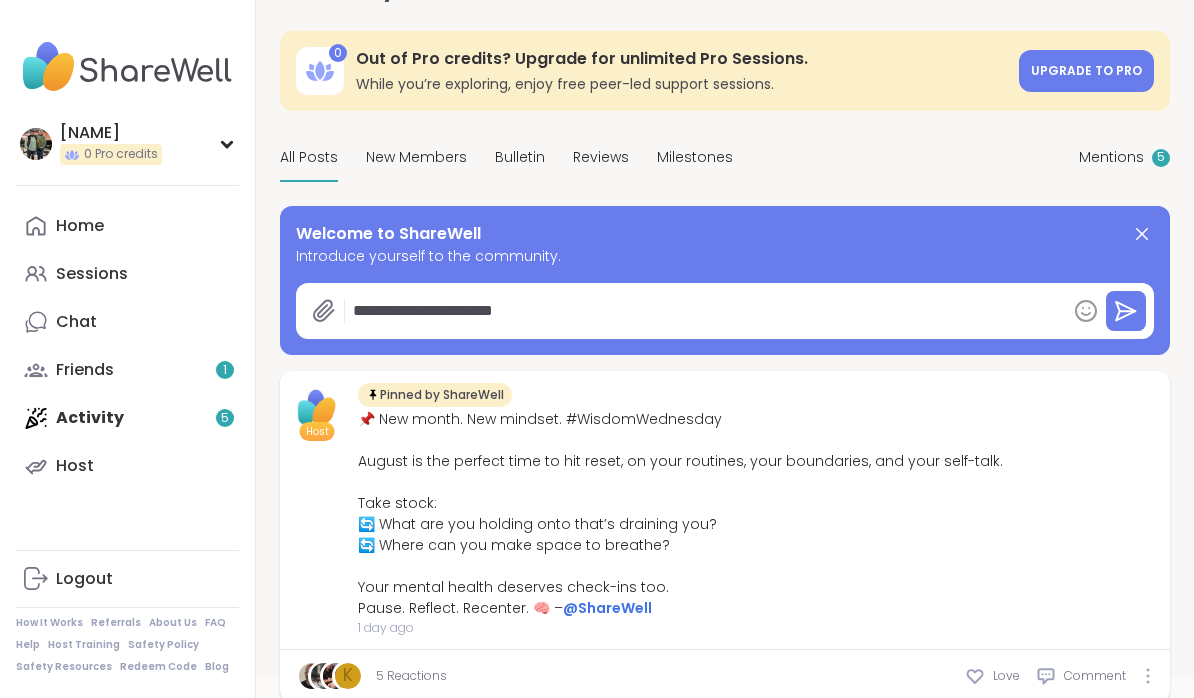 type on "*" 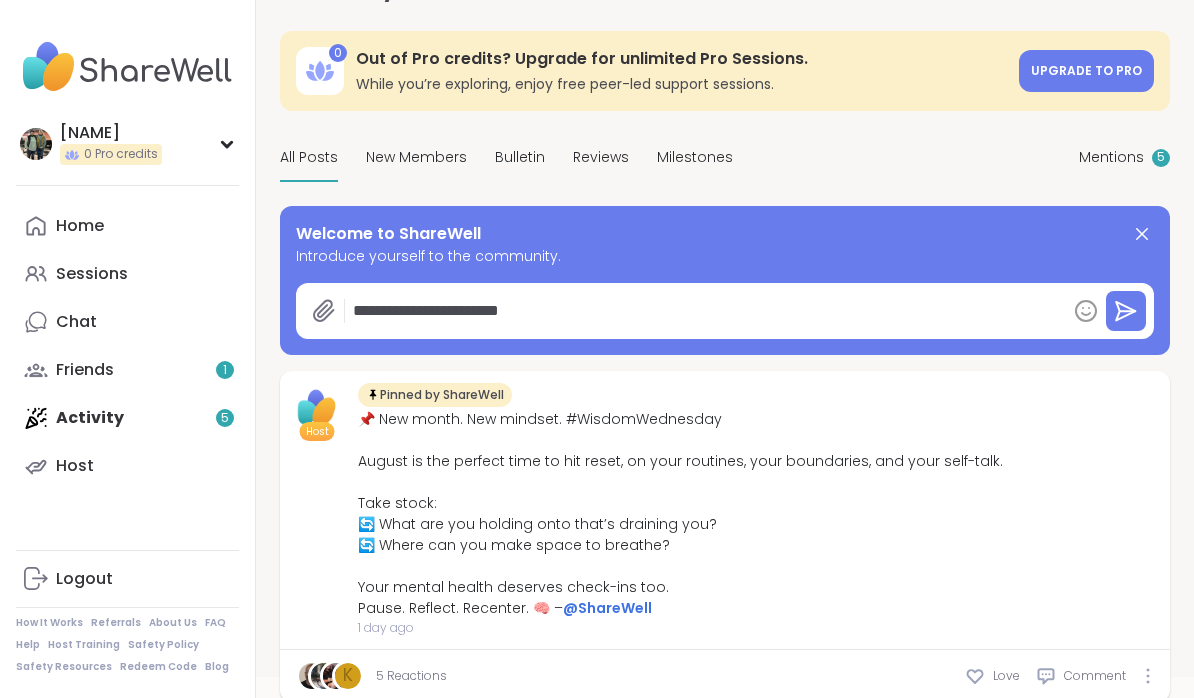 type on "*" 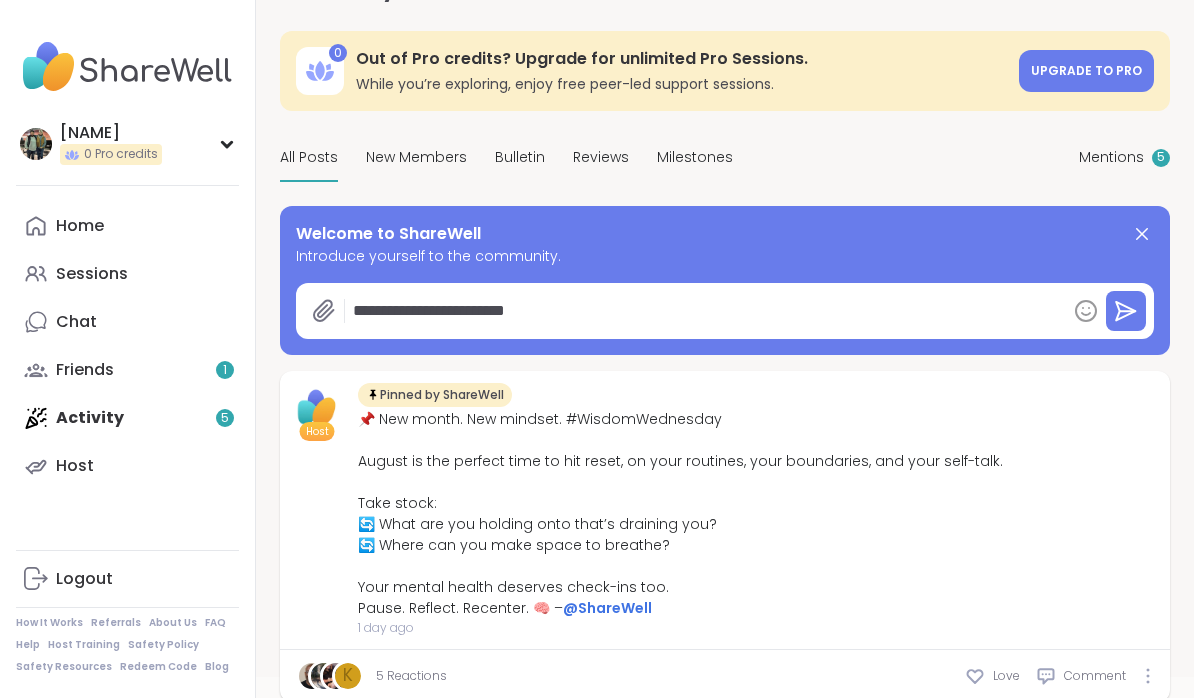type on "*" 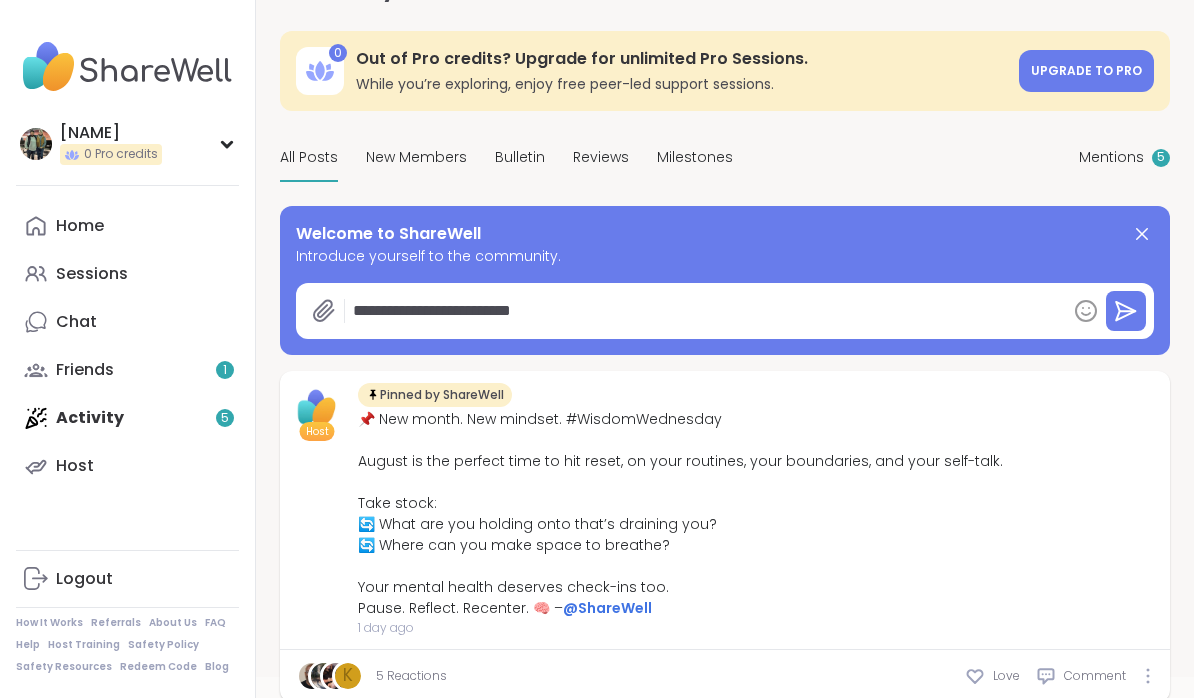 type on "*" 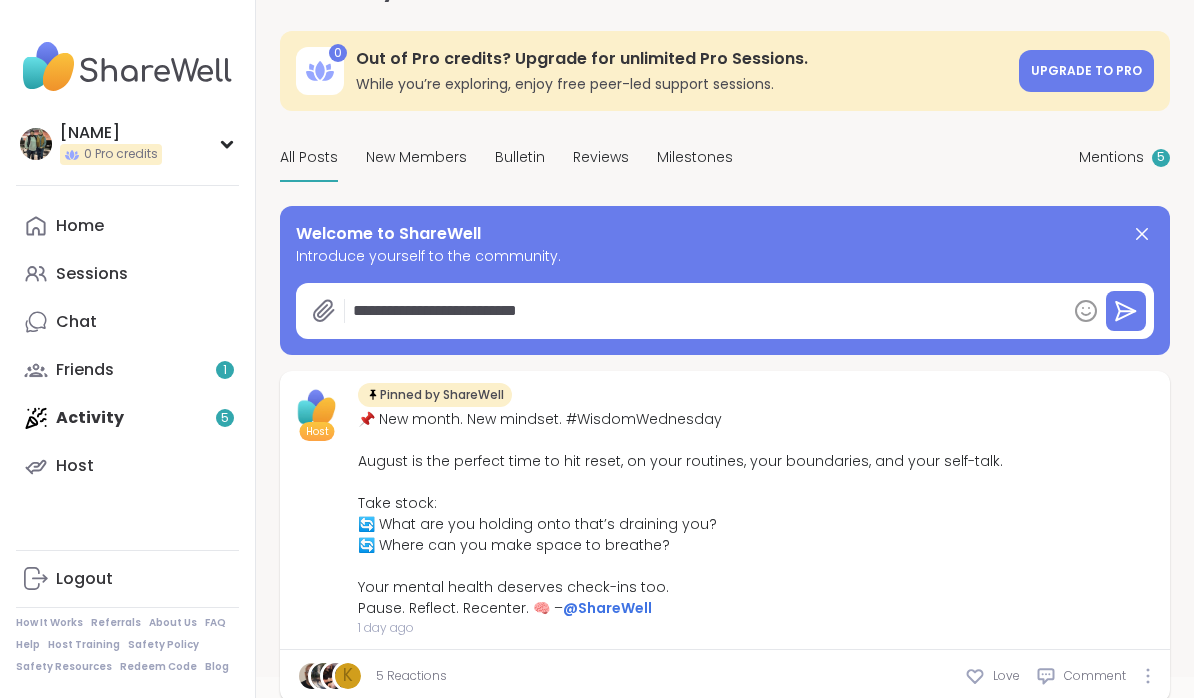 type on "*" 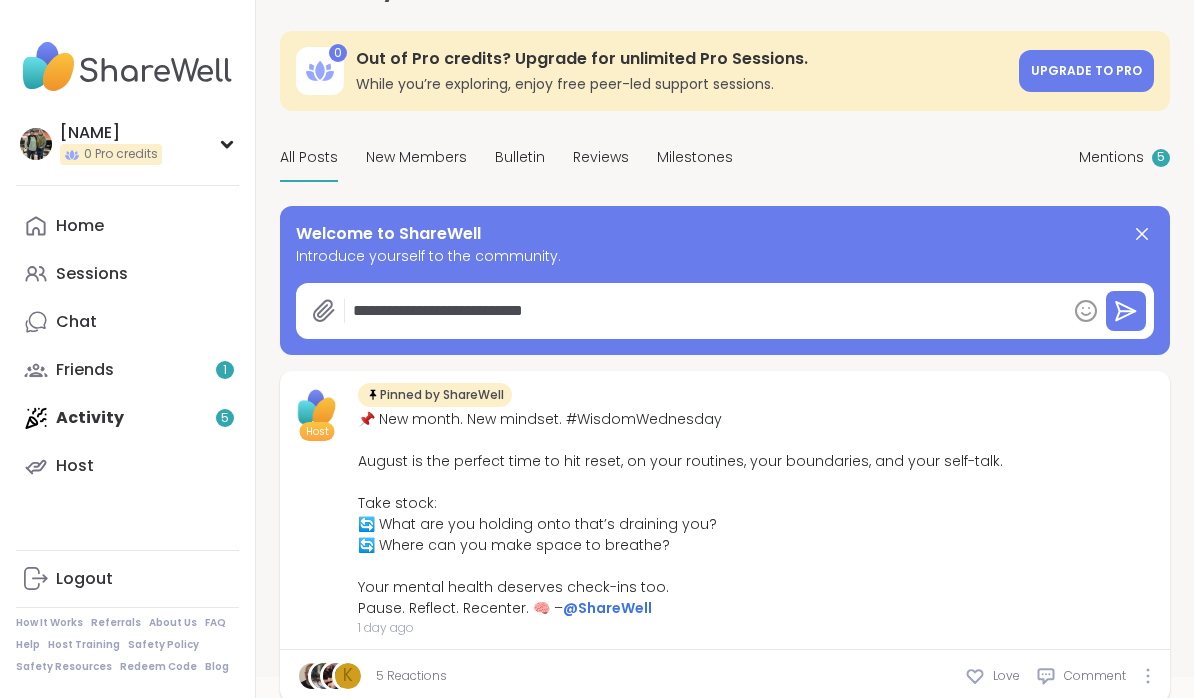 type on "*" 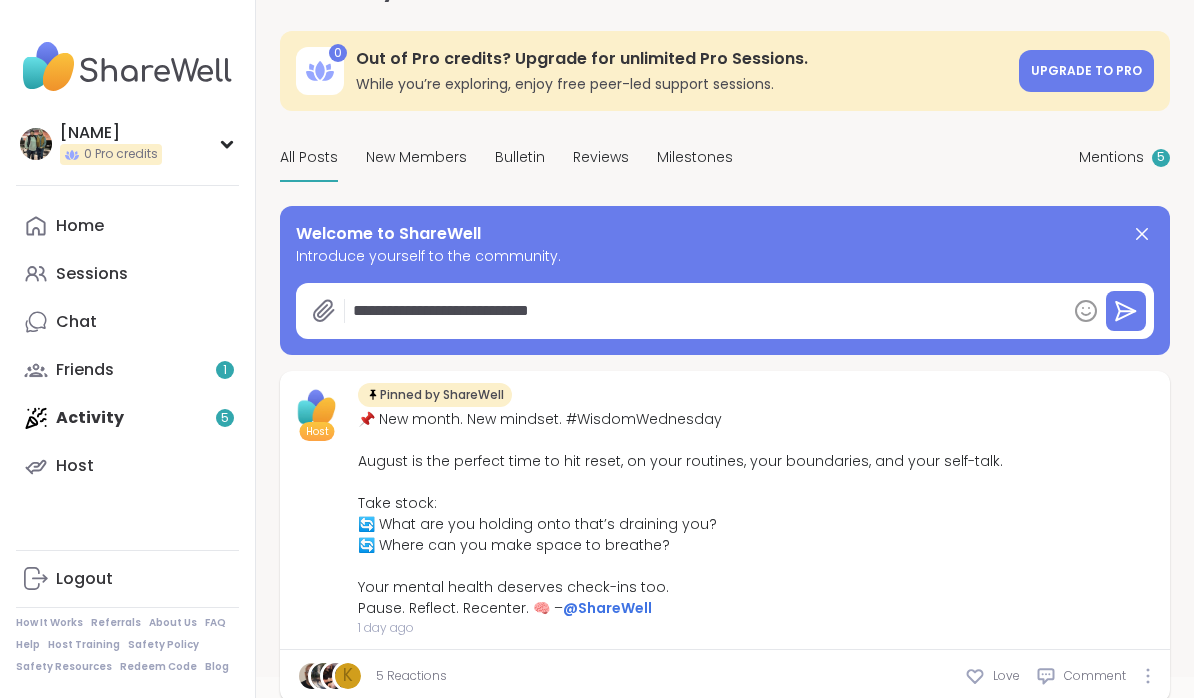 type on "*" 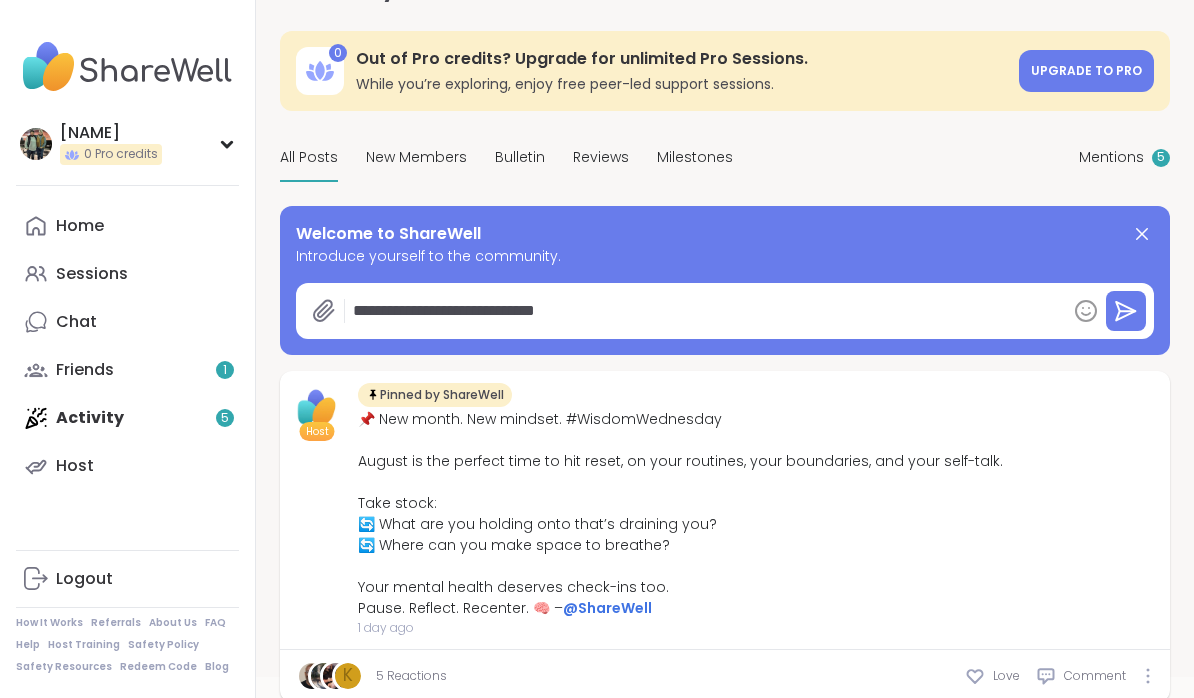 type on "*" 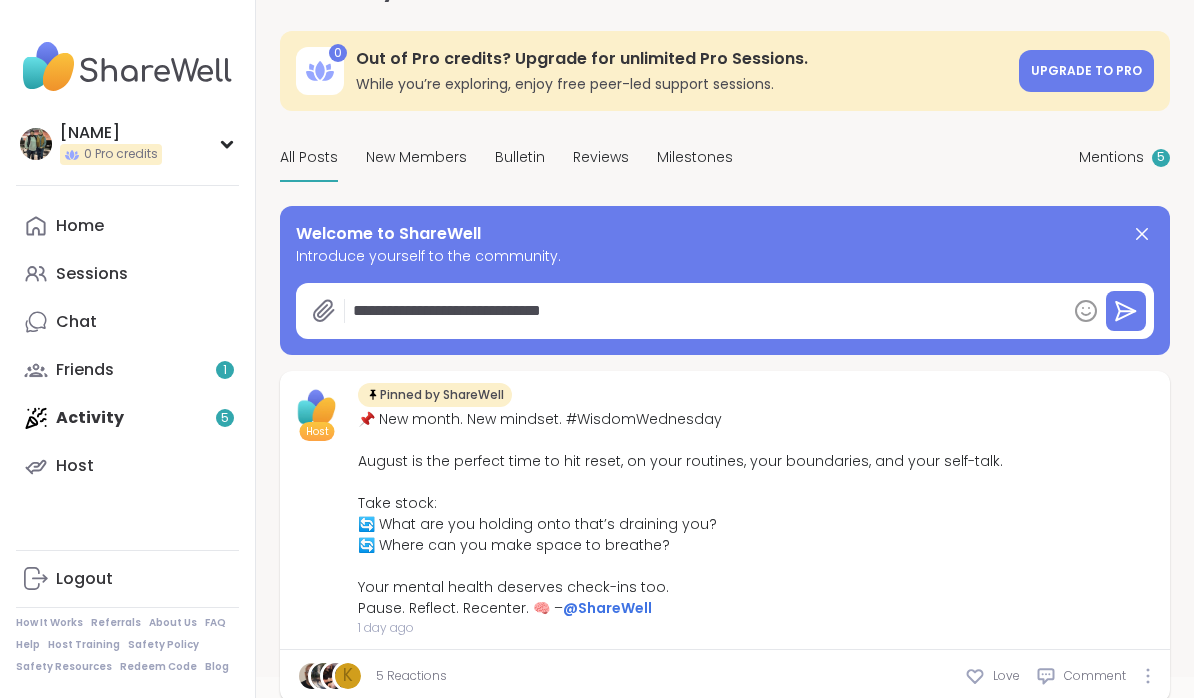 type on "*" 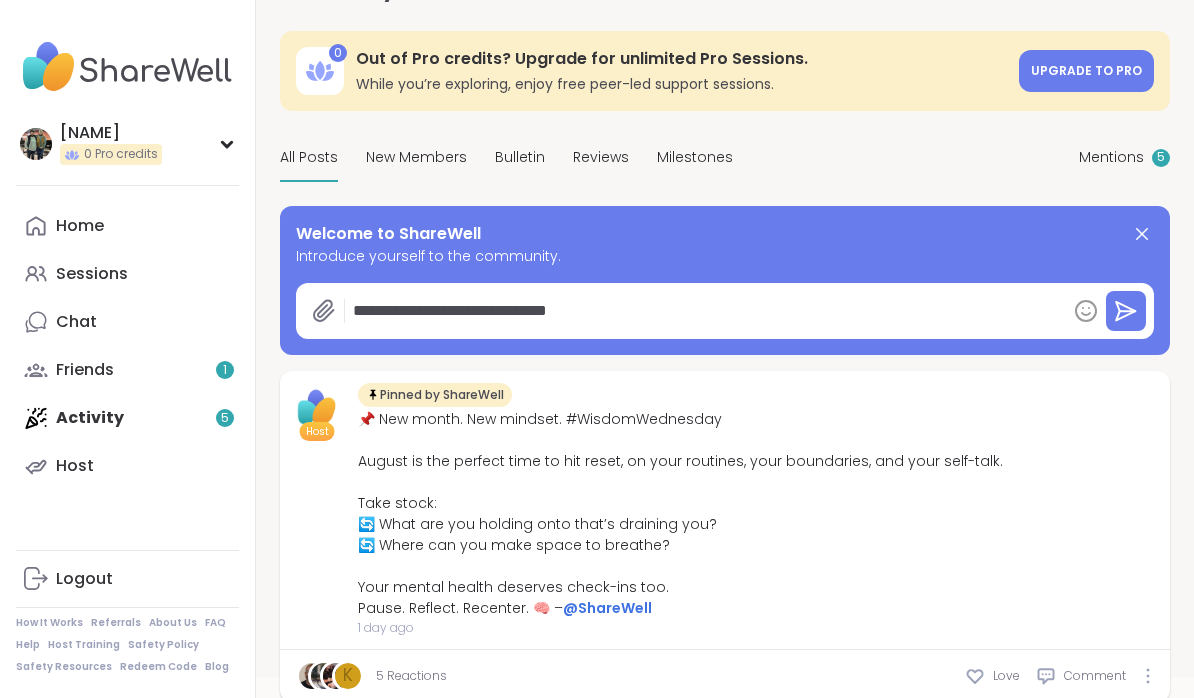 type on "*" 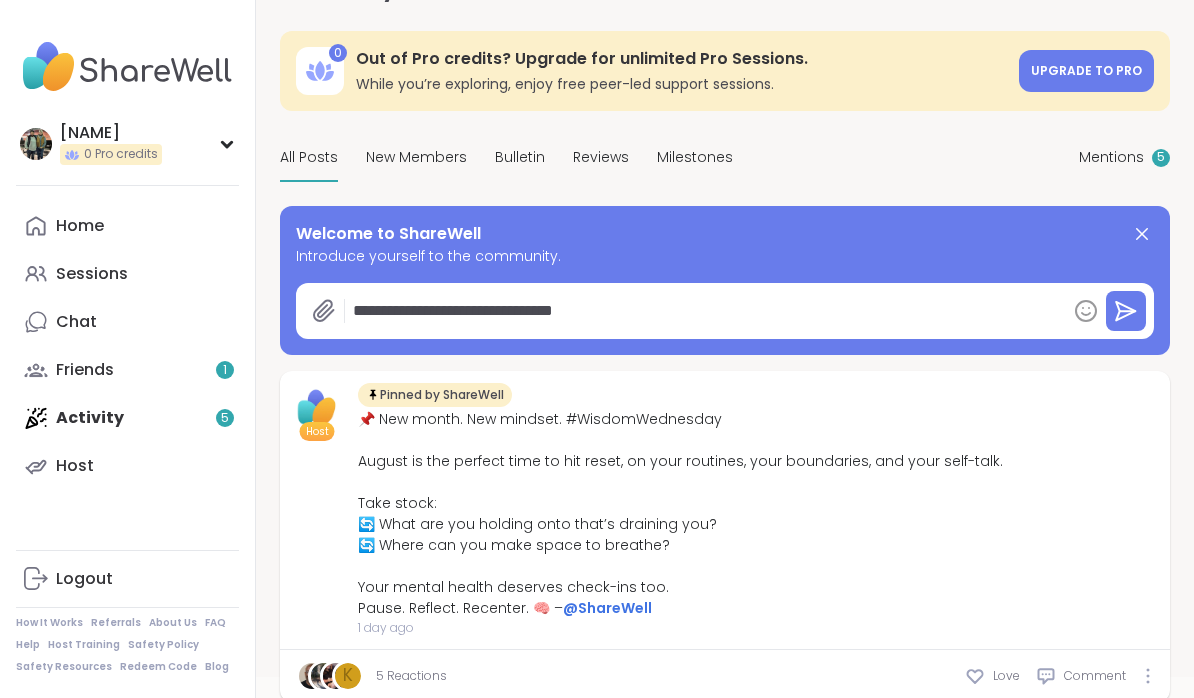 type on "*" 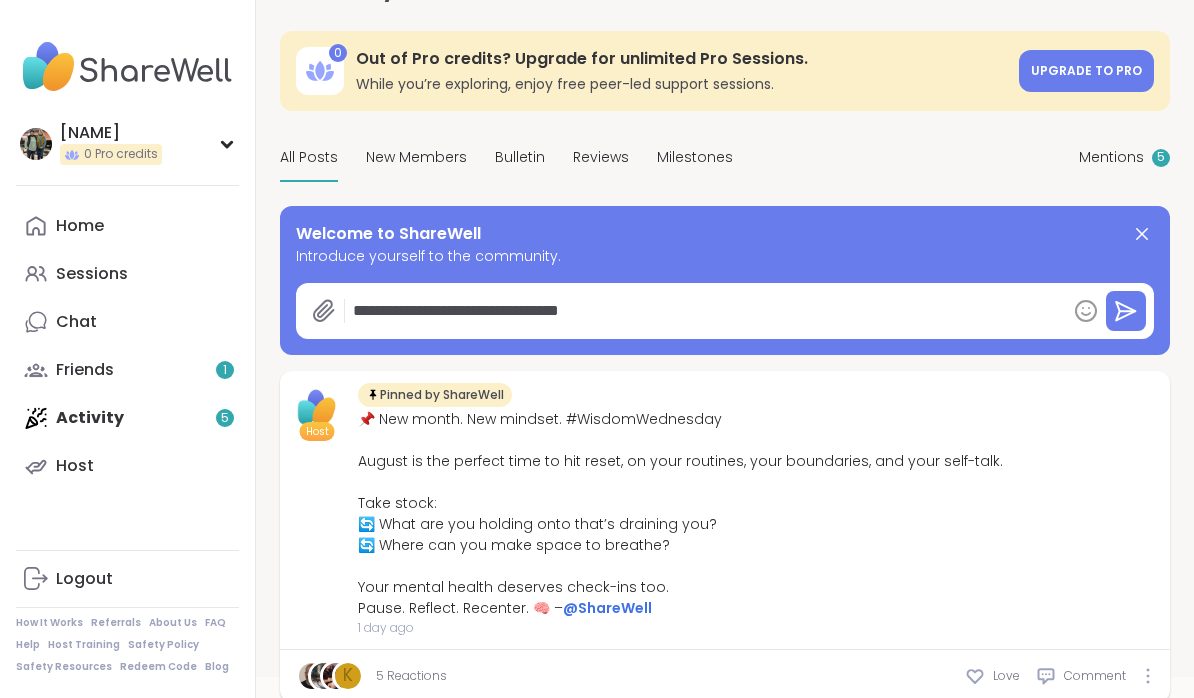 type on "*" 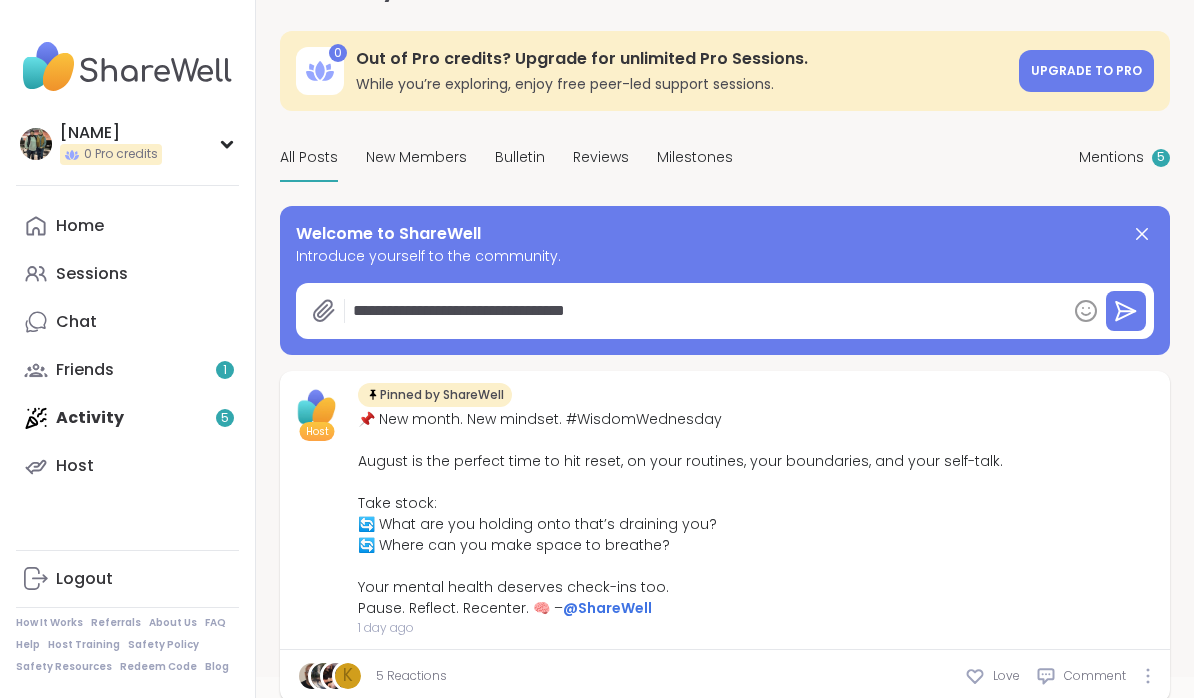 type on "*" 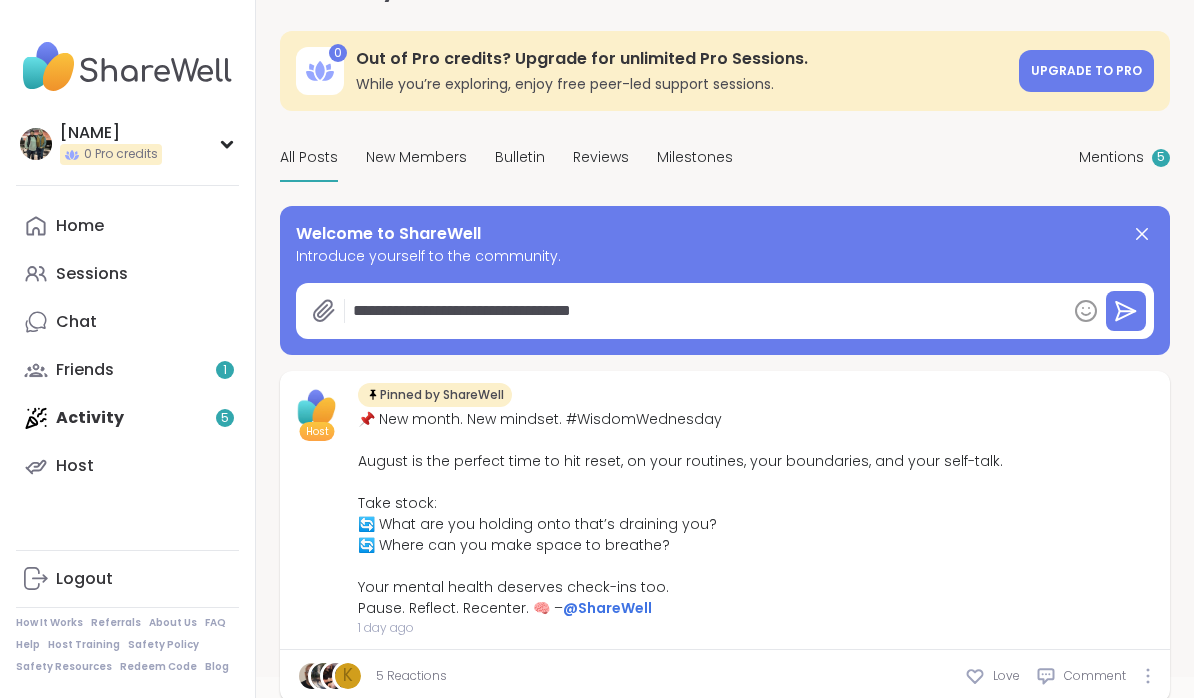 type on "*" 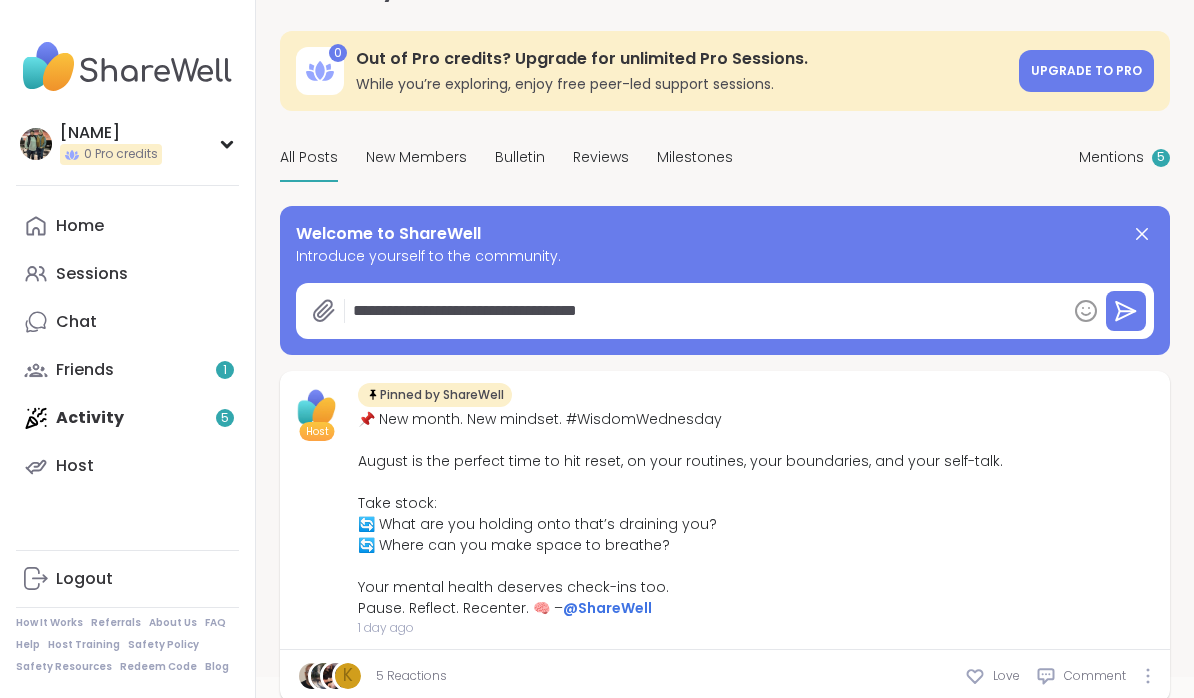 type on "*" 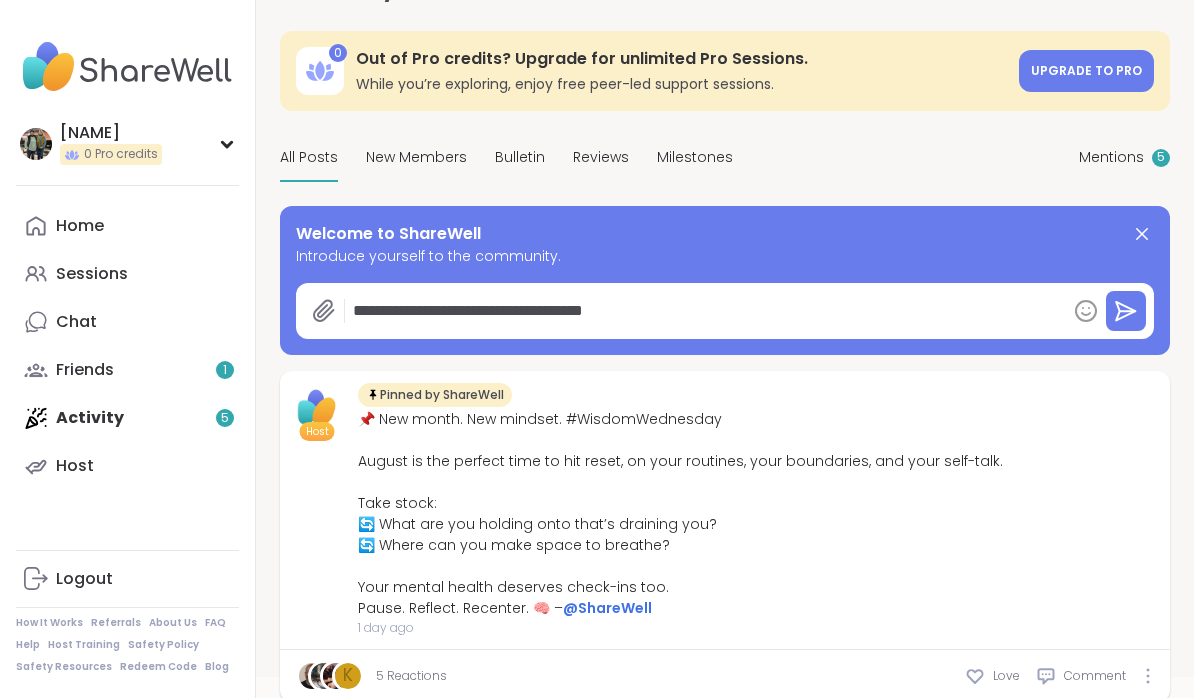 type on "*" 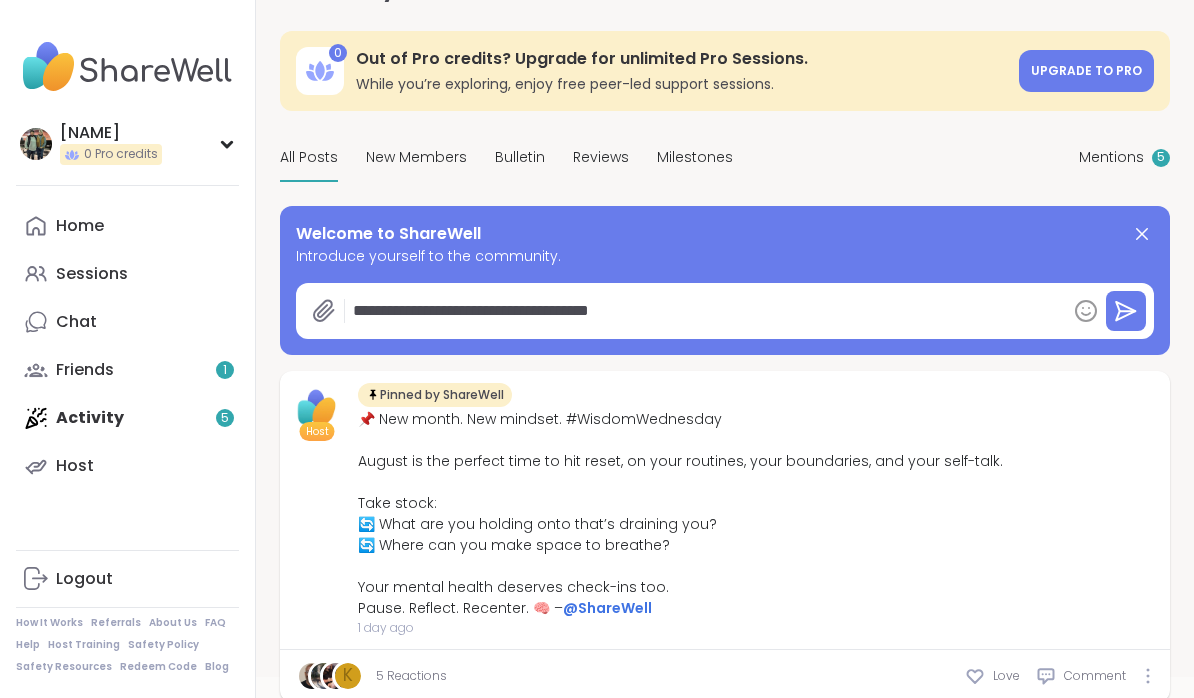 type on "*" 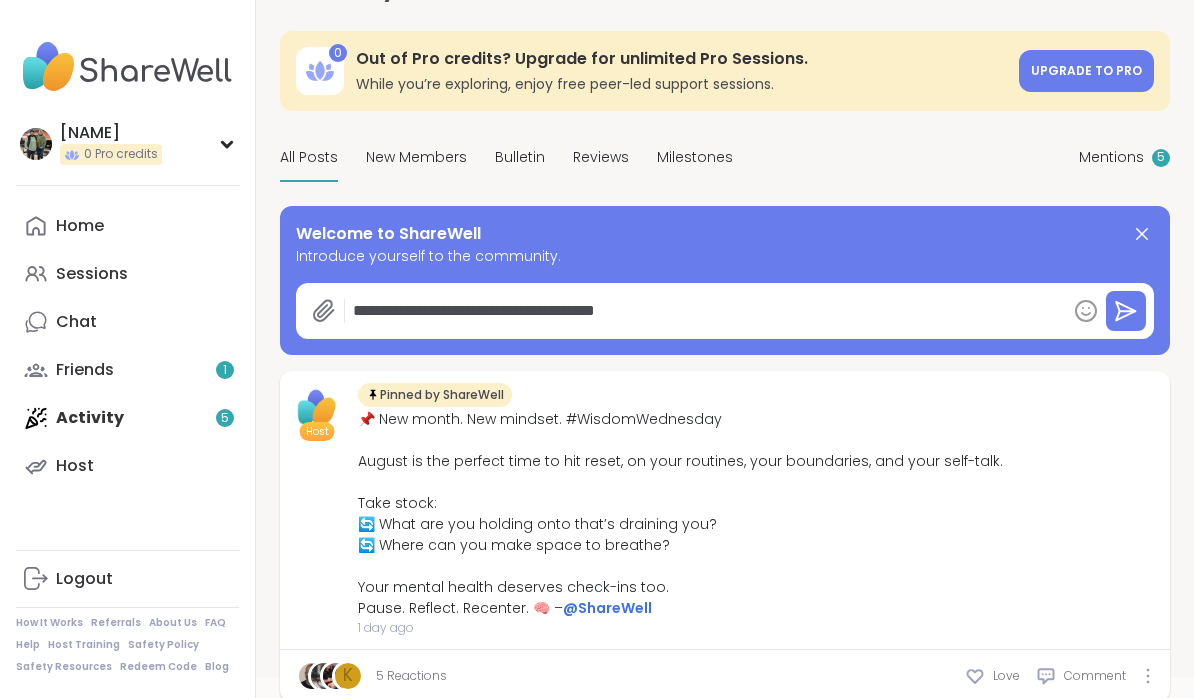 type on "*" 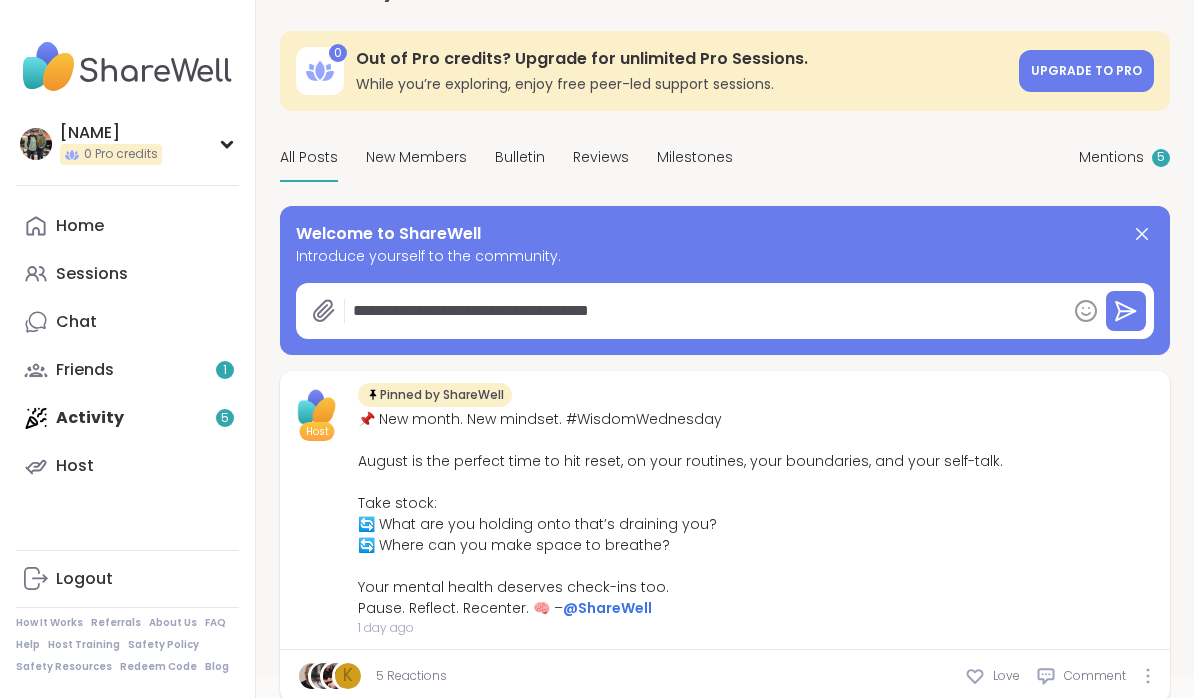 type on "*" 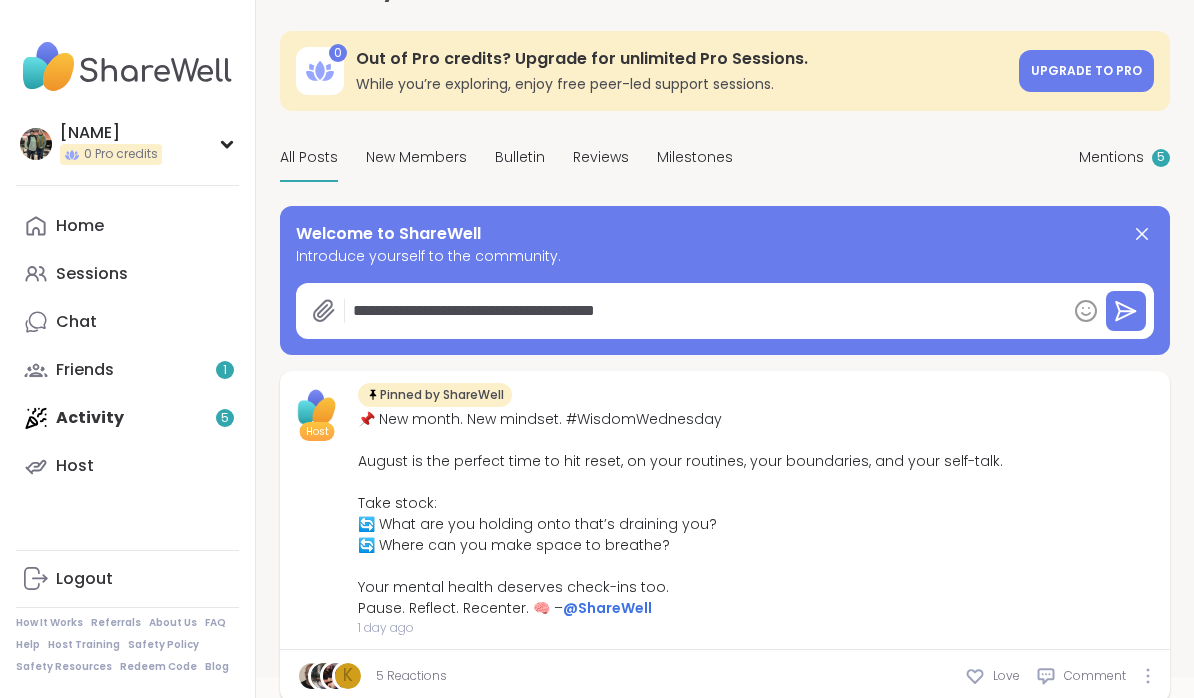 type on "*" 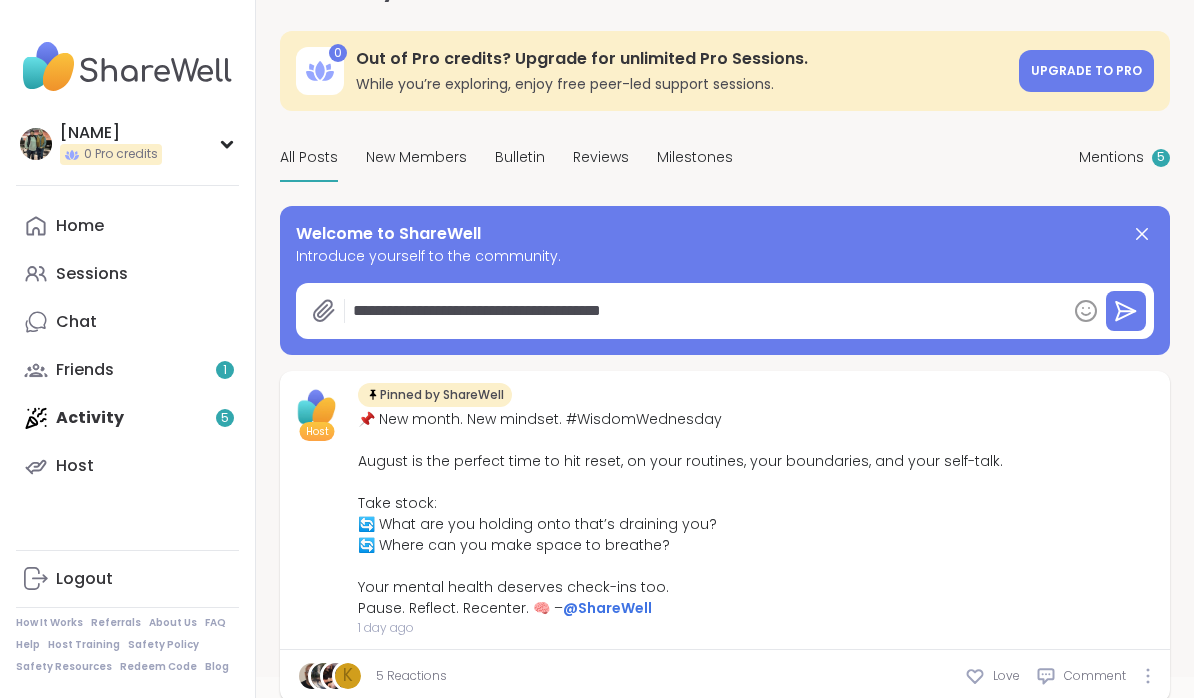 type on "*" 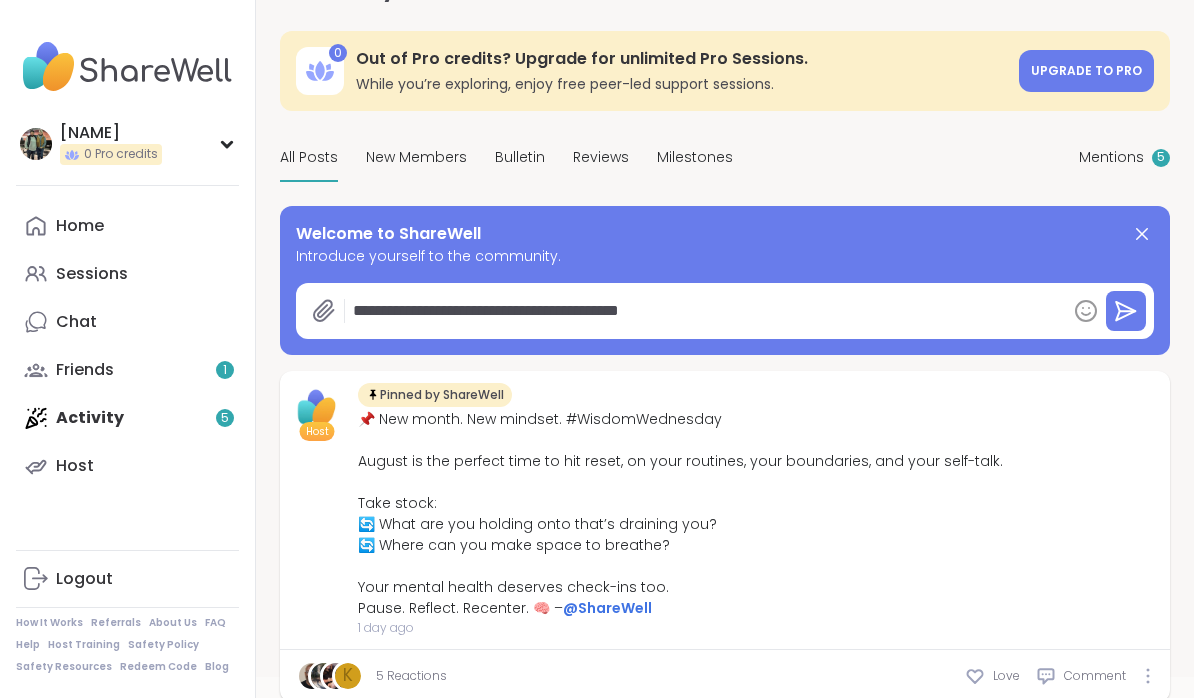 type on "*" 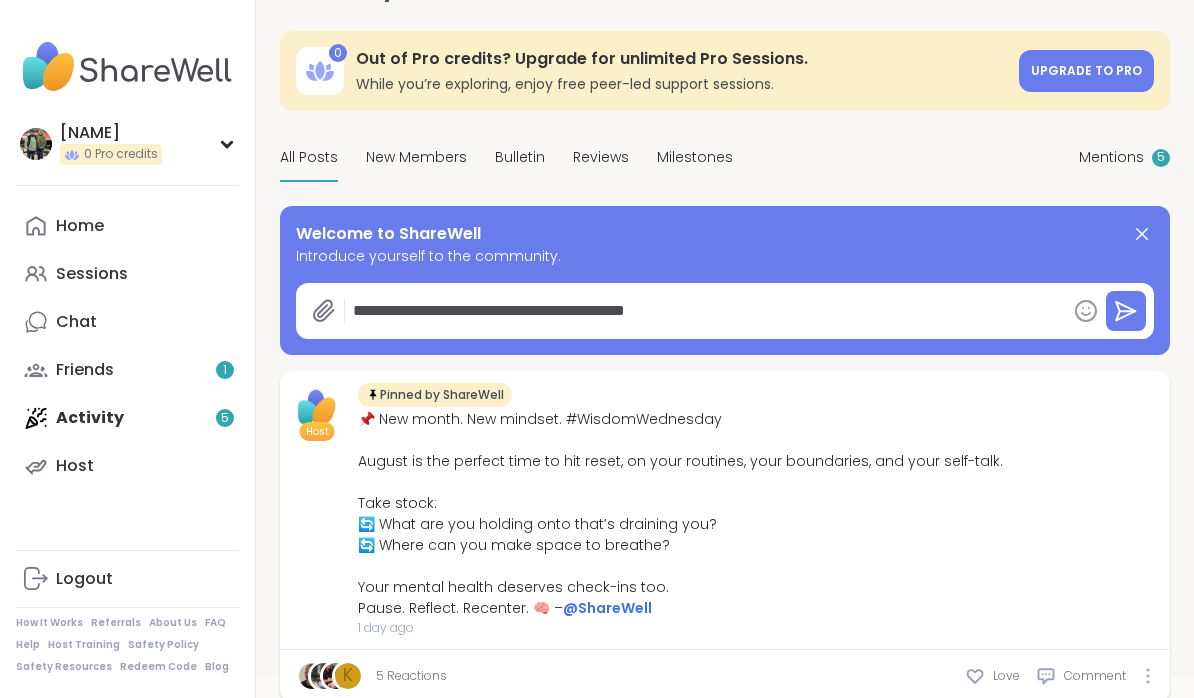 type on "*" 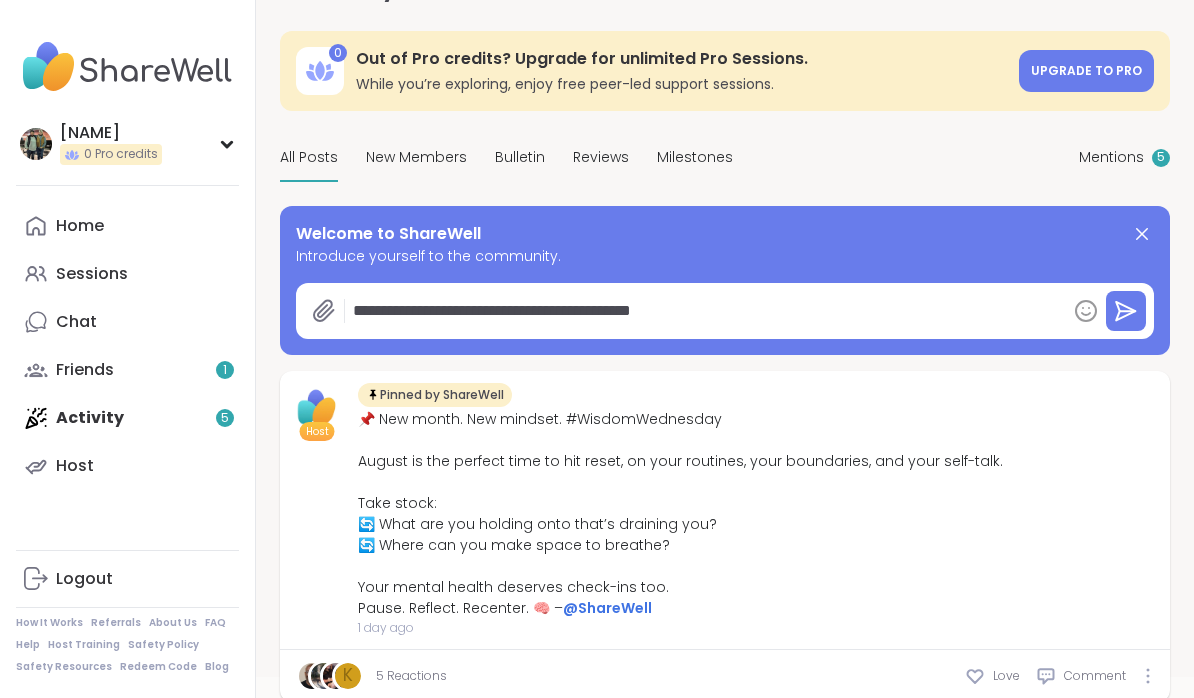 type on "*" 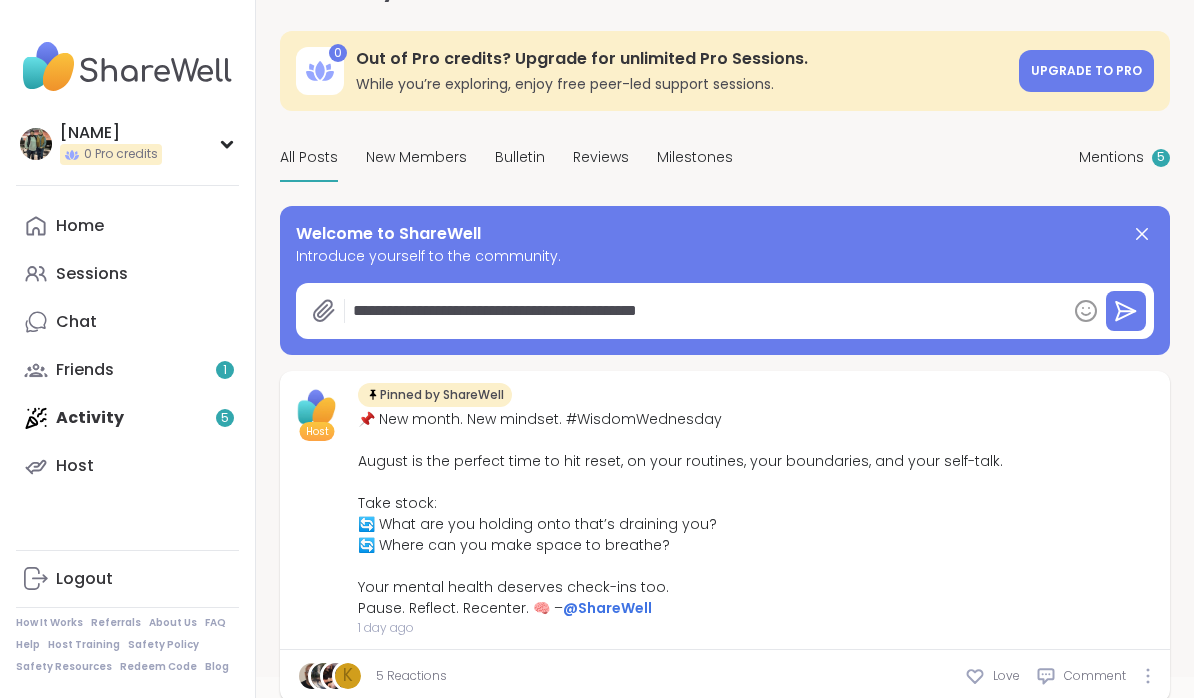 type on "*" 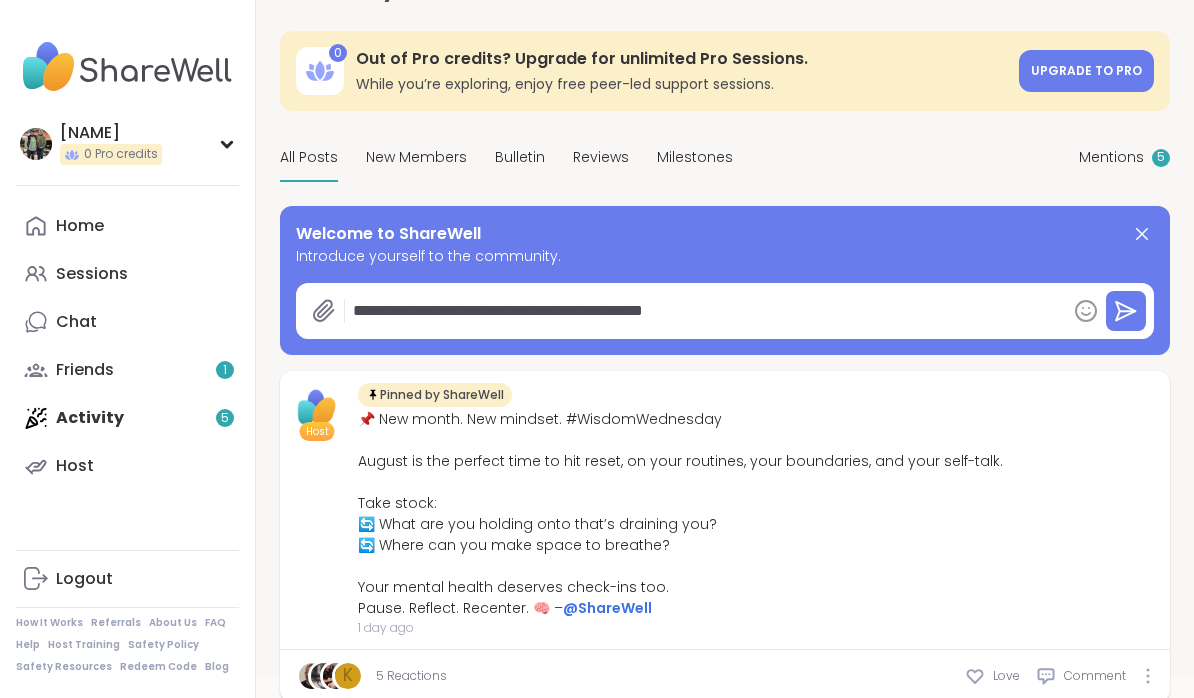 type on "*" 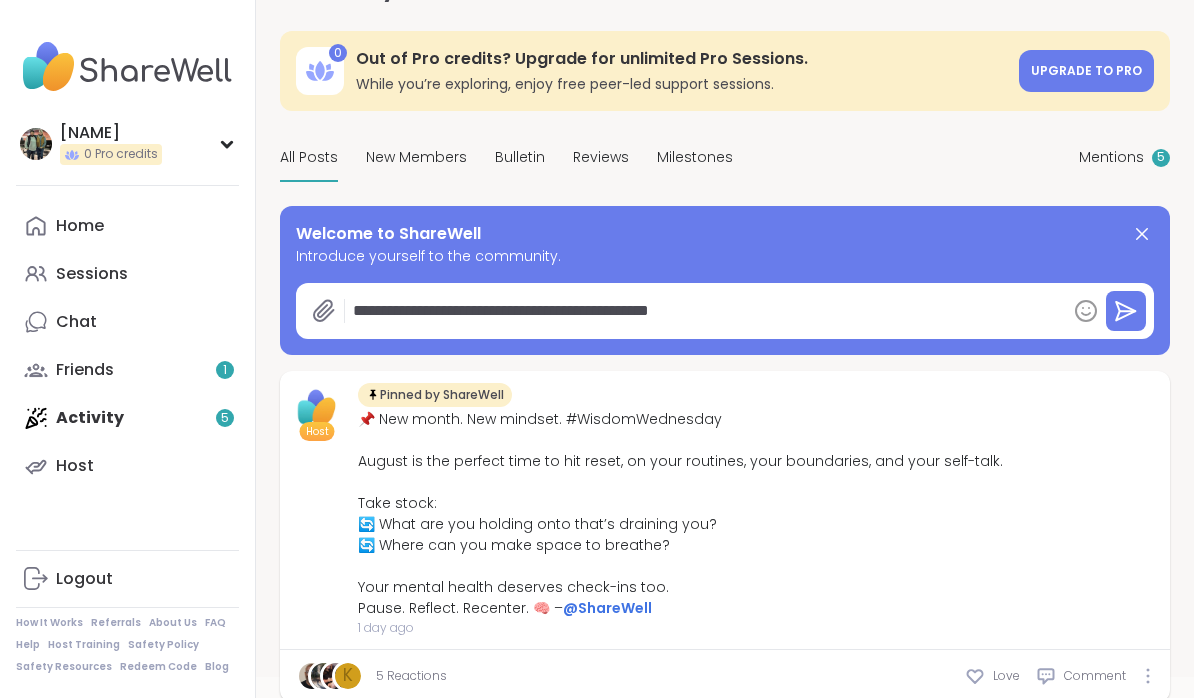 type on "*" 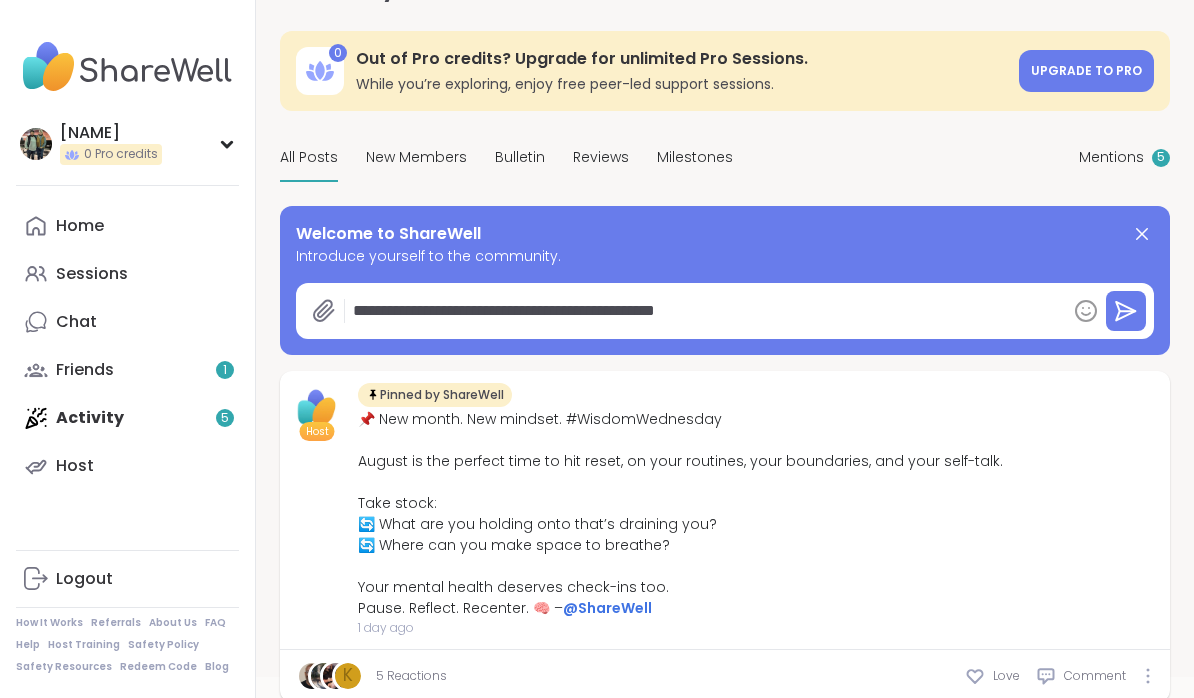 type on "*" 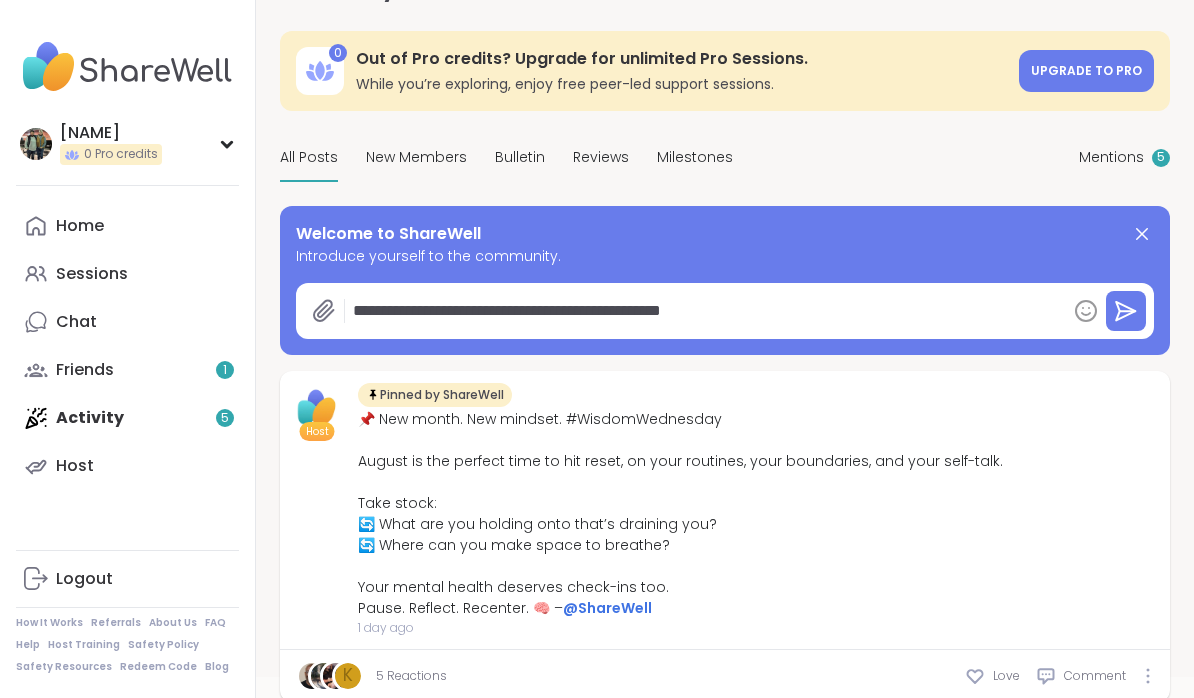 type on "*" 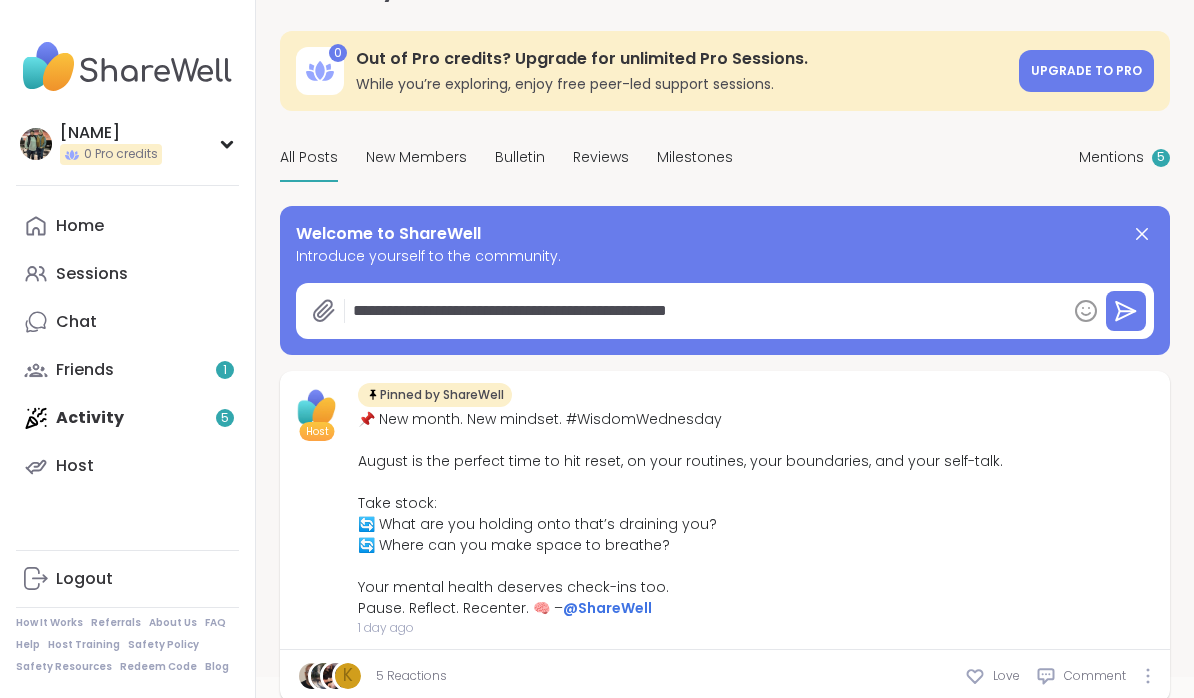 type on "*" 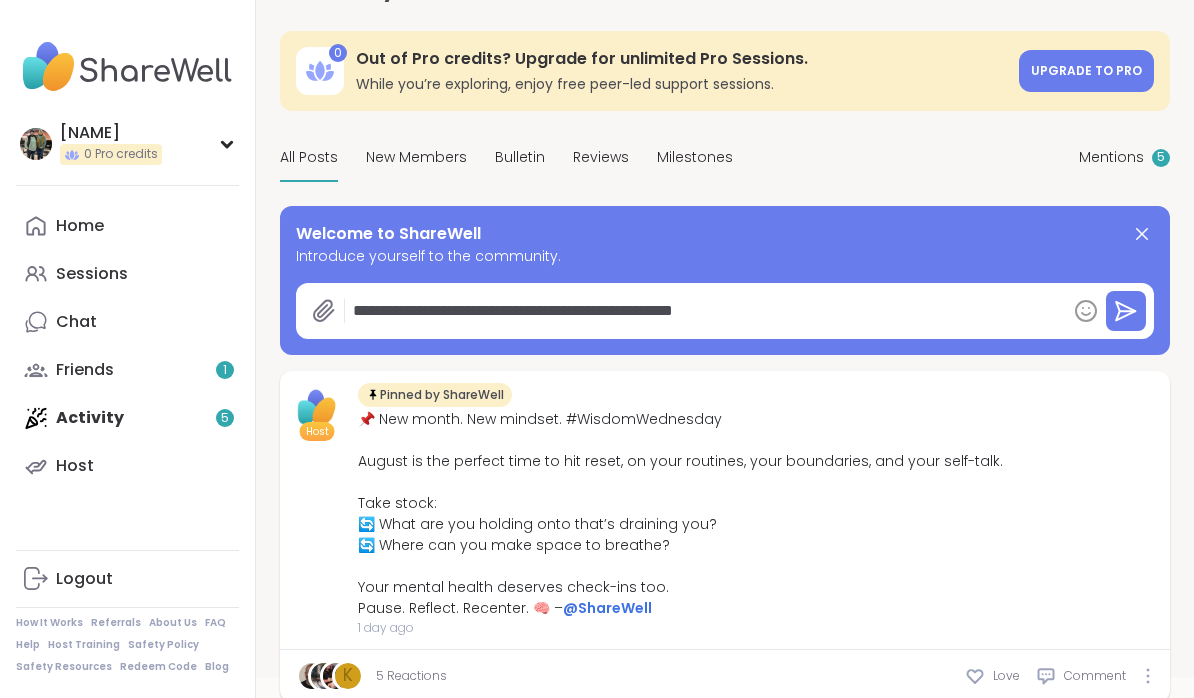 type on "*" 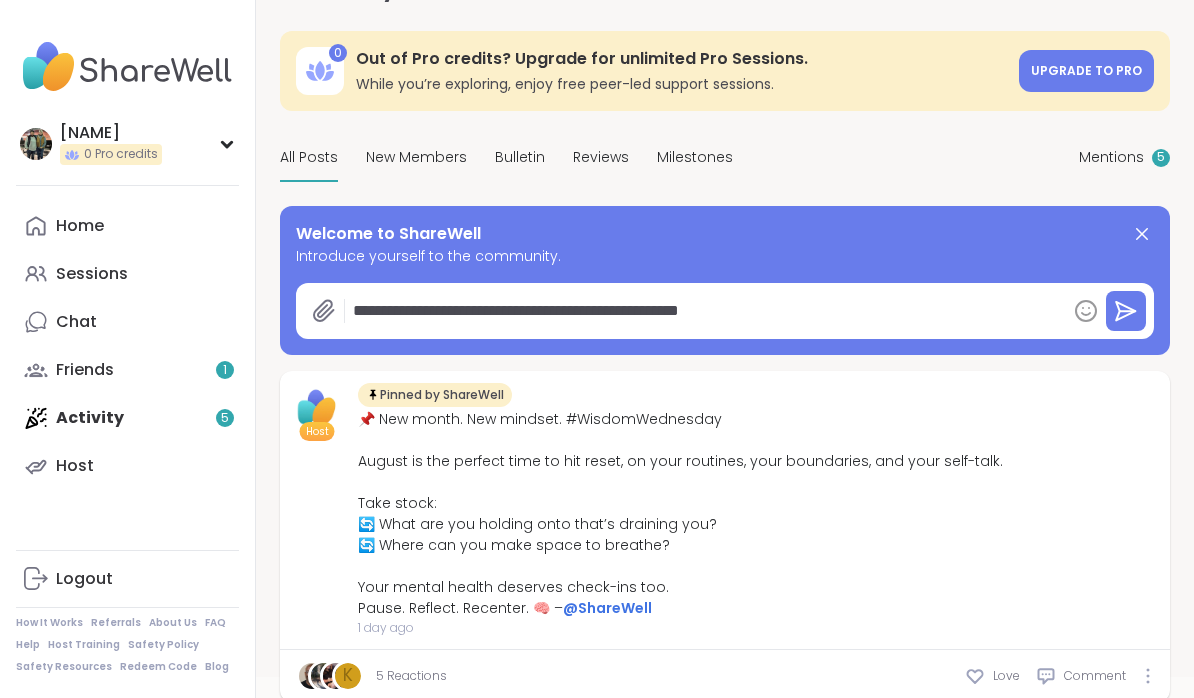type on "*" 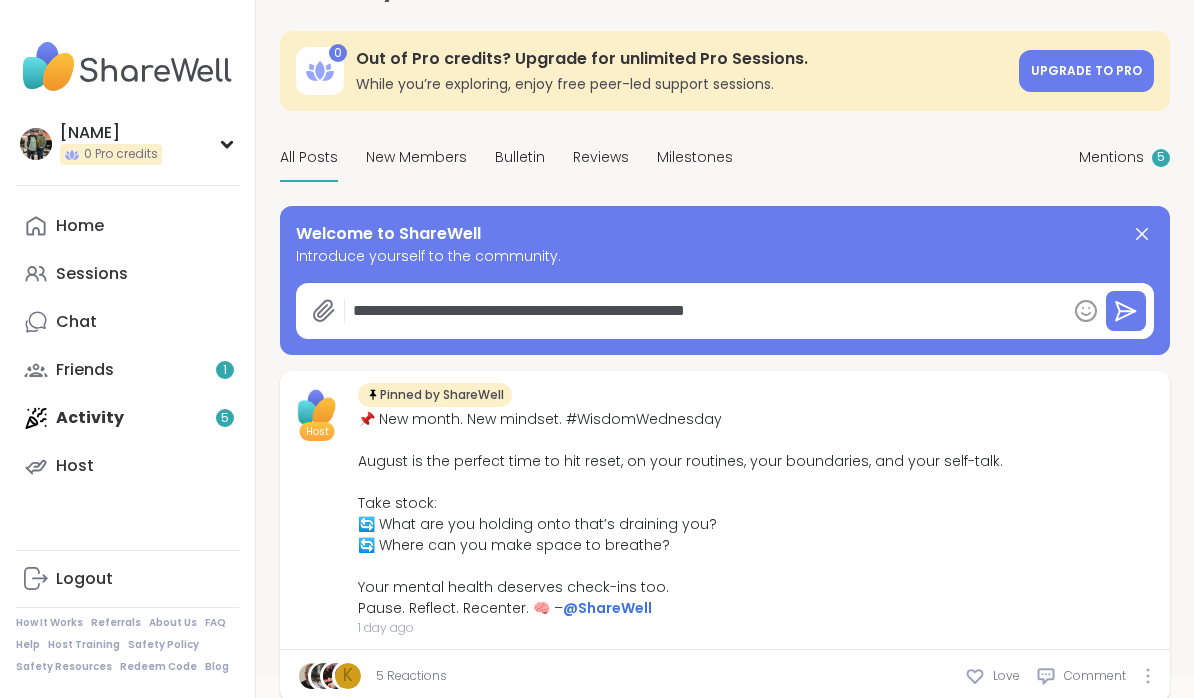 type on "*" 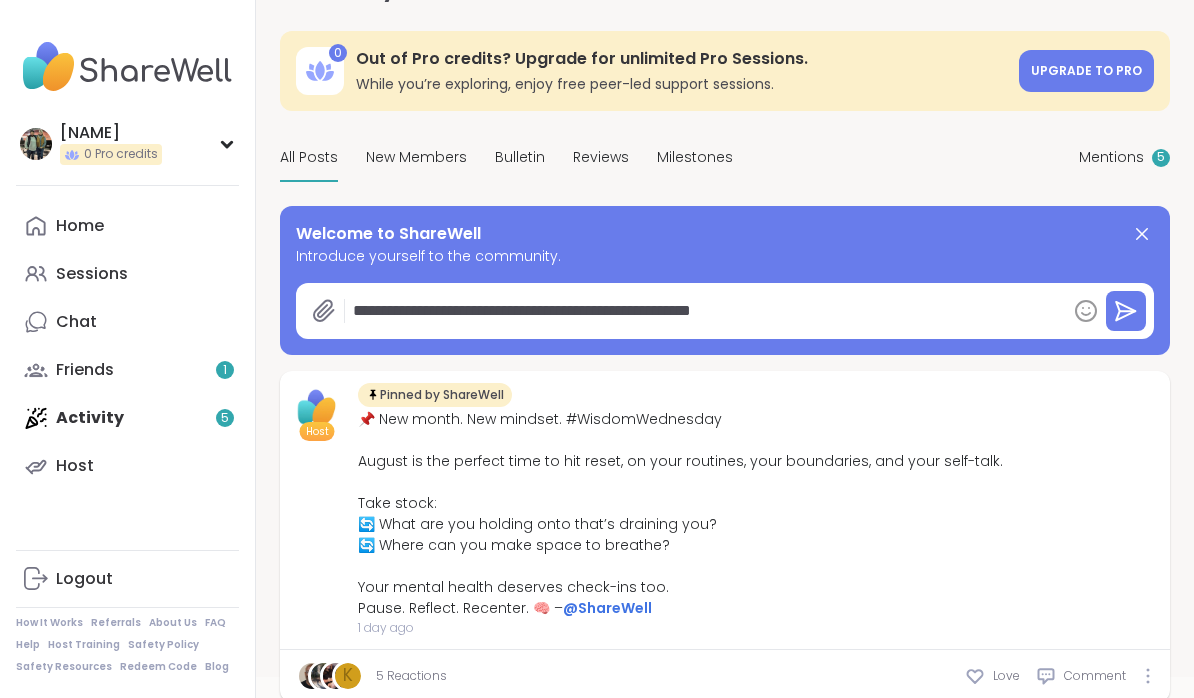 type on "*" 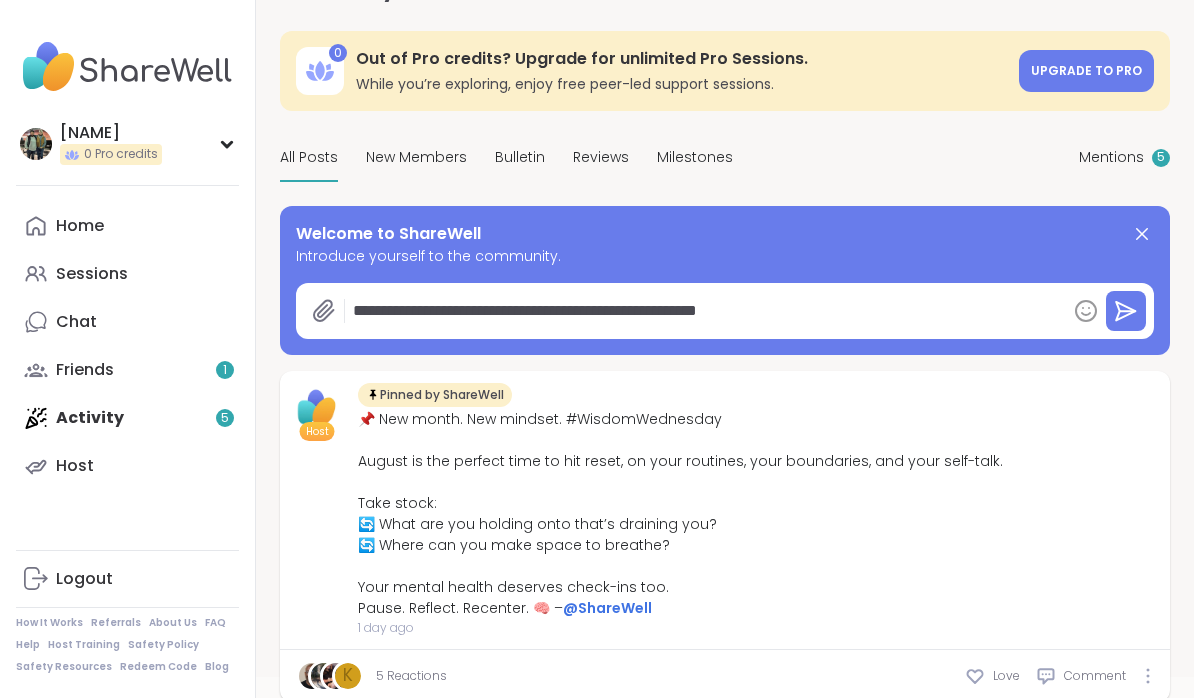 type on "*" 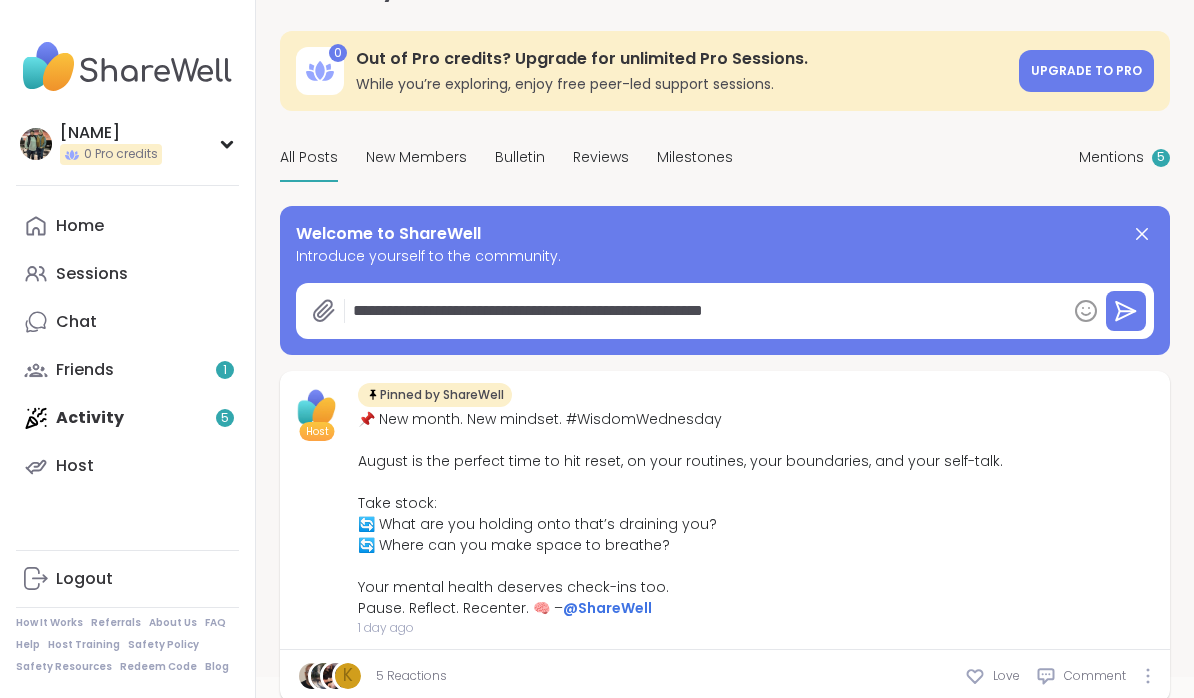 type on "*" 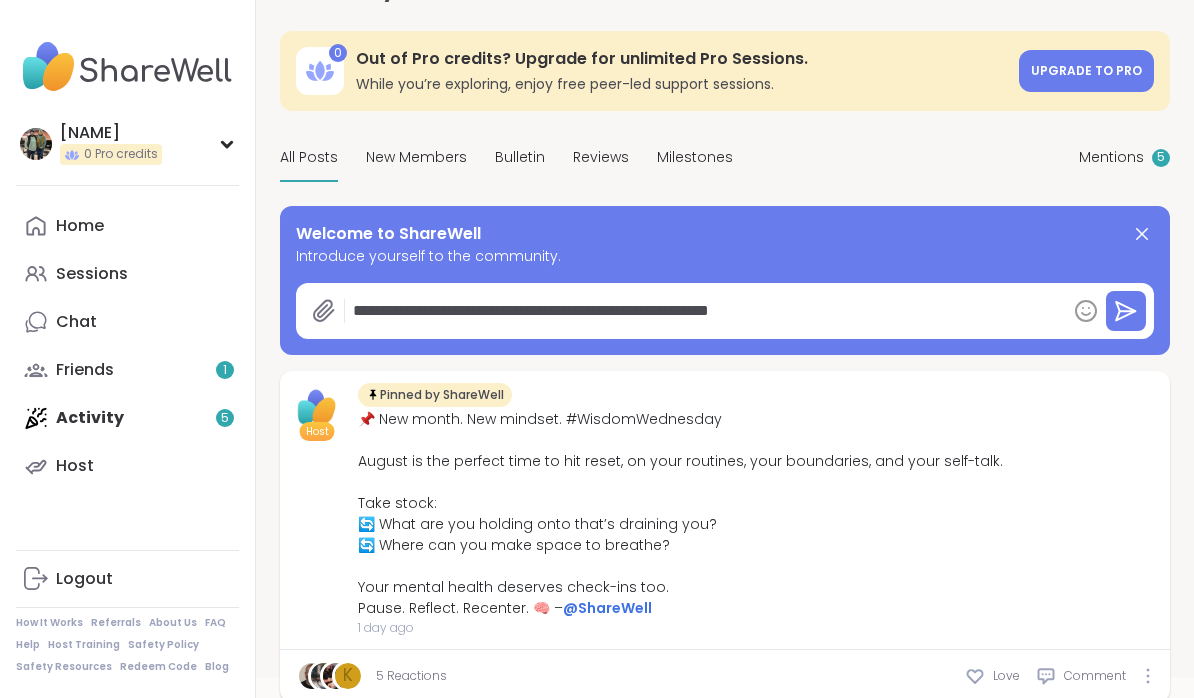 type on "*" 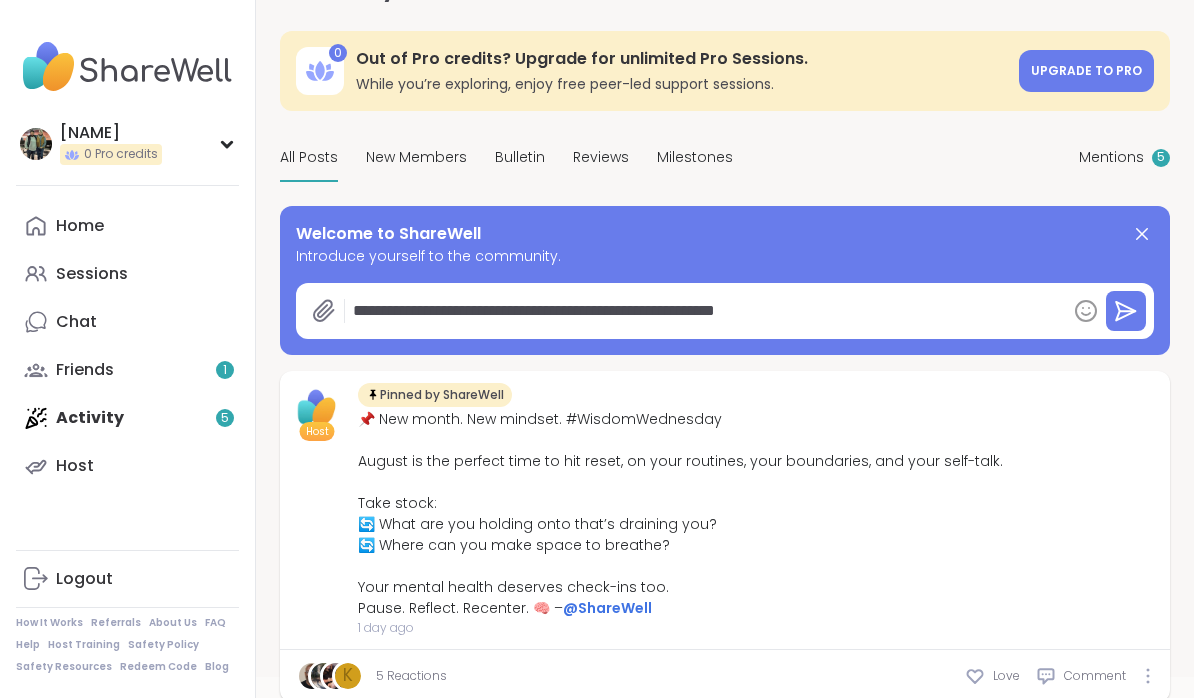 type on "*" 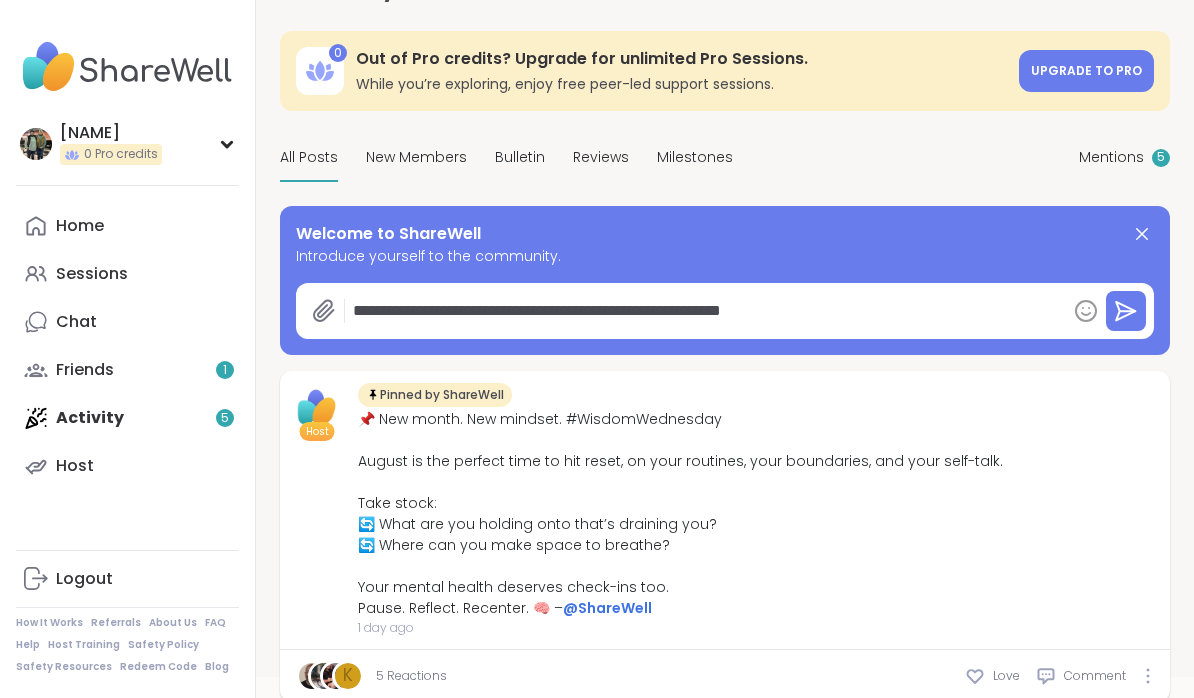 type on "*" 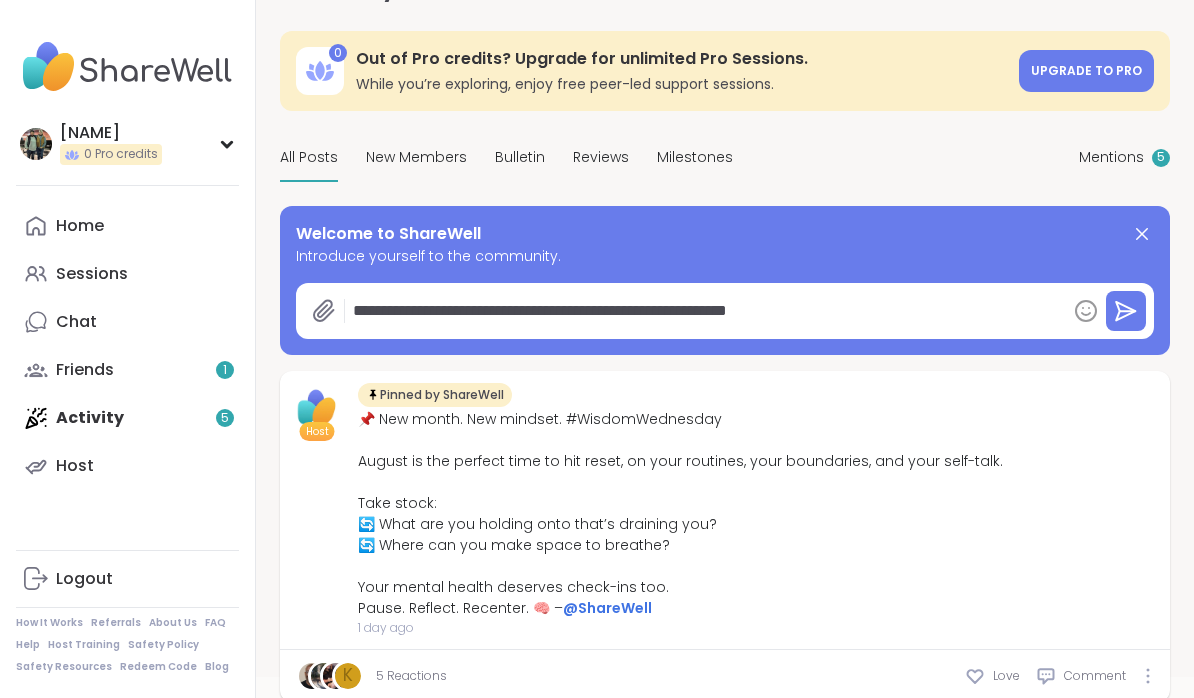 type on "*" 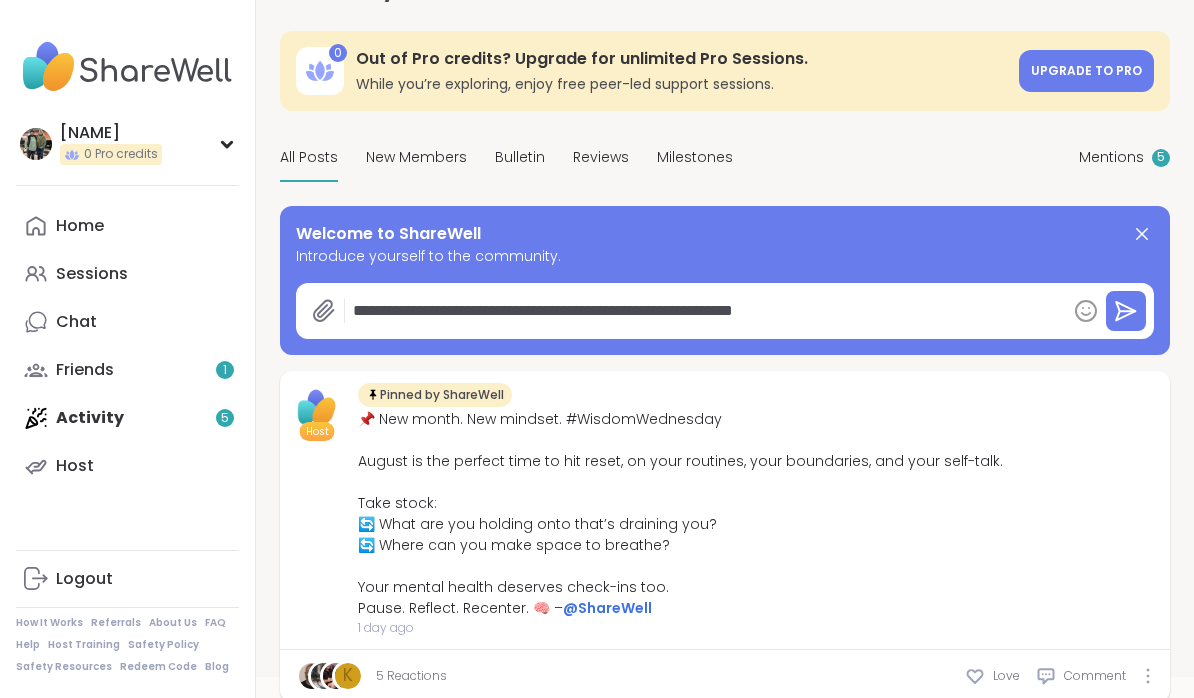 type on "*" 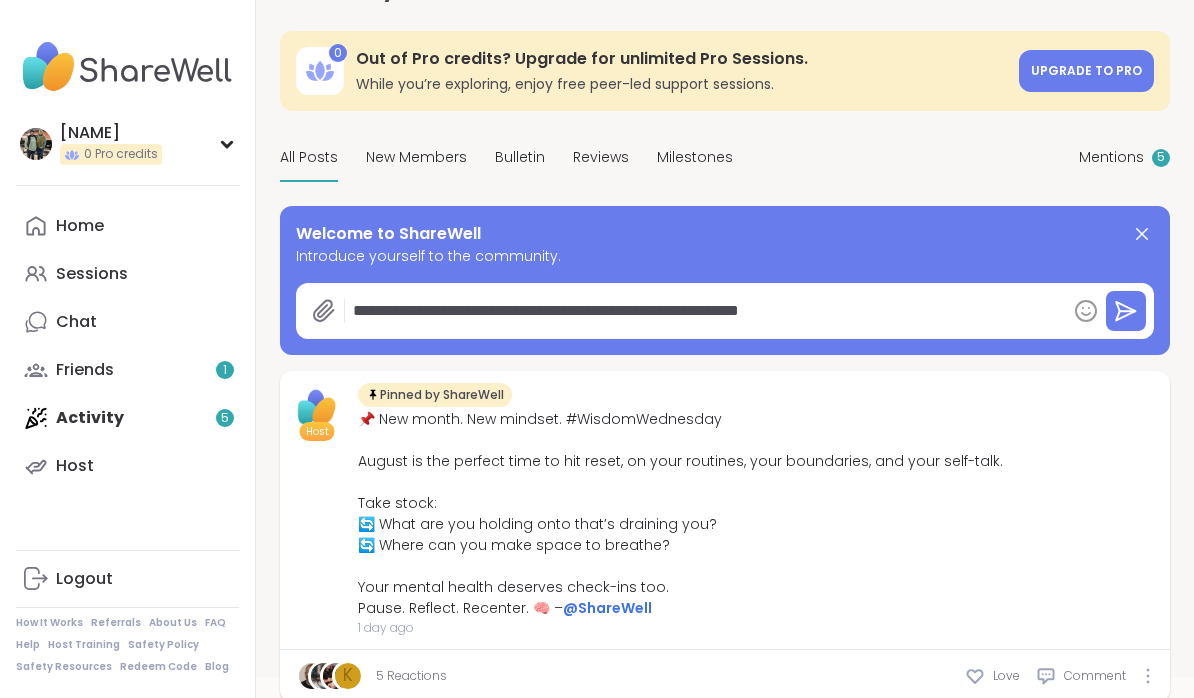 type on "*" 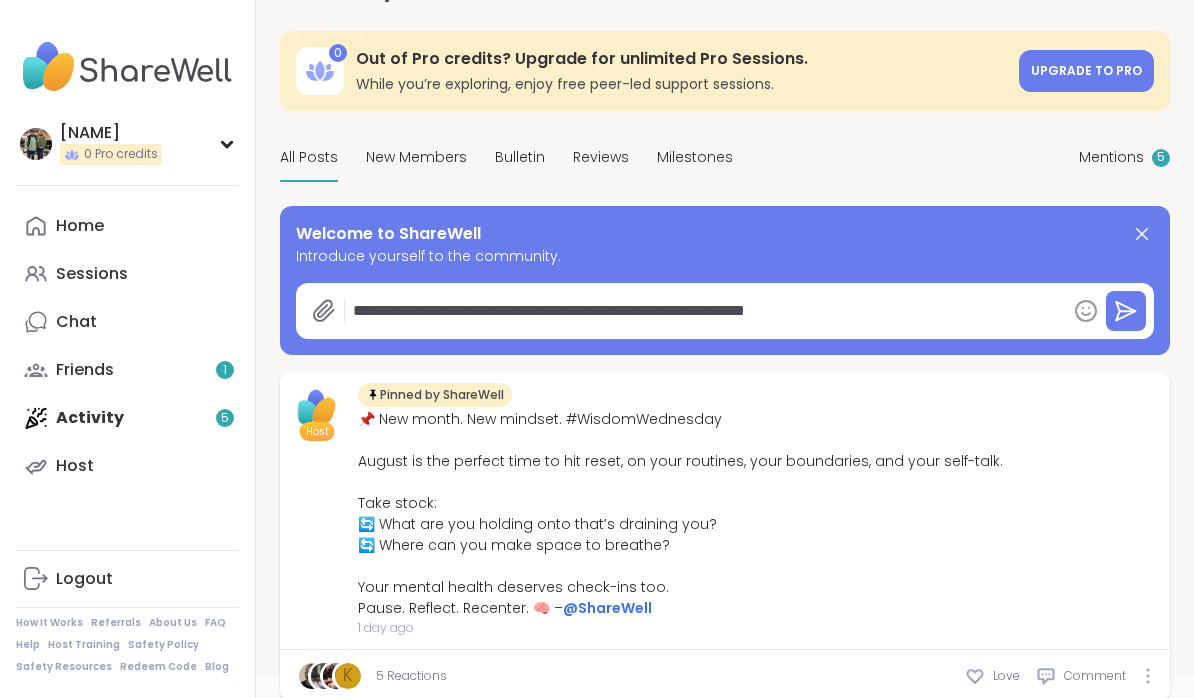 type on "*" 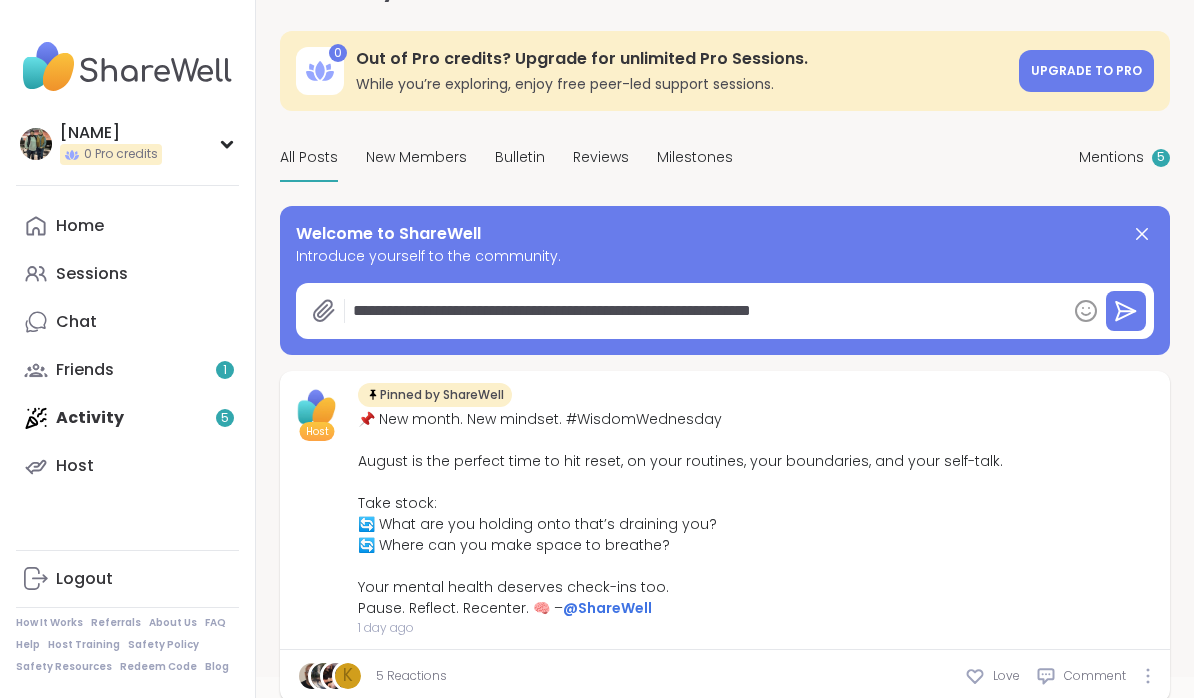 type on "*" 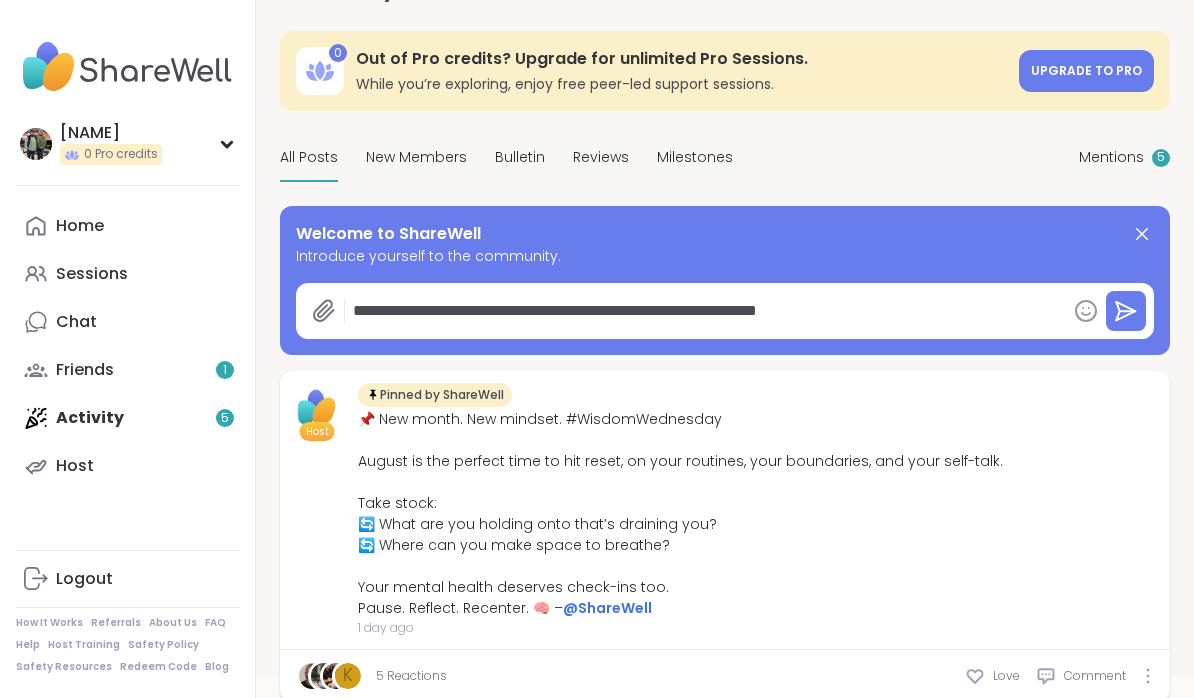 type on "*" 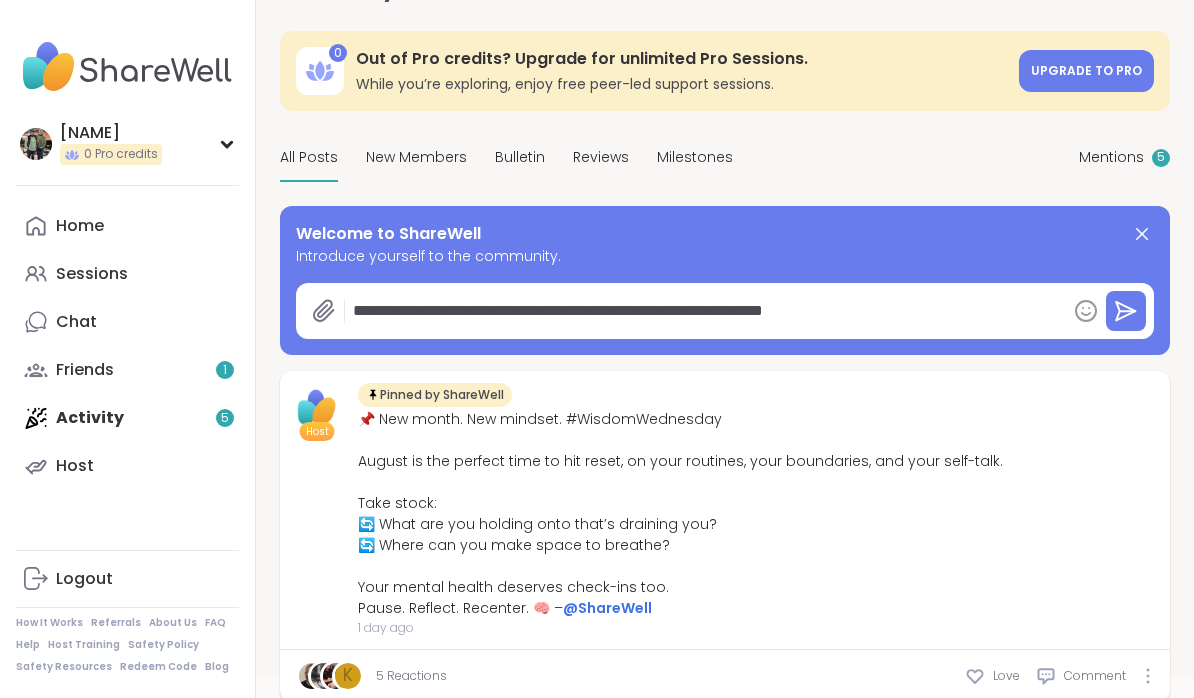 type on "*" 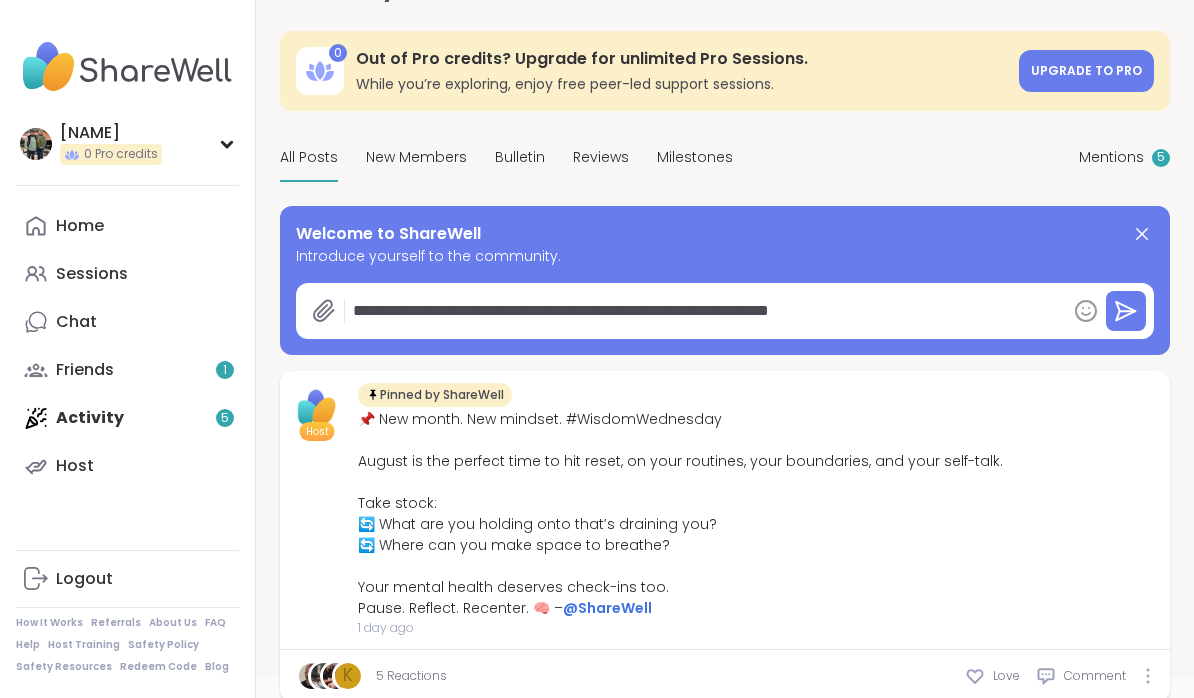 type on "*" 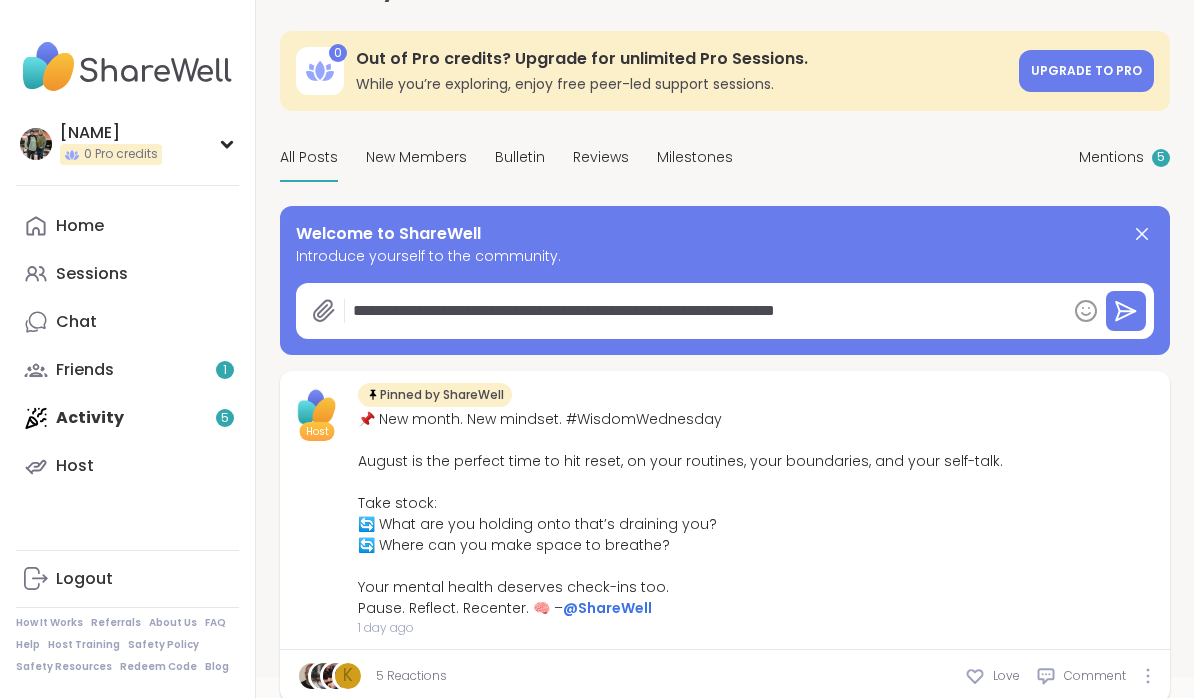 type on "*" 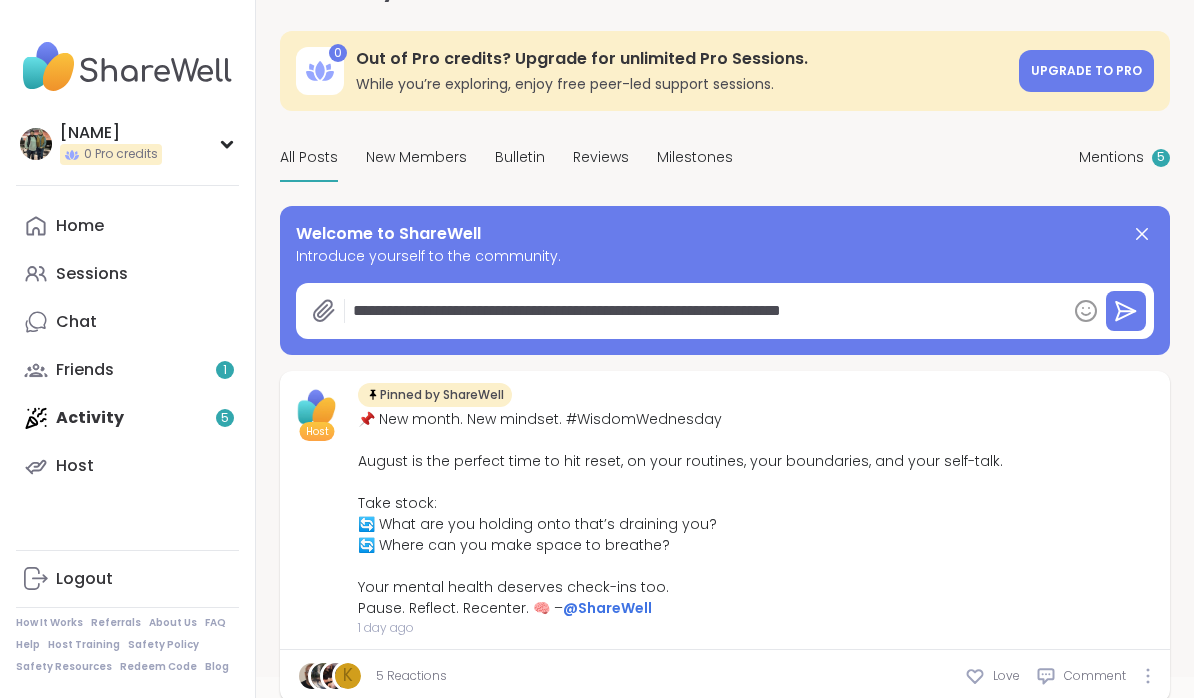 type on "*" 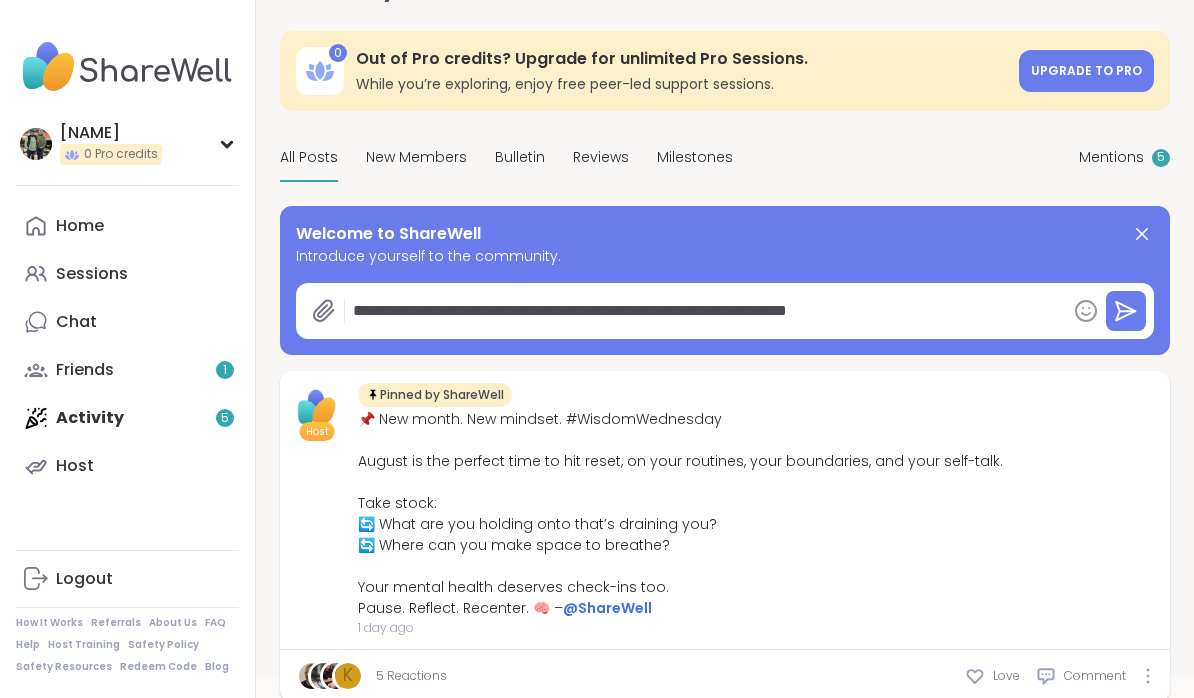 type on "*" 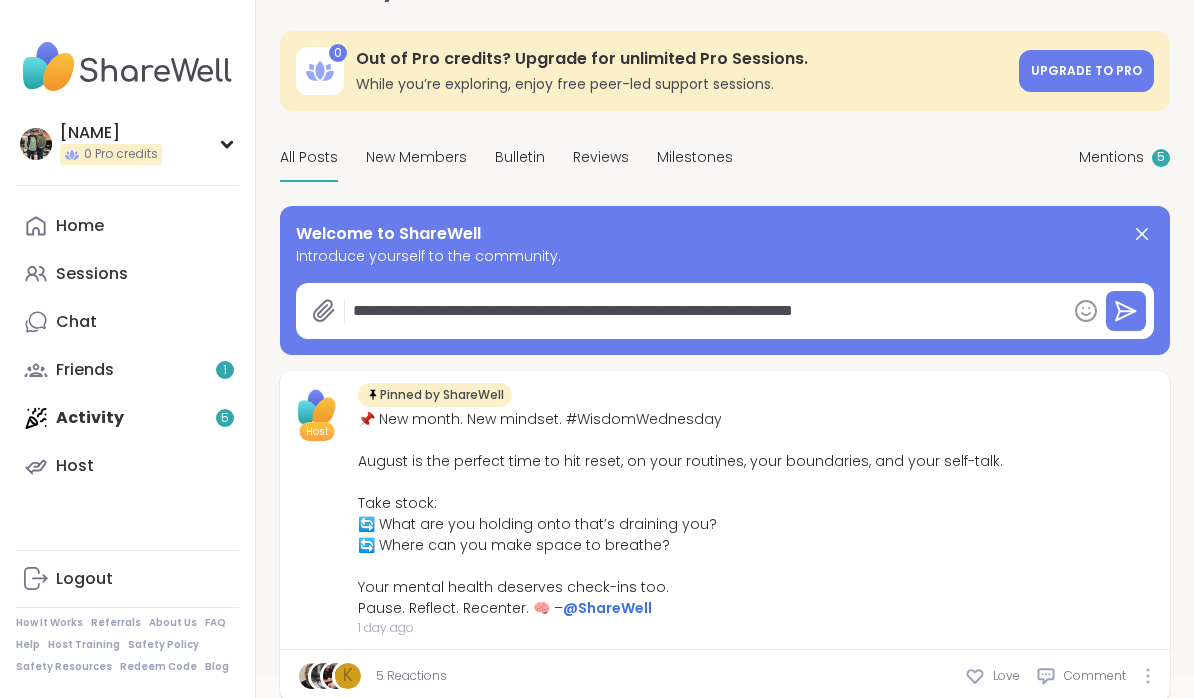 type on "*" 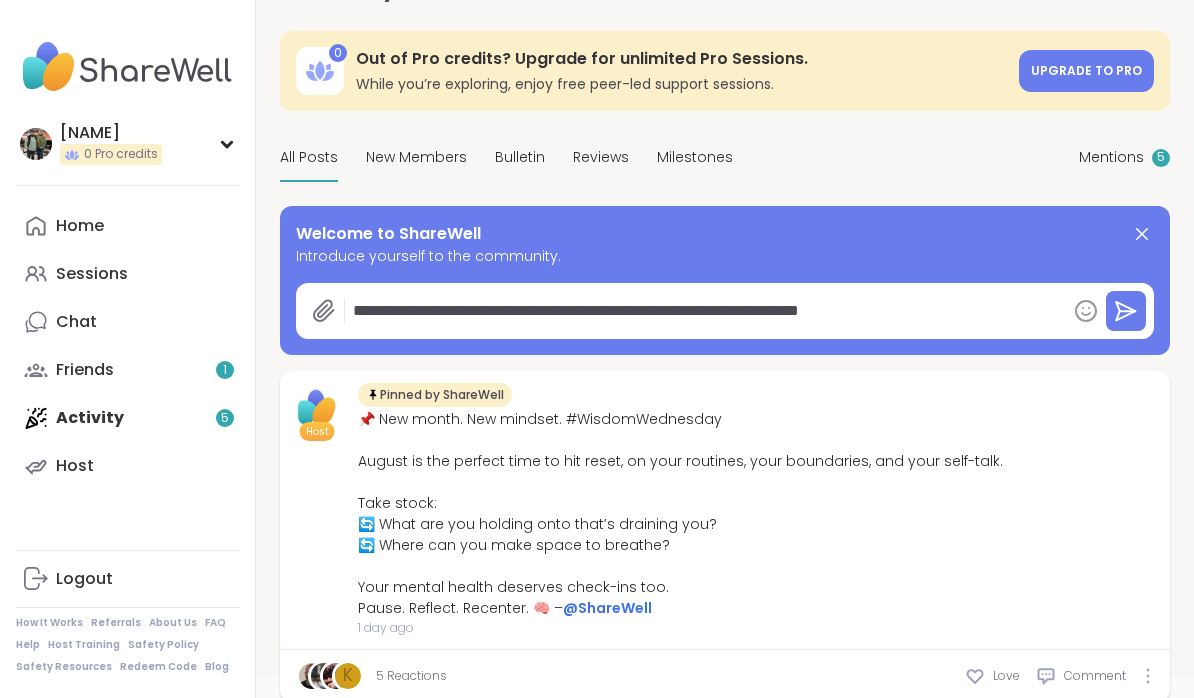 type on "*" 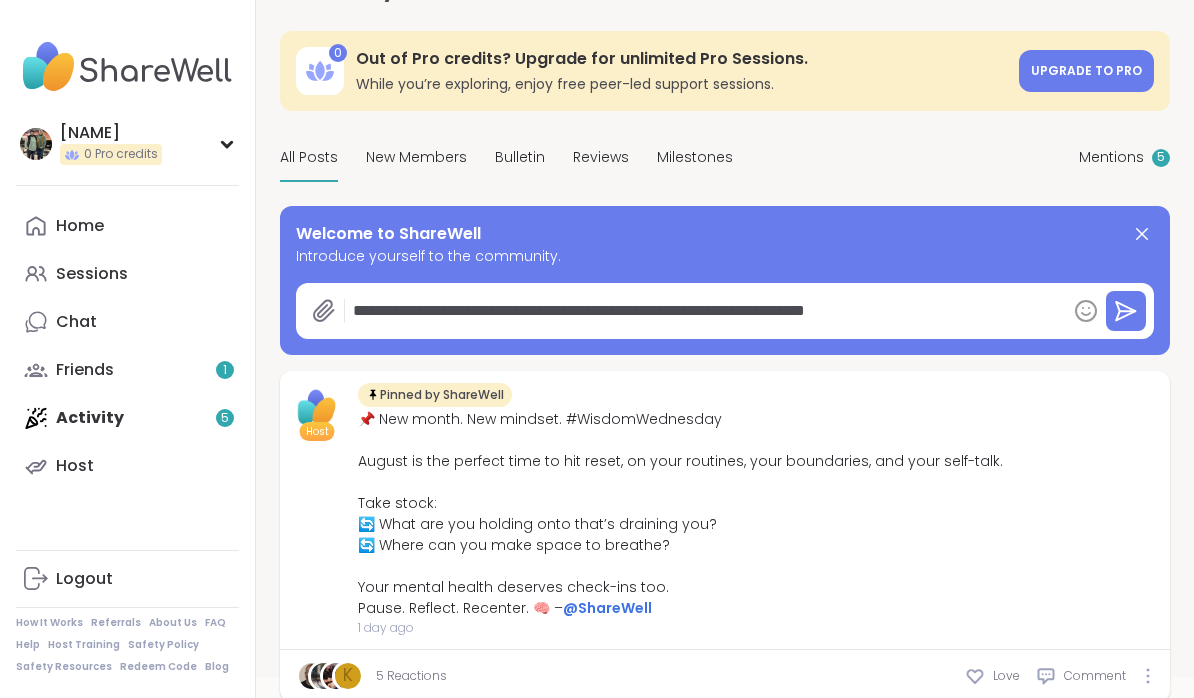 type on "*" 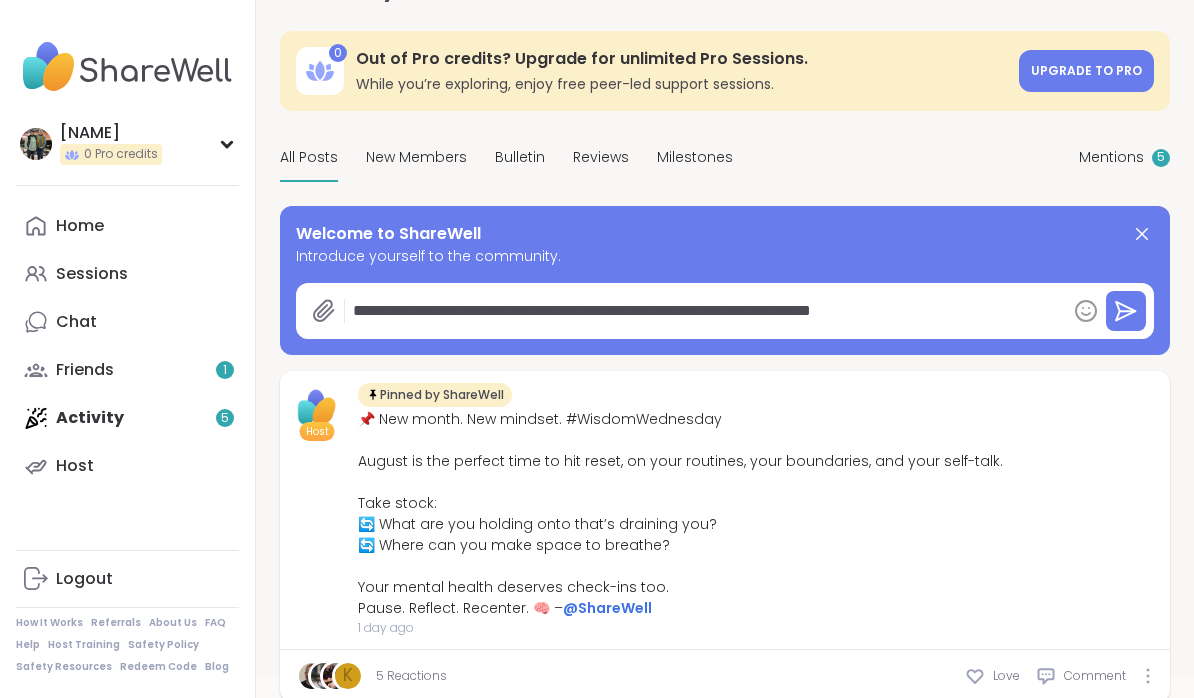 type on "*" 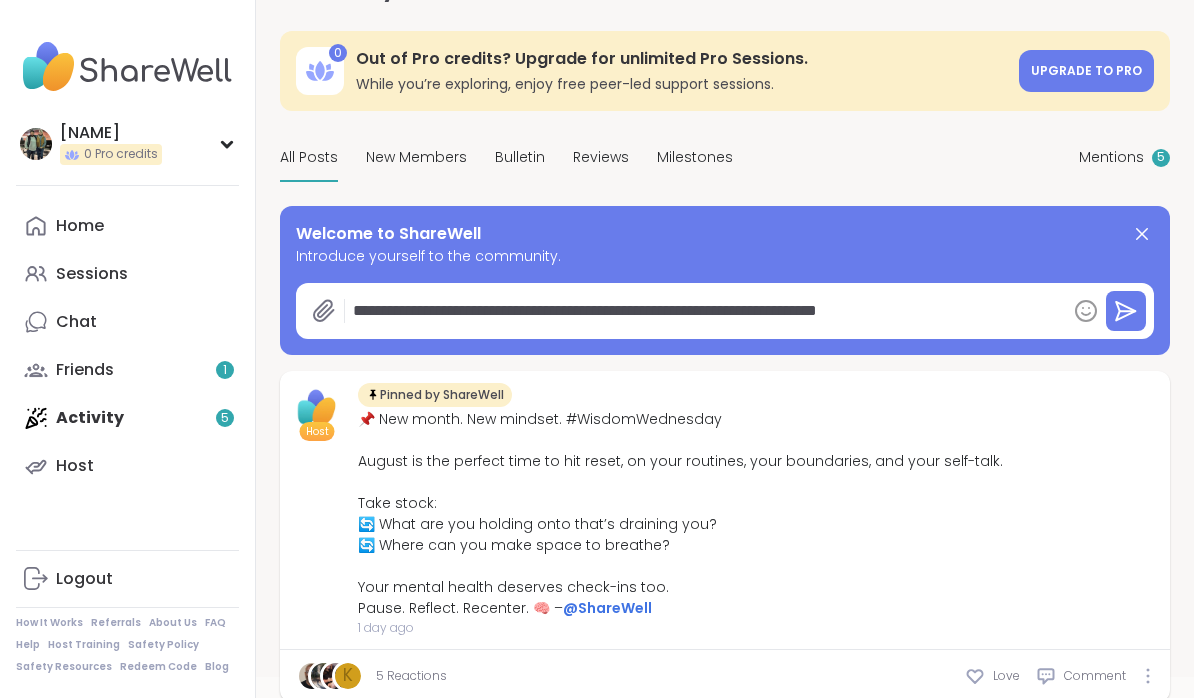 type on "*" 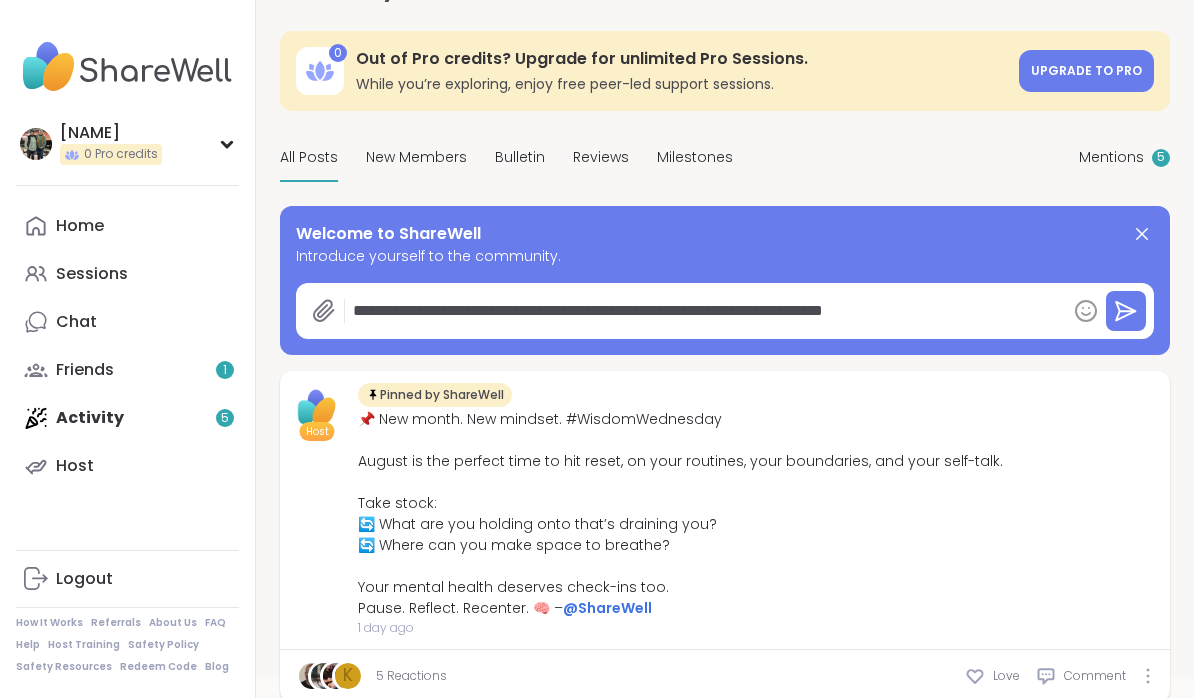 type on "*" 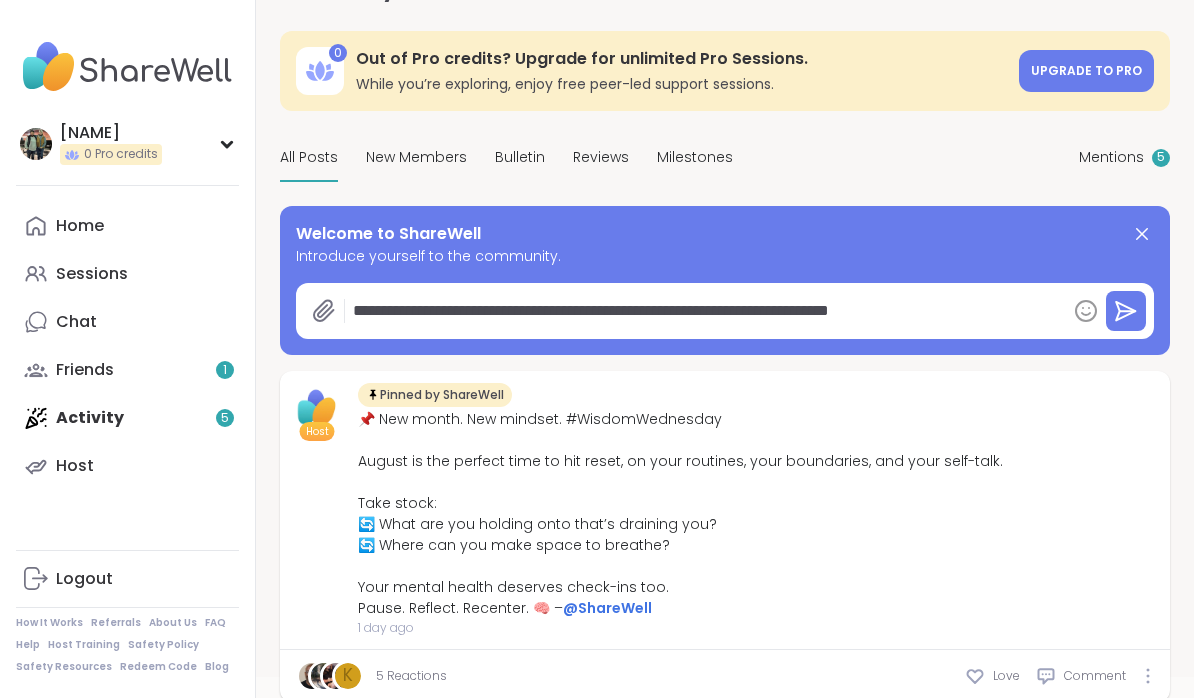type on "*" 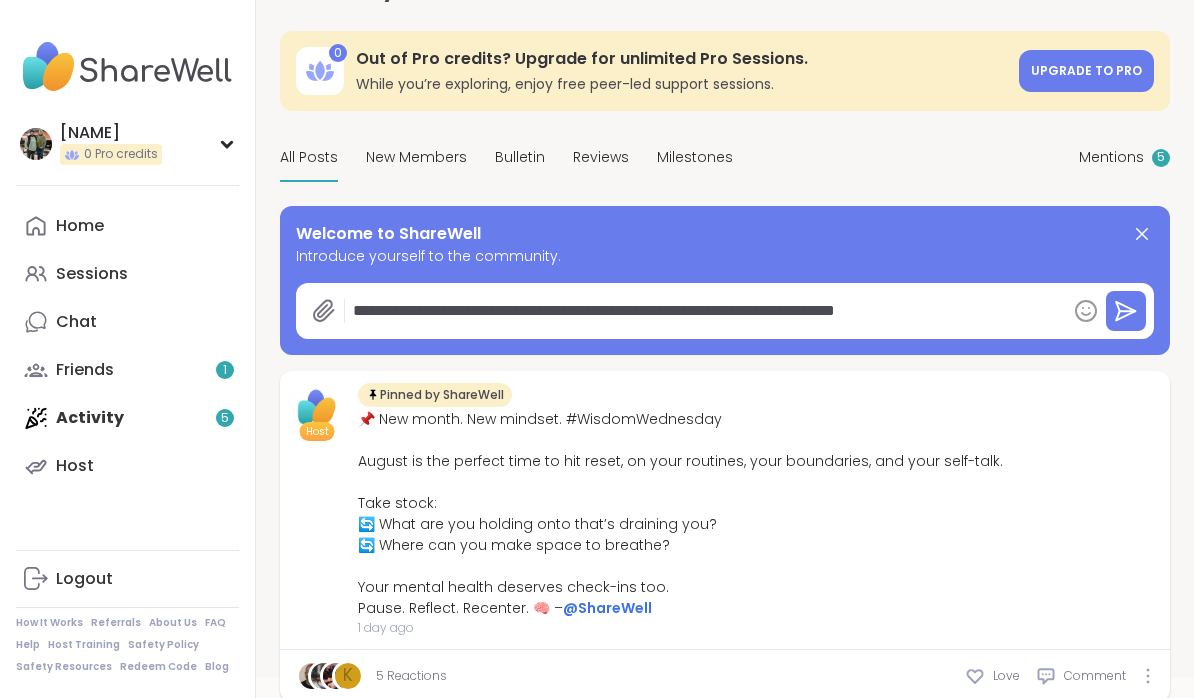 type on "*" 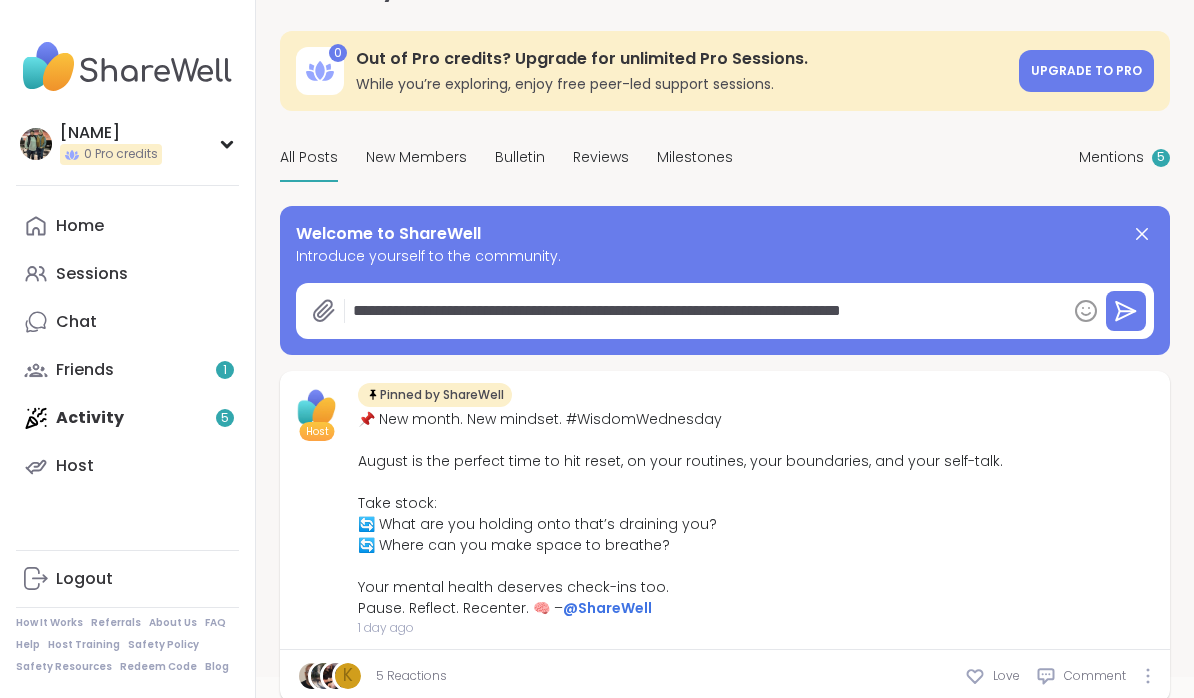 type on "*" 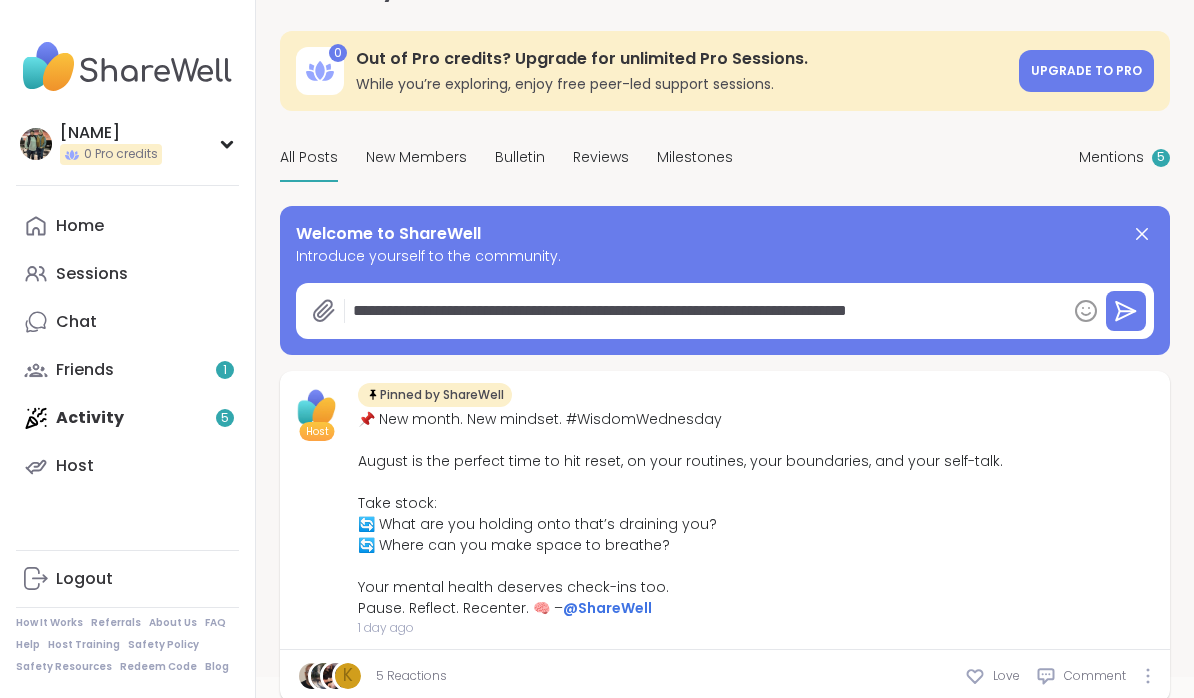 type on "*" 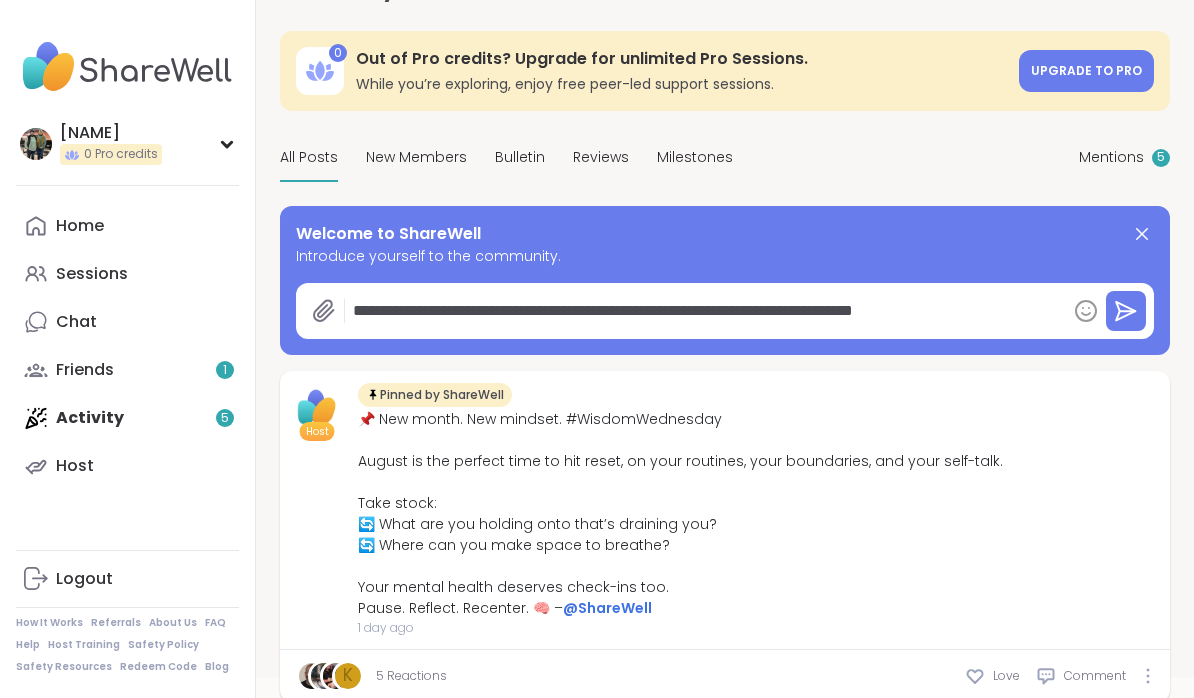 type on "*" 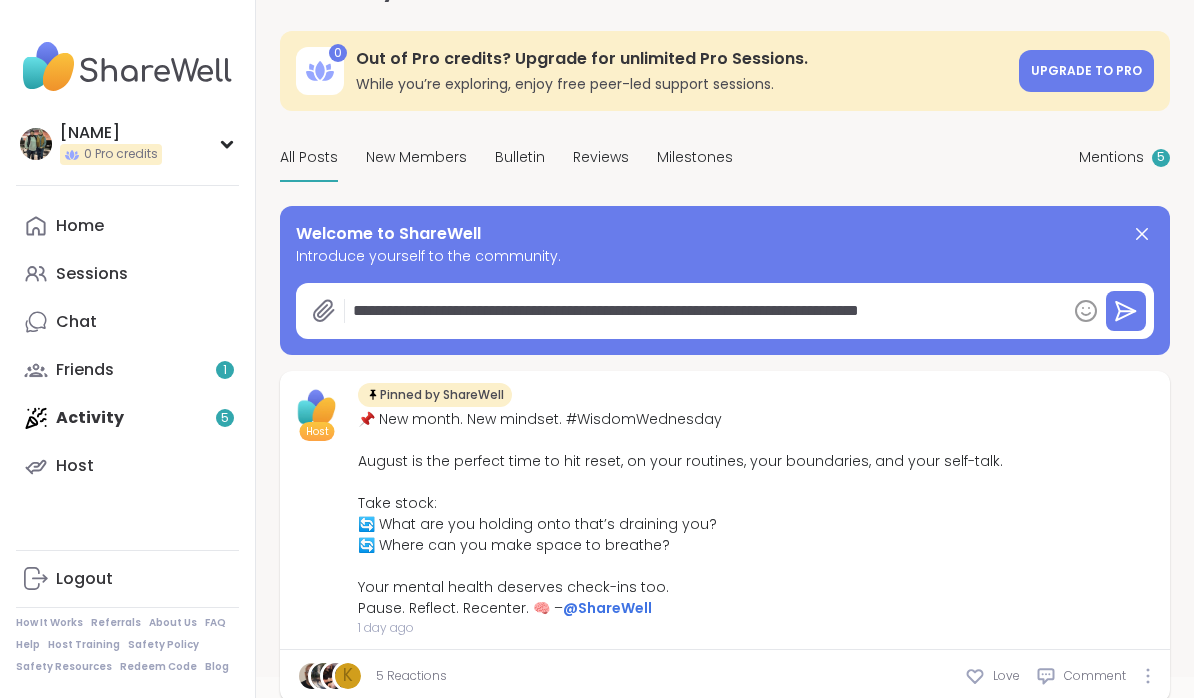type on "*" 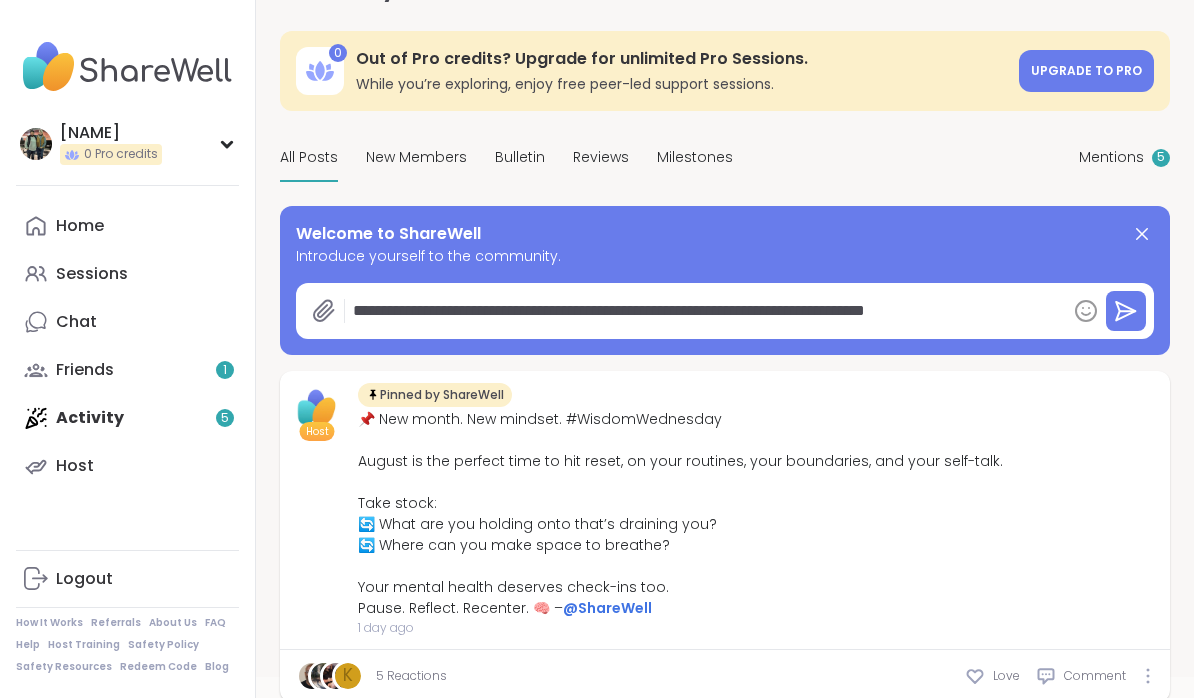 type on "*" 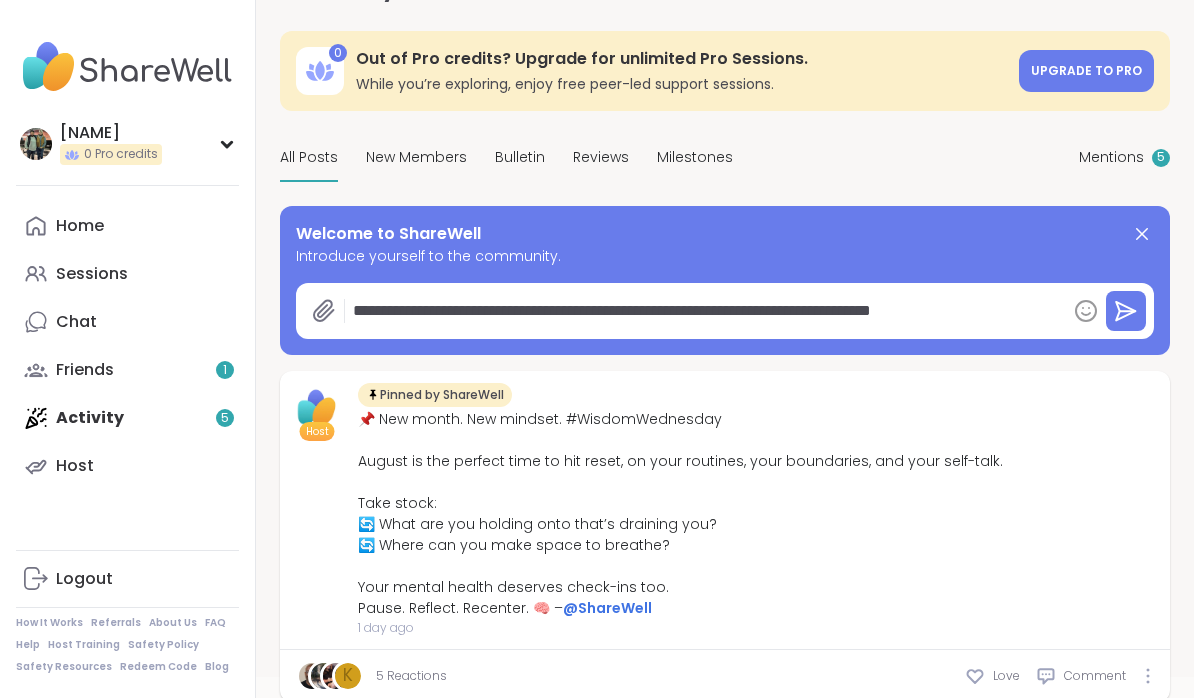 type on "*" 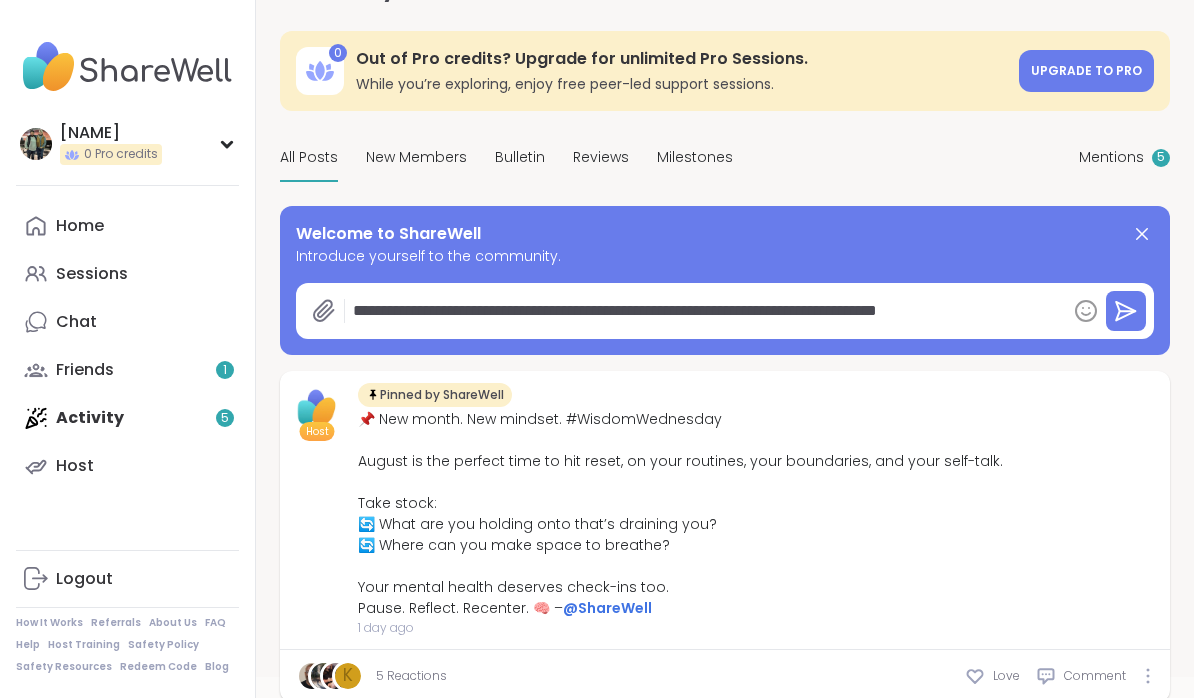 type on "*" 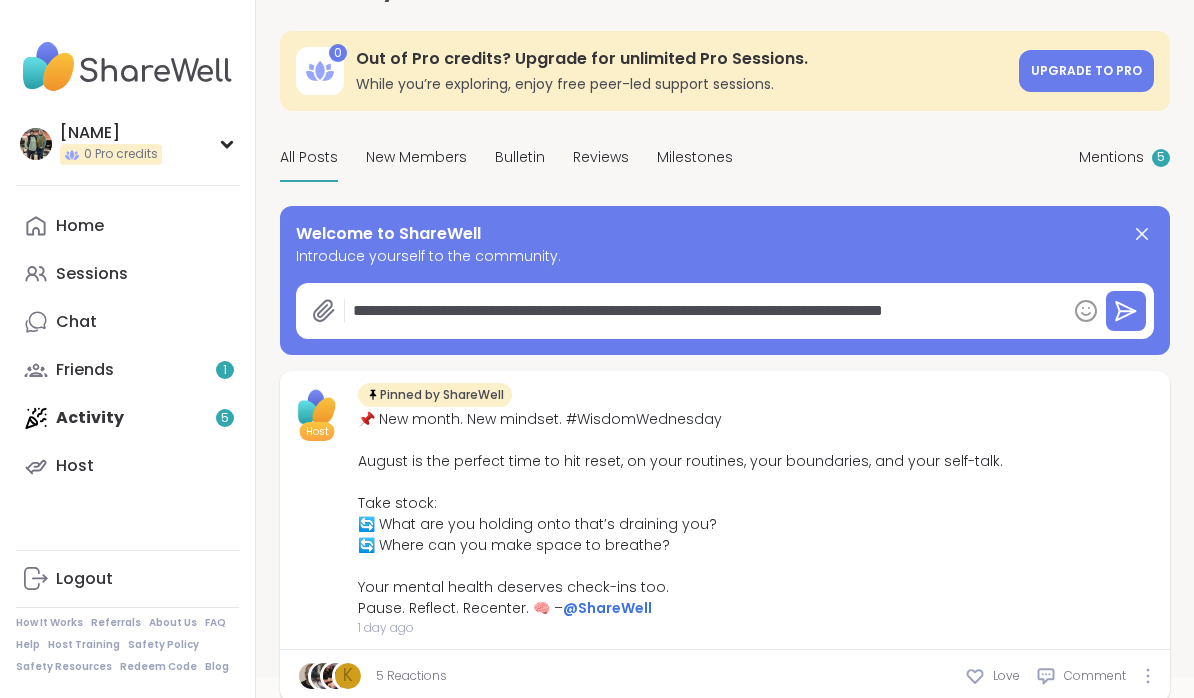 type on "*" 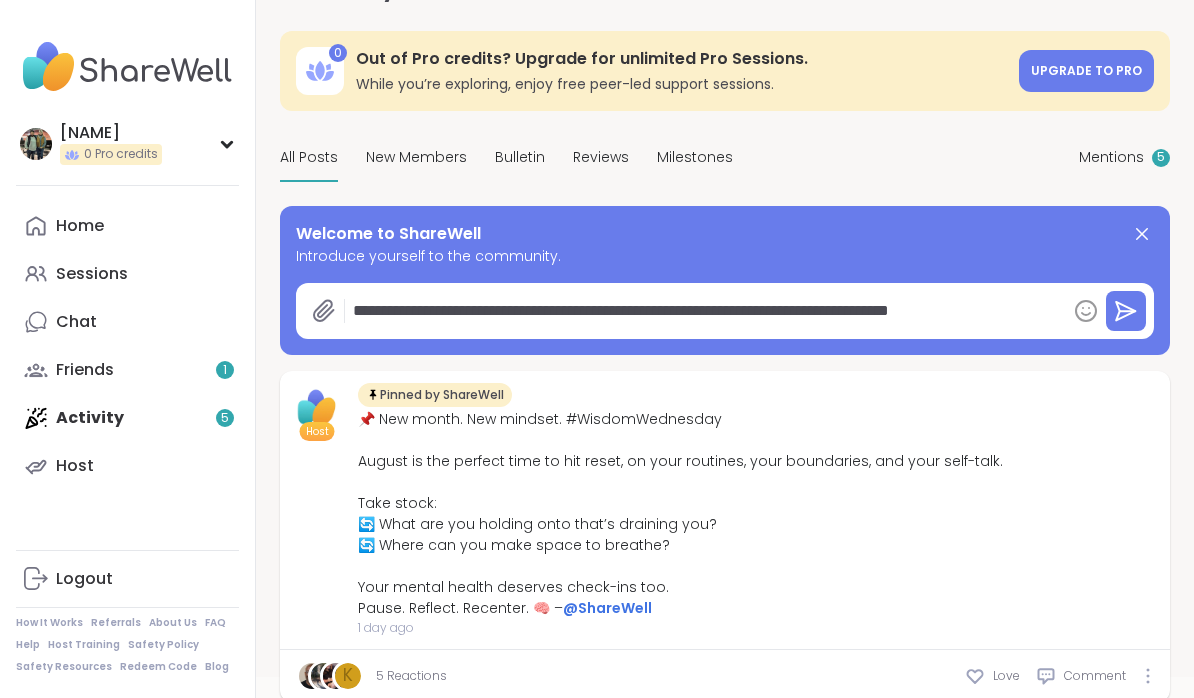 type on "*" 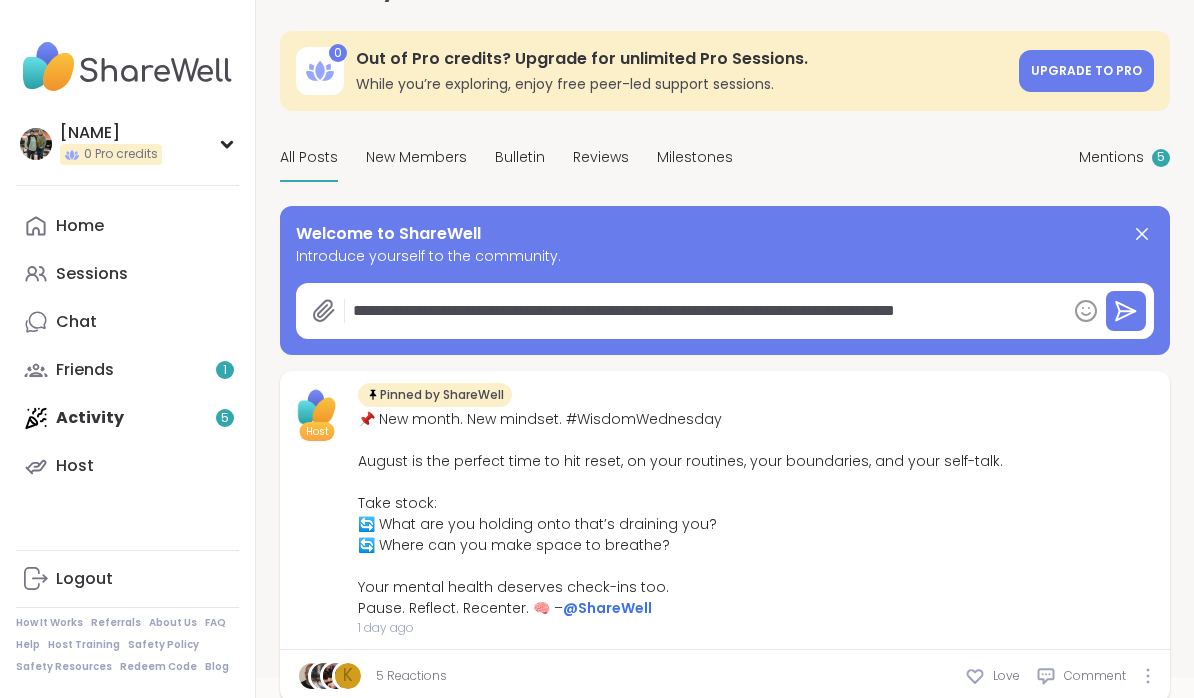 type on "*" 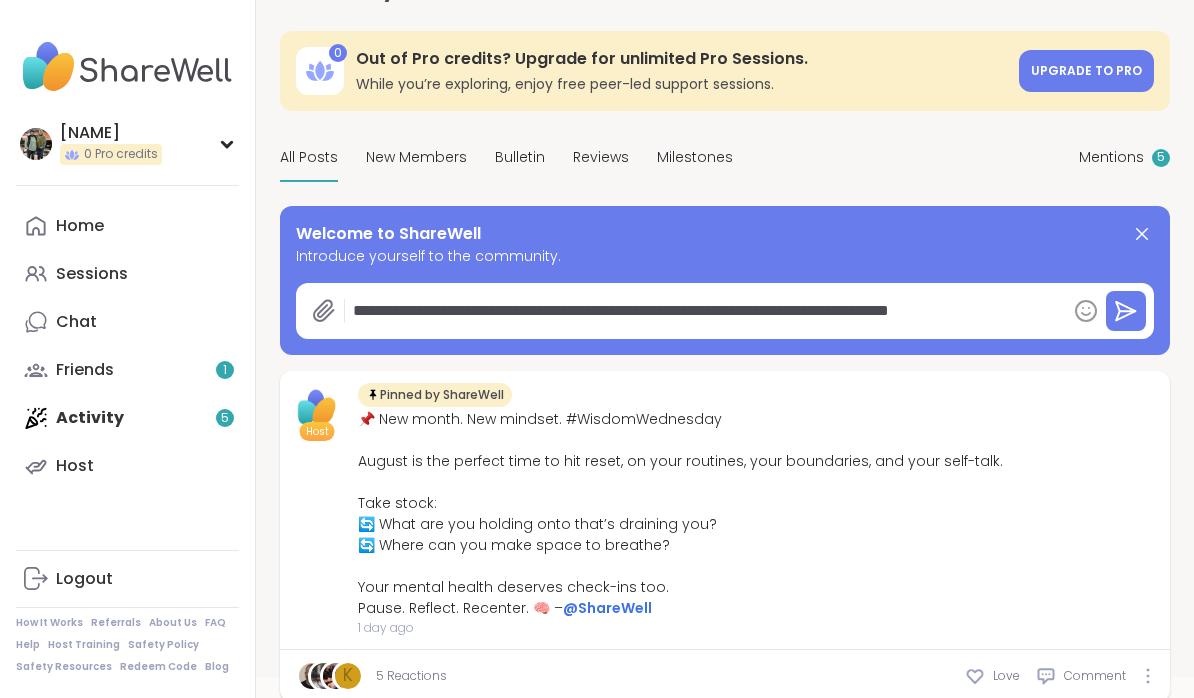 type on "*" 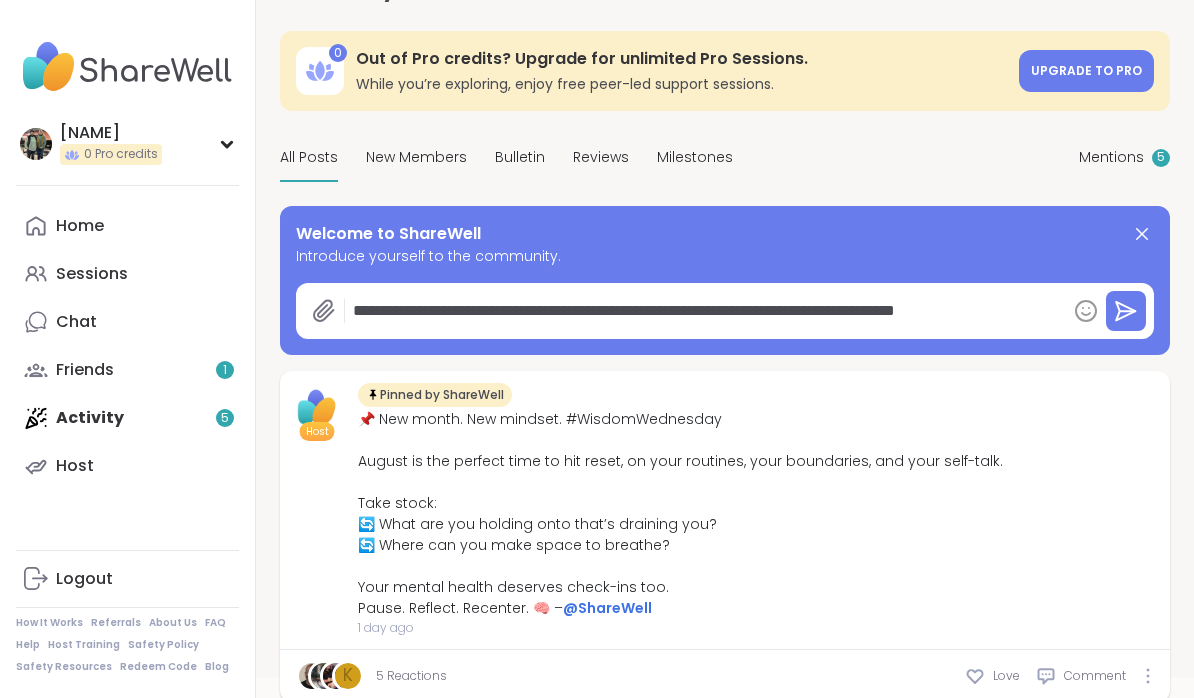 type on "*" 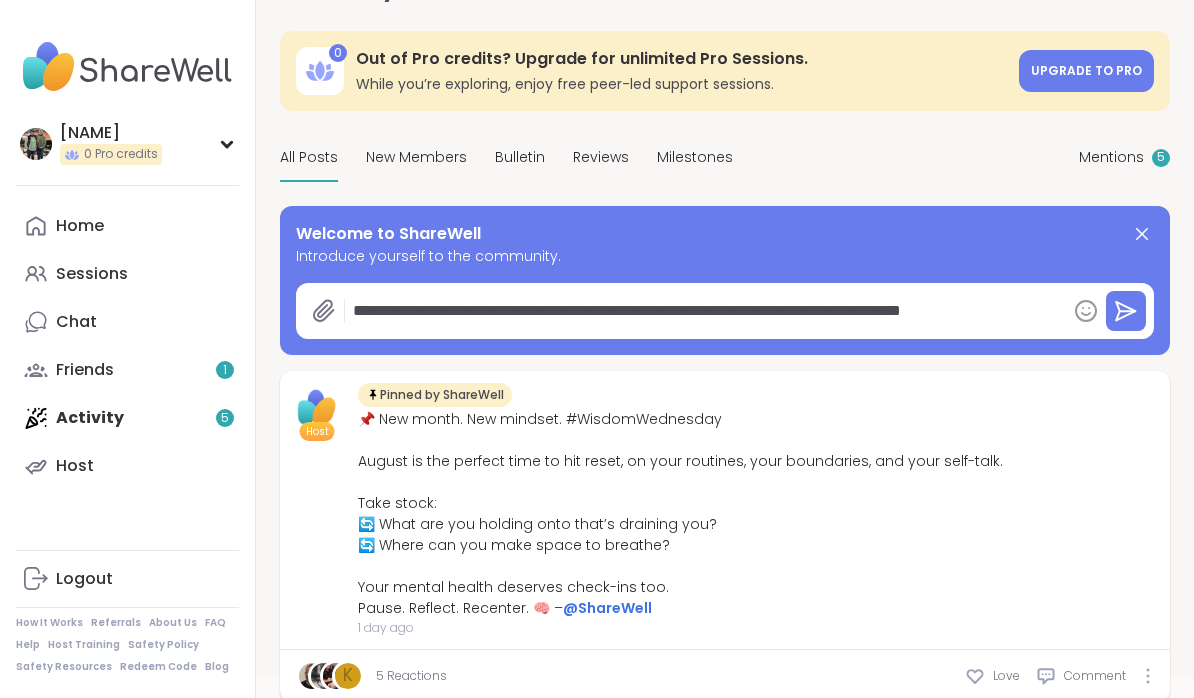 type on "*" 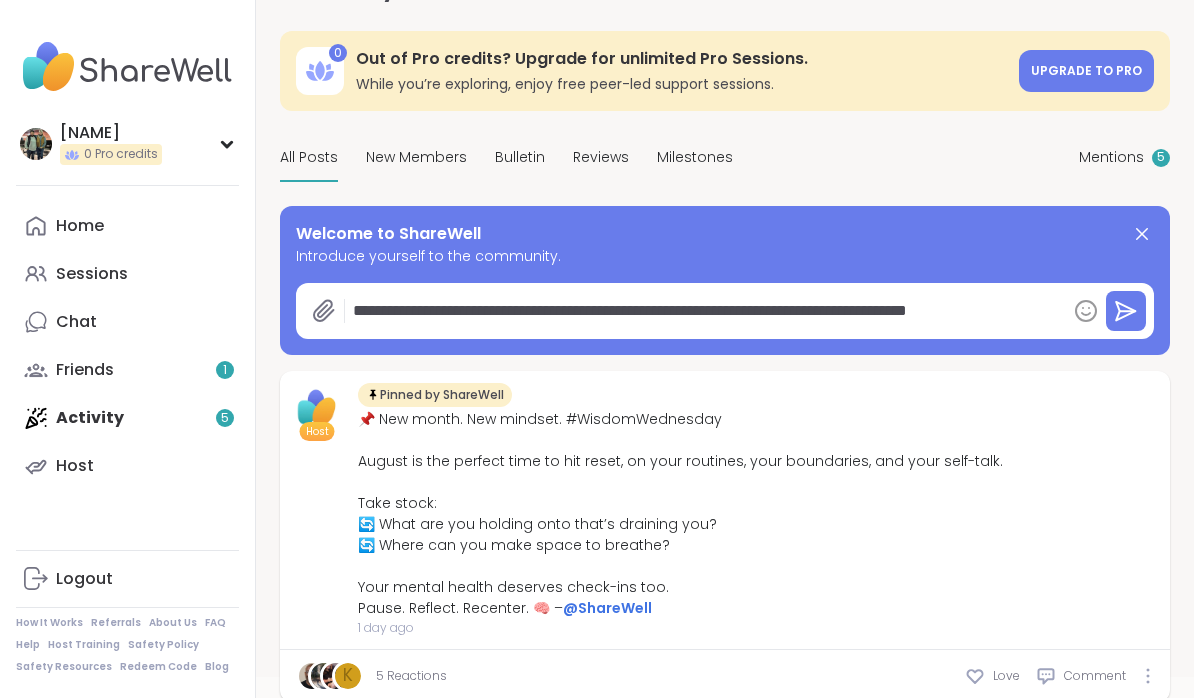 type on "*" 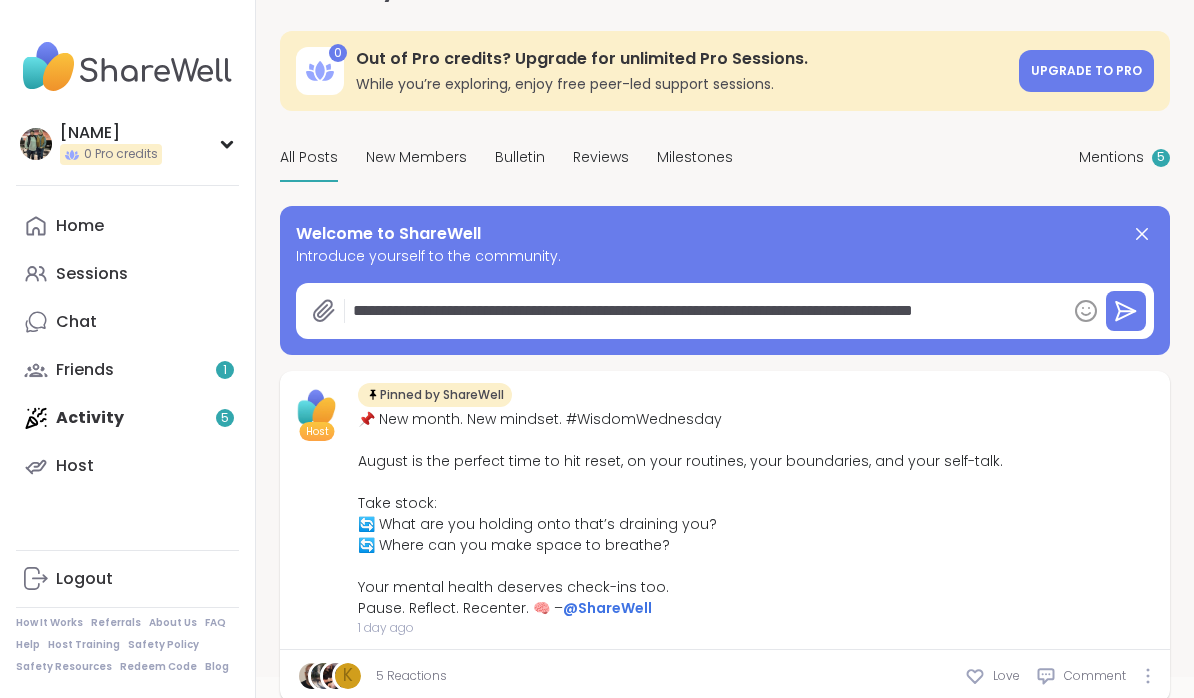 type on "*" 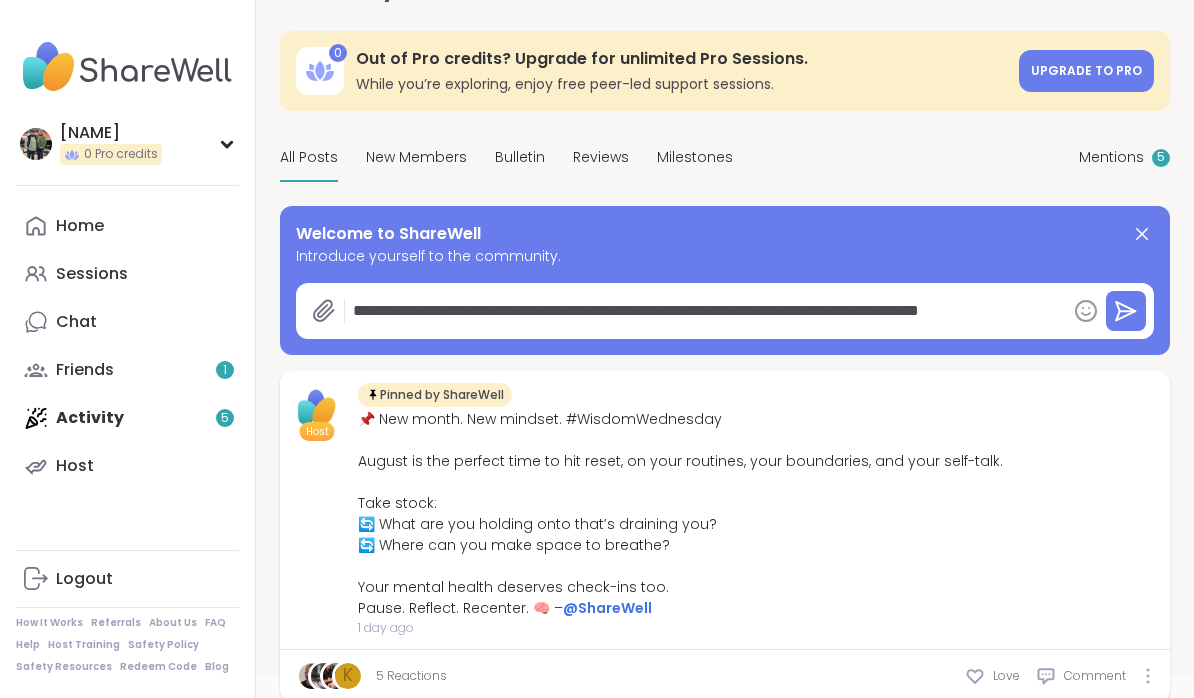 type on "*" 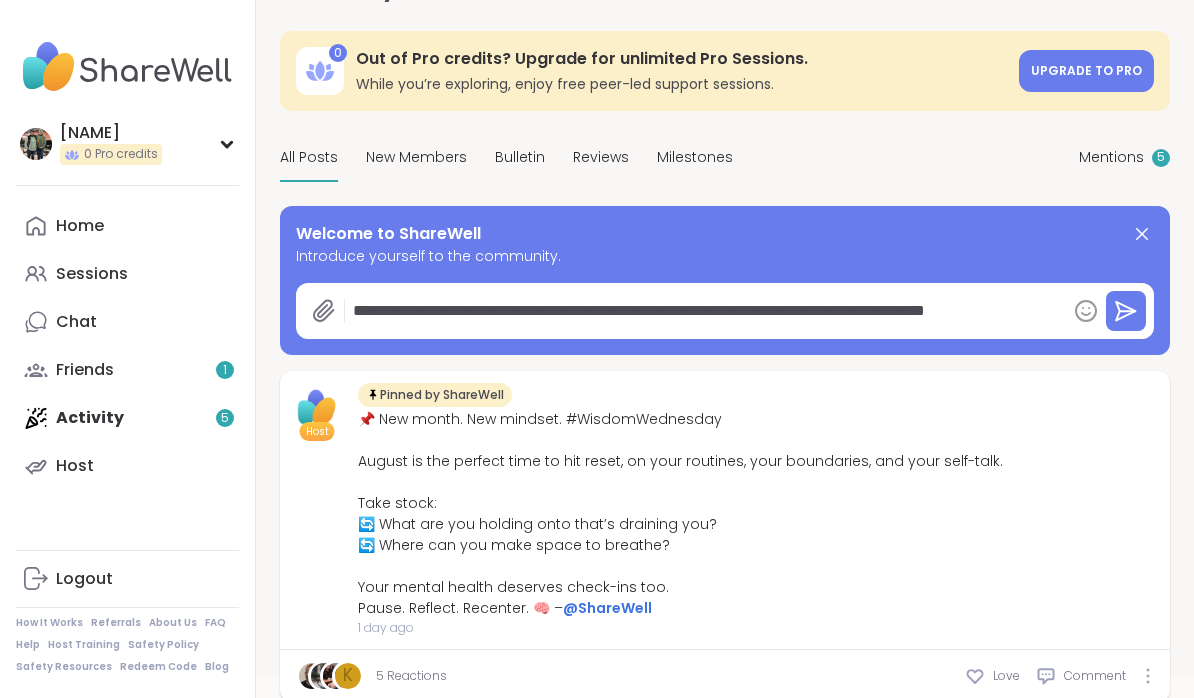 type on "*" 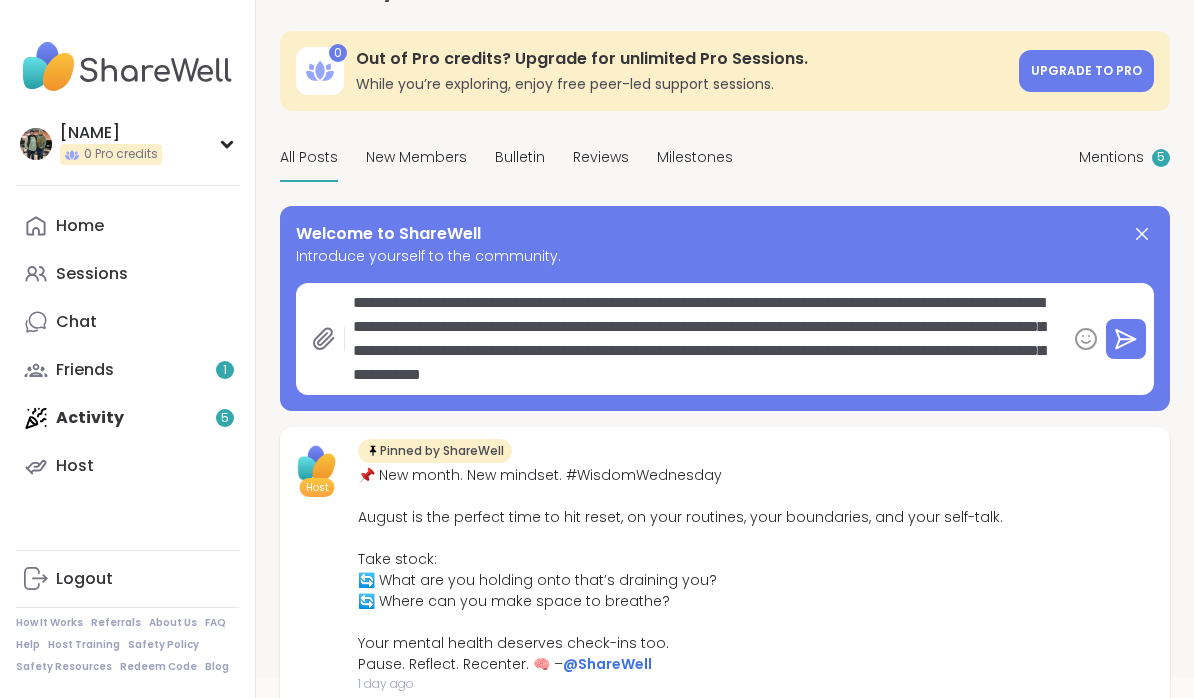 click 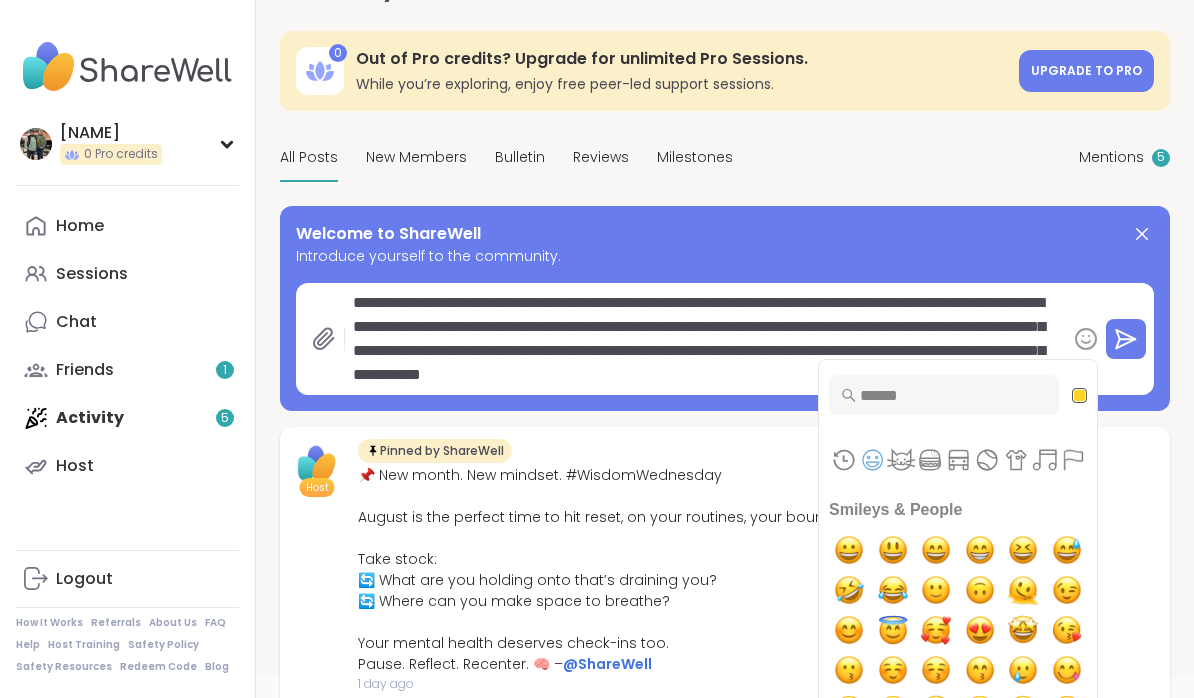 click at bounding box center [849, 630] 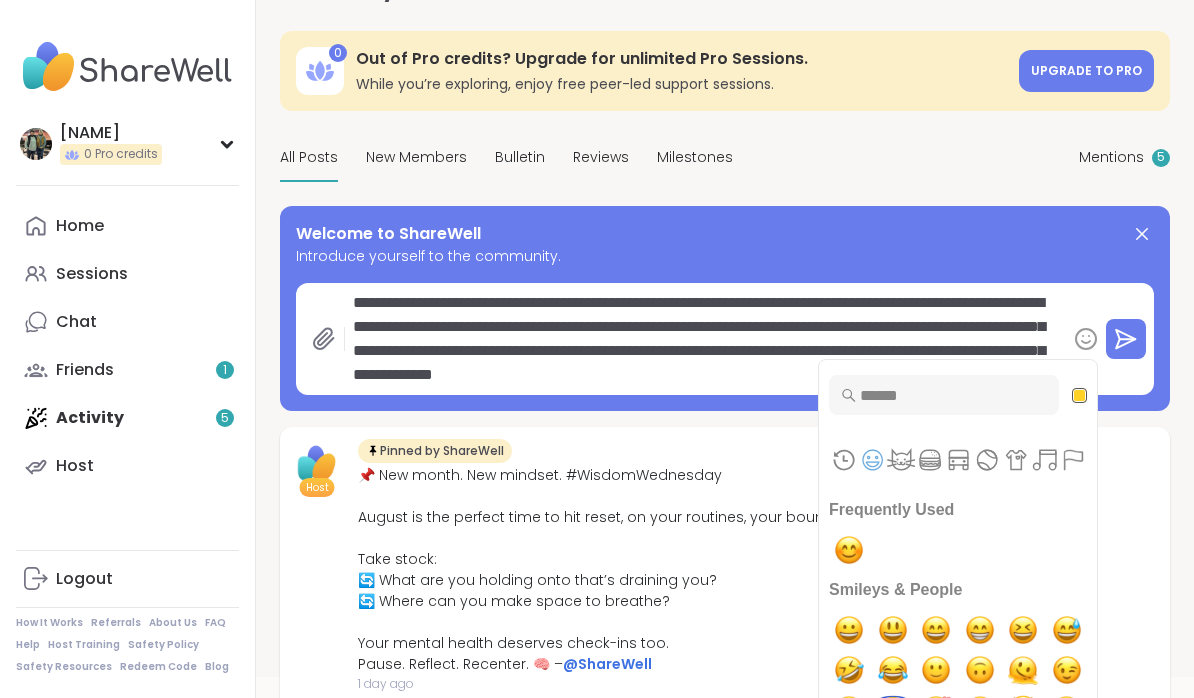 click on "[DAY] [MONTH] | [TIME] - [TIME] [TIMEZONE]" at bounding box center [725, 566] 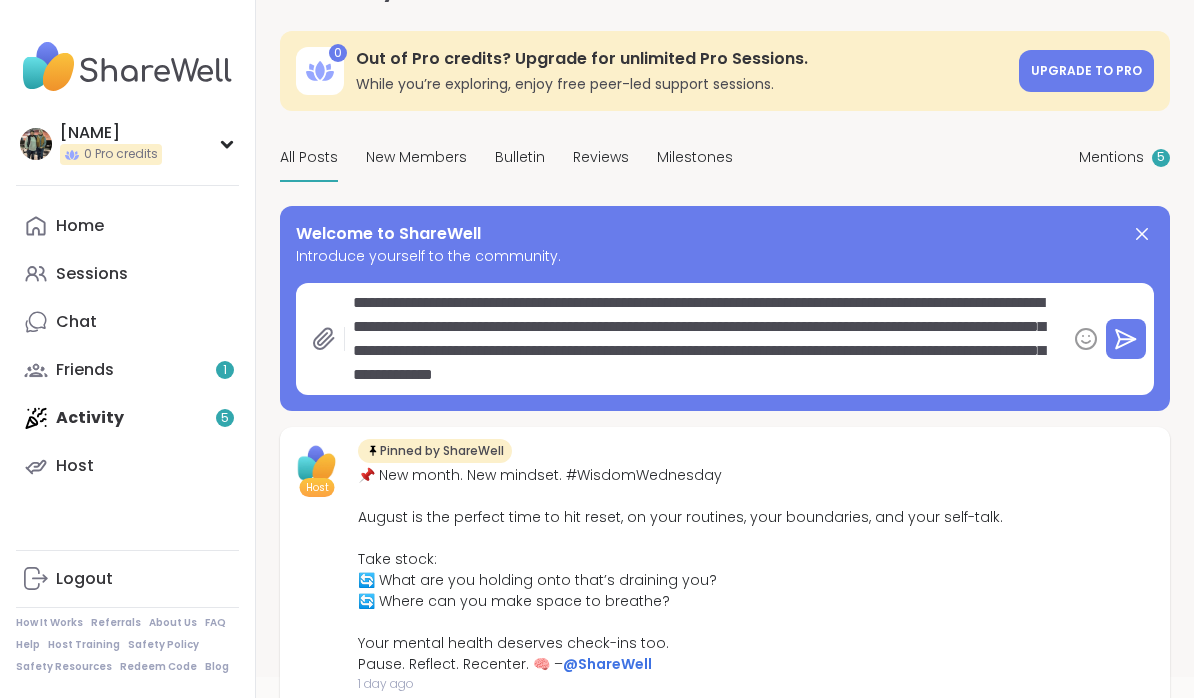 scroll, scrollTop: 20, scrollLeft: 0, axis: vertical 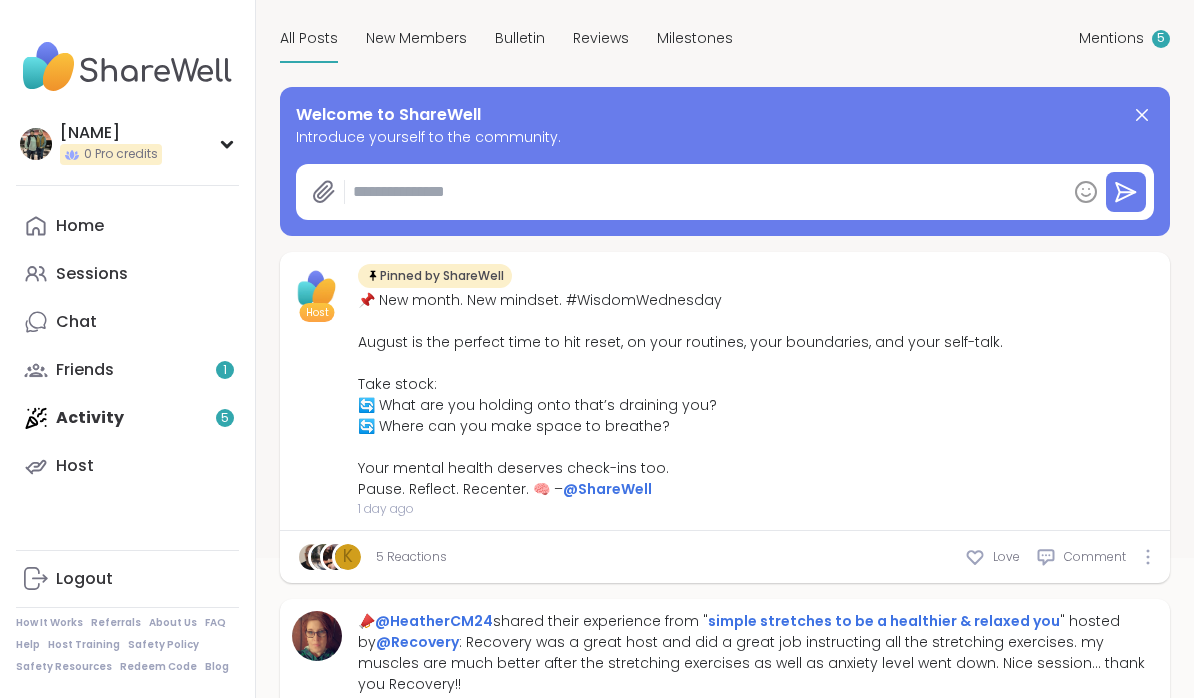 click on "Chat" at bounding box center [76, 322] 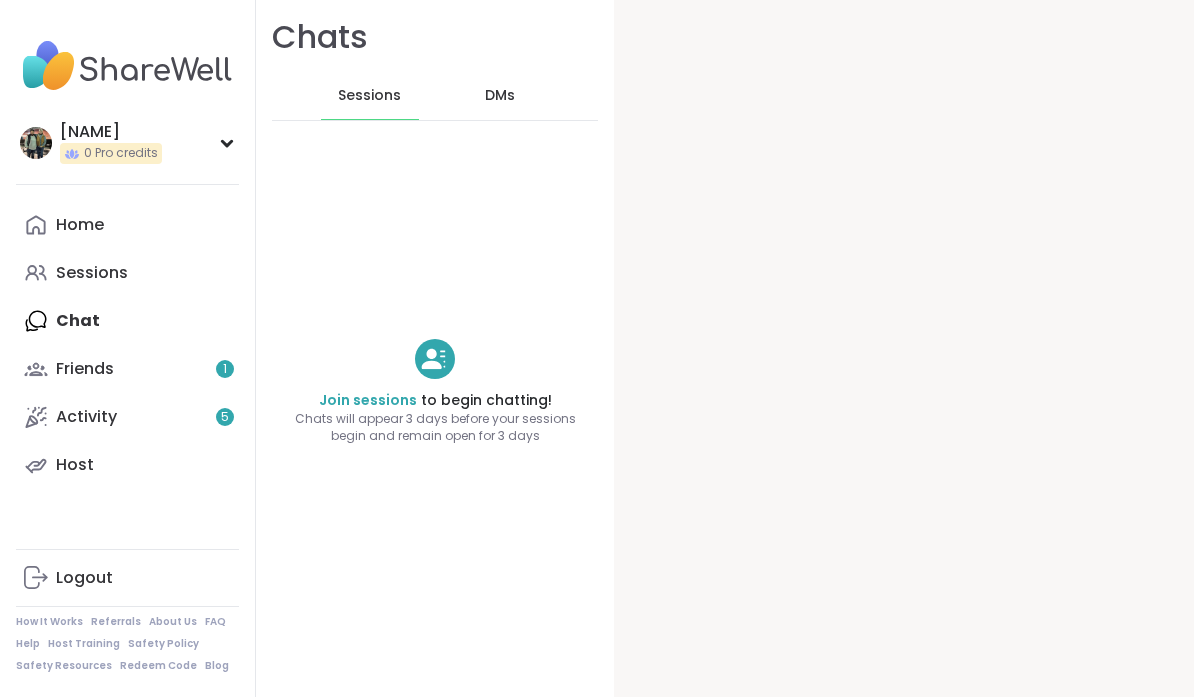 scroll, scrollTop: 0, scrollLeft: 0, axis: both 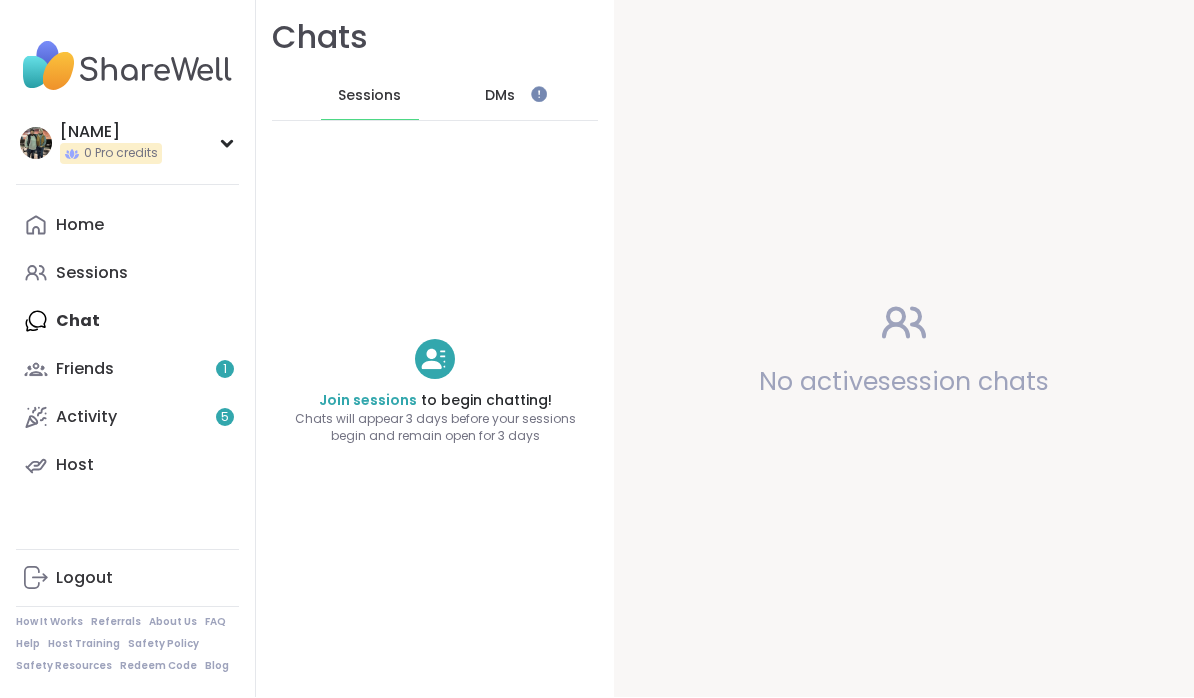 click on "Sessions" at bounding box center (92, 274) 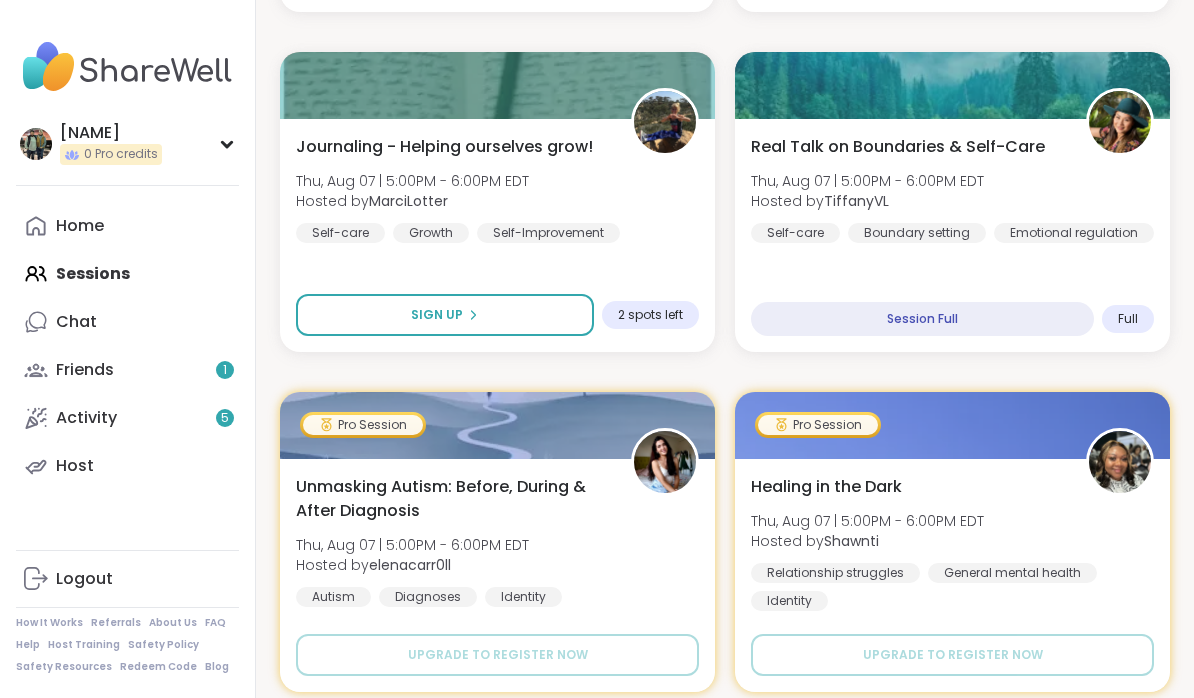 scroll, scrollTop: 1381, scrollLeft: 0, axis: vertical 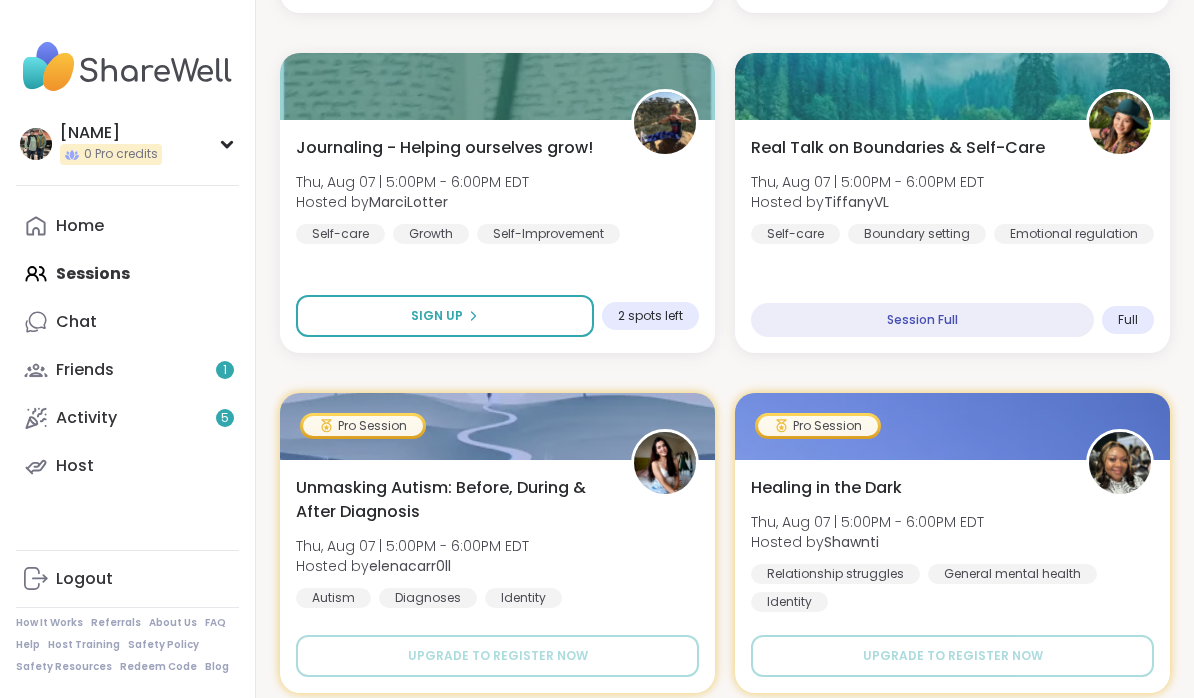 click on "Home Sessions Chat Friends 1 Activity 5 Host" at bounding box center (127, 346) 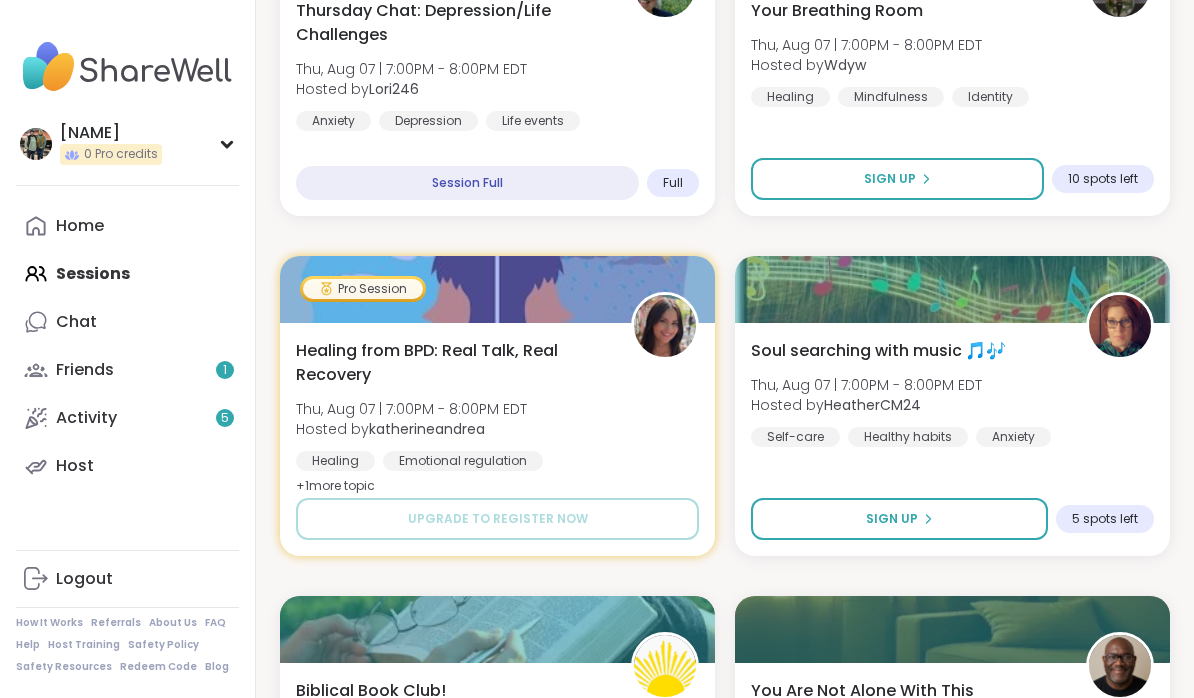 scroll, scrollTop: 2917, scrollLeft: 0, axis: vertical 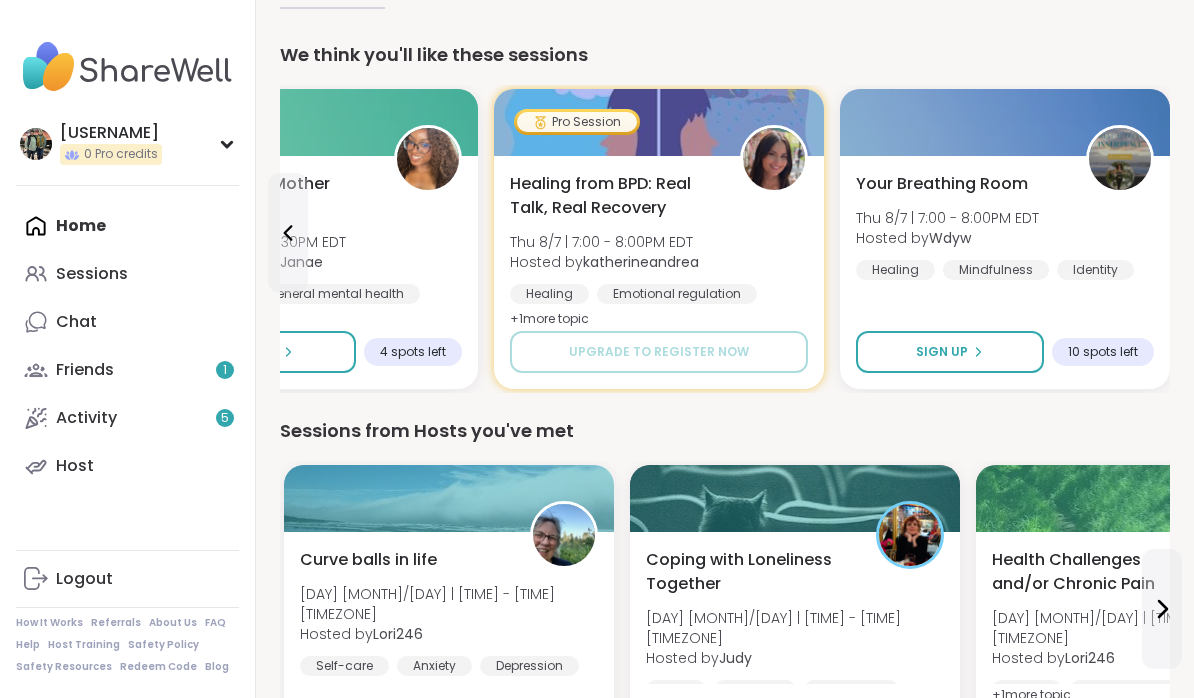 click on "Sessions" at bounding box center (92, 274) 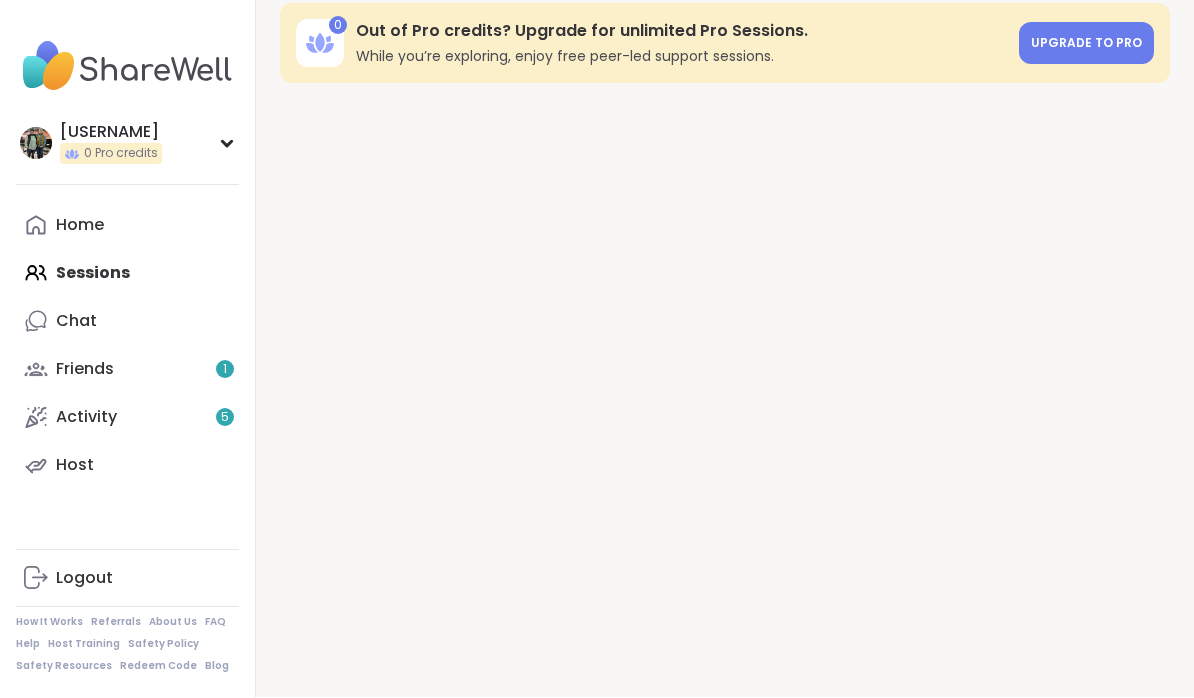 scroll, scrollTop: 21, scrollLeft: 0, axis: vertical 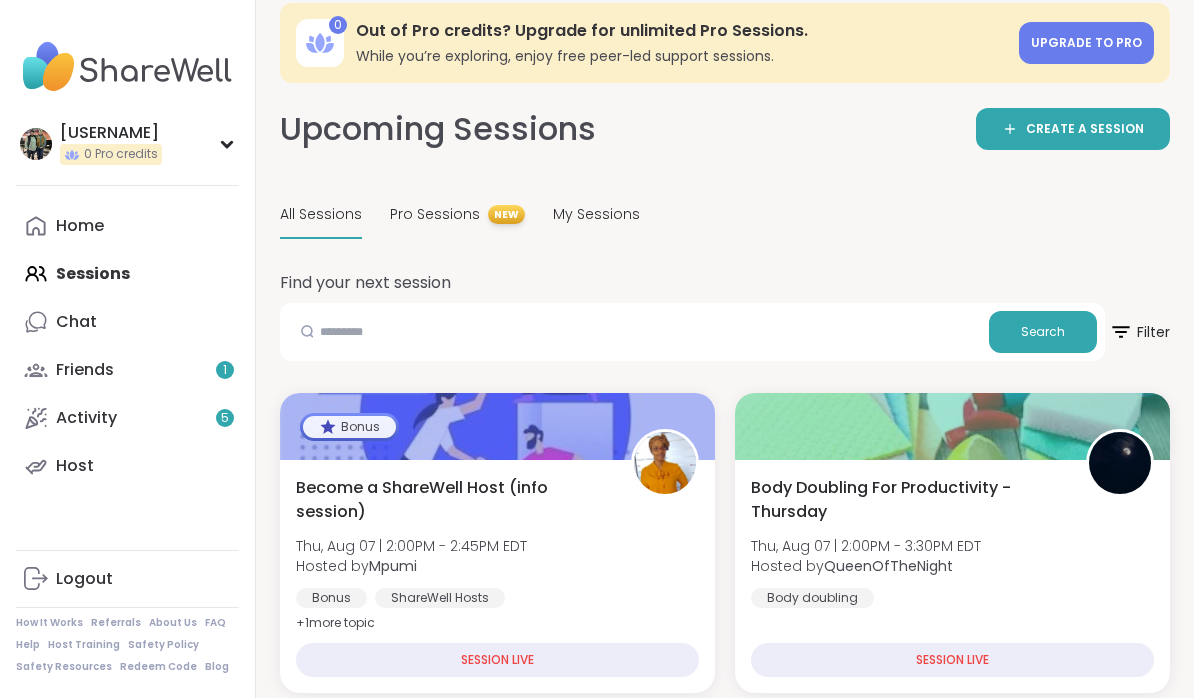 click on "My Sessions" at bounding box center [596, 214] 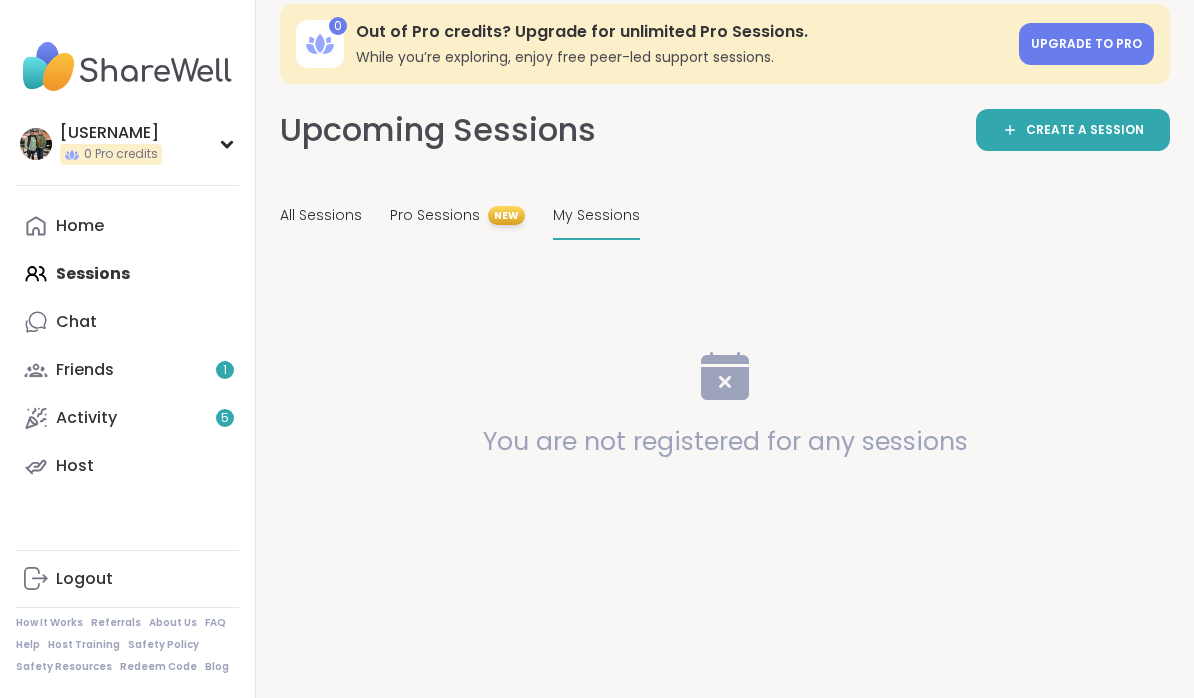 click on "Home Sessions Chat Friends 1 Activity 5 Host" at bounding box center [127, 346] 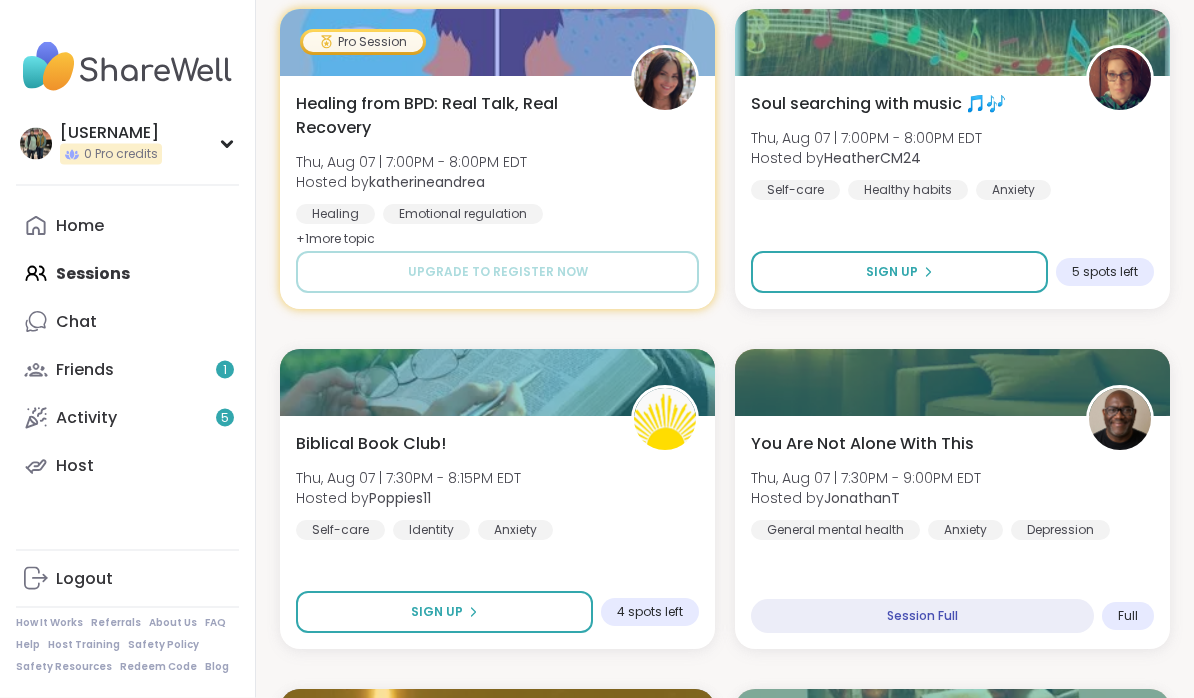 scroll, scrollTop: 3125, scrollLeft: 0, axis: vertical 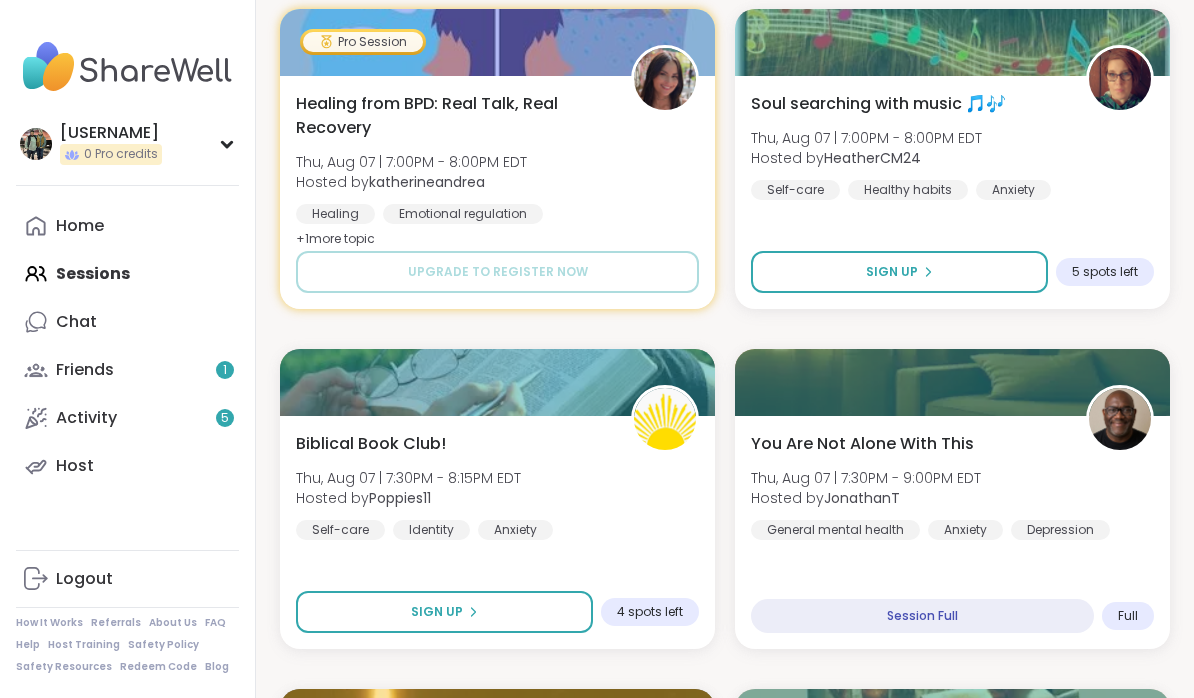 click on "Session Full" at bounding box center [922, 616] 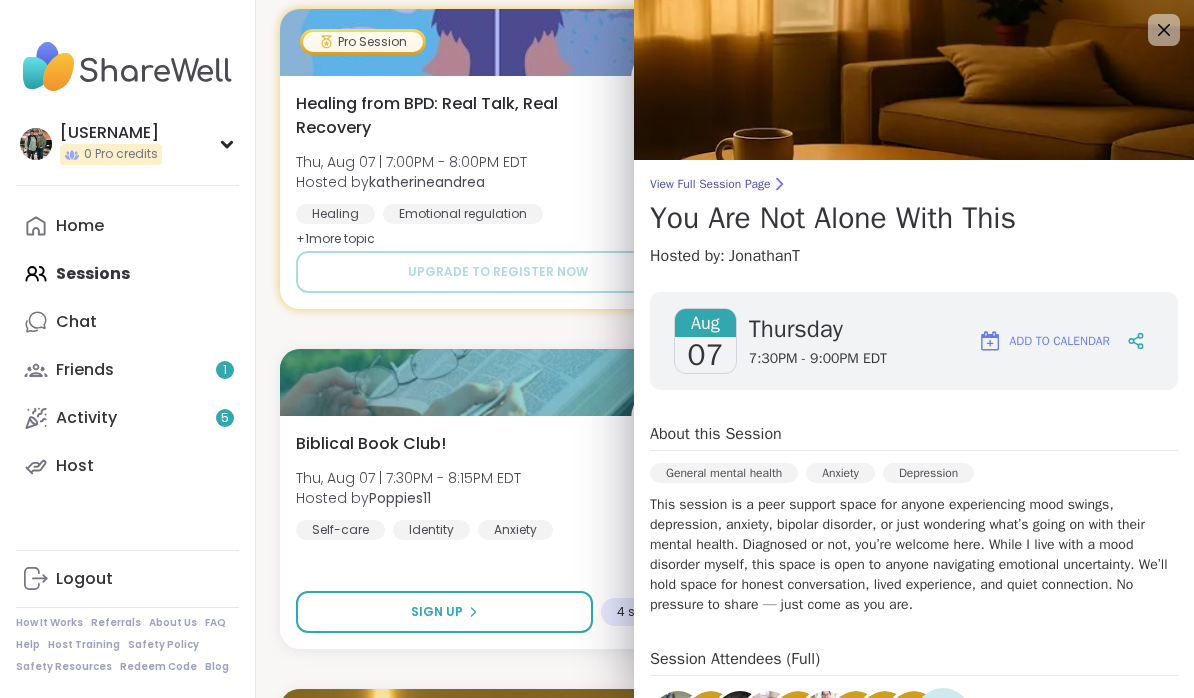 click at bounding box center [678, 716] 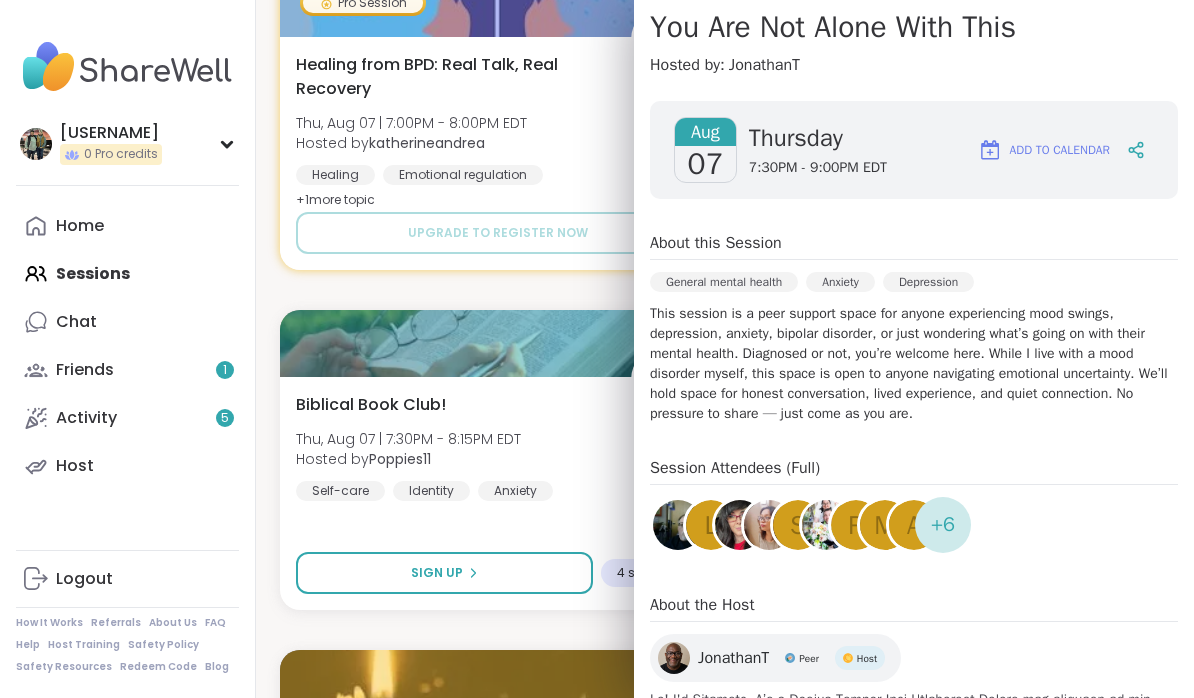 scroll, scrollTop: 189, scrollLeft: 0, axis: vertical 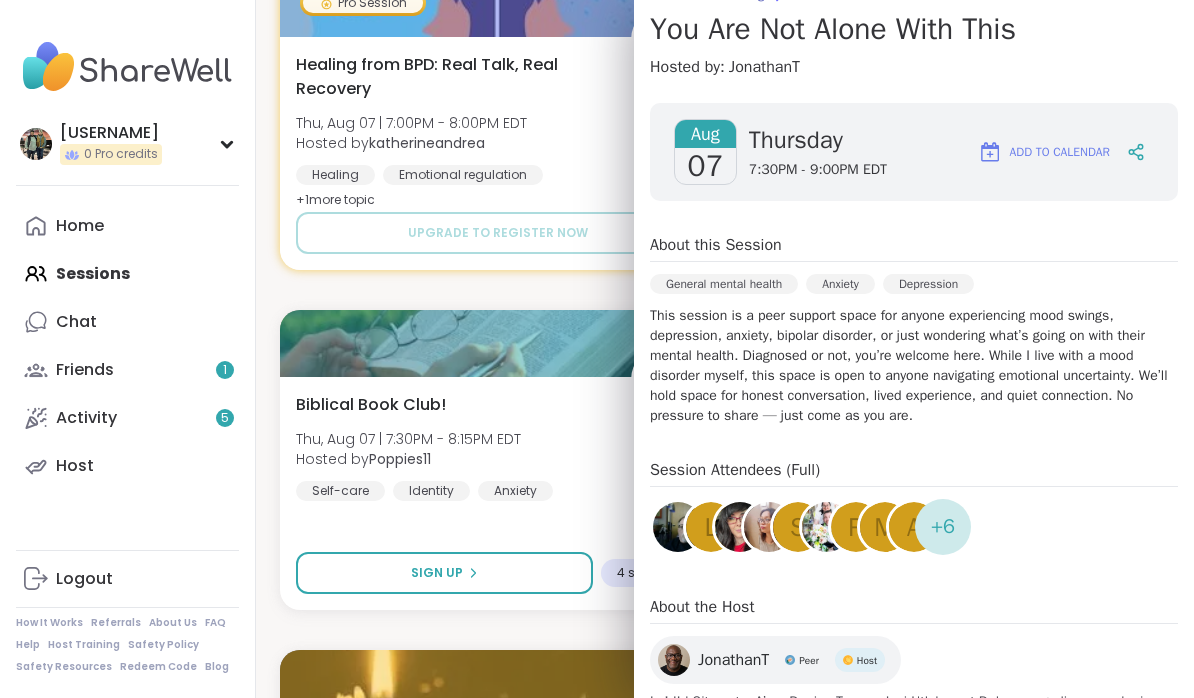 click on "+ 6" at bounding box center (943, 527) 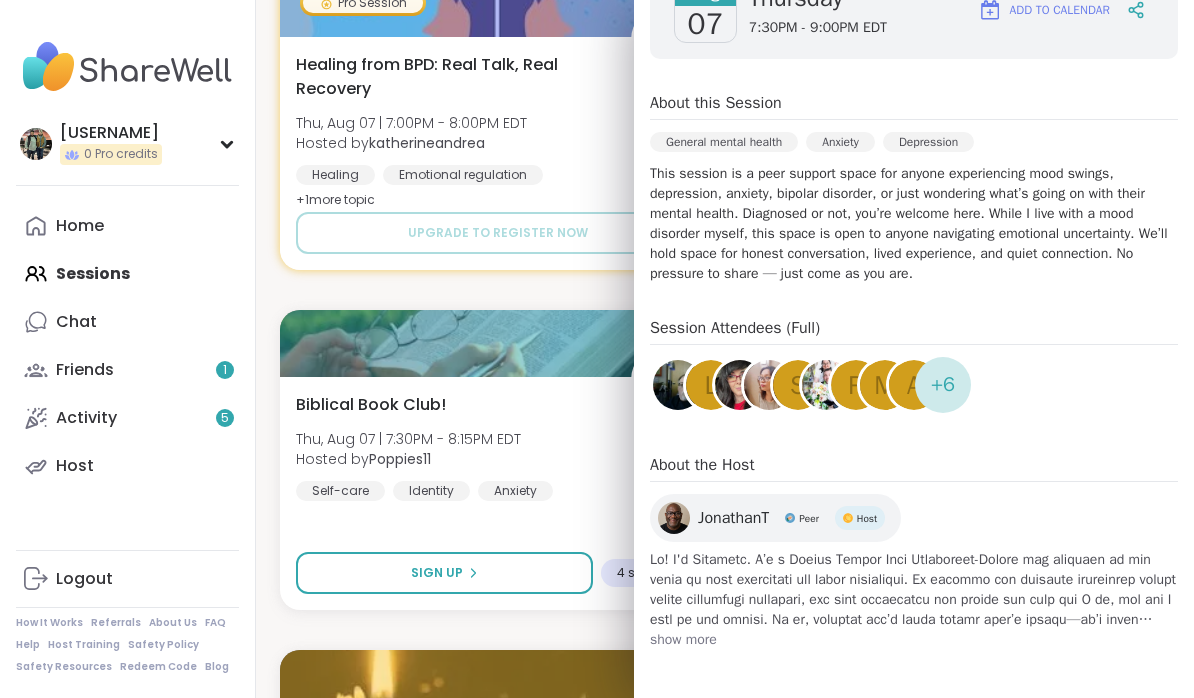 scroll, scrollTop: 331, scrollLeft: 0, axis: vertical 